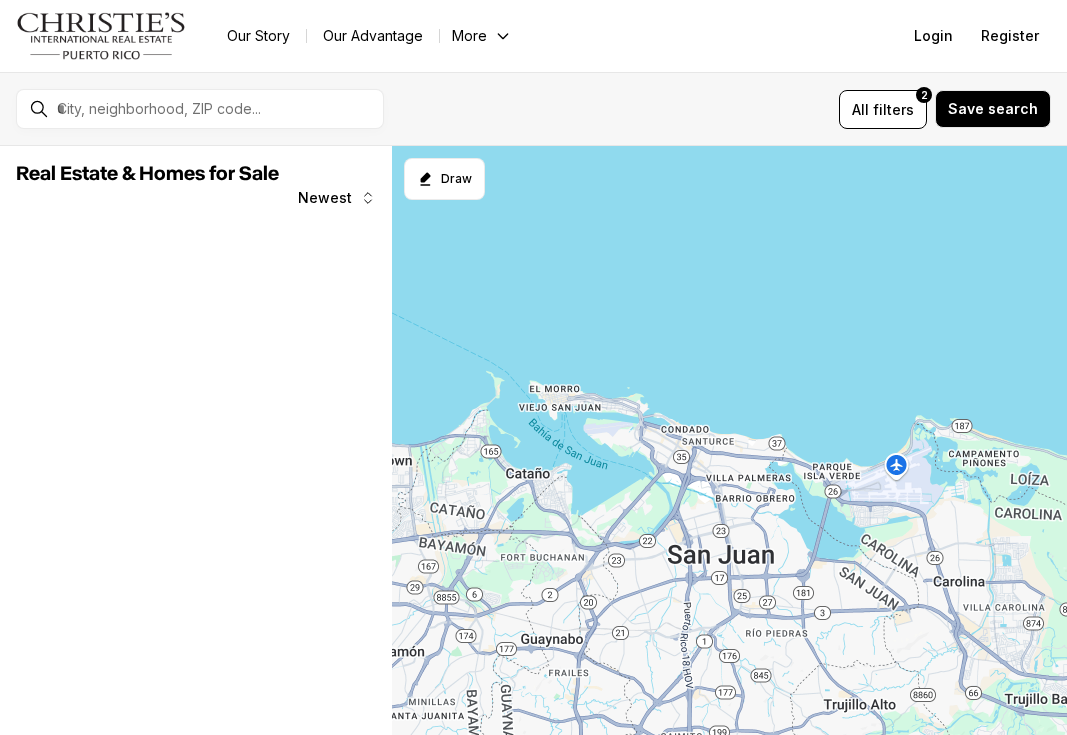 scroll, scrollTop: 0, scrollLeft: 0, axis: both 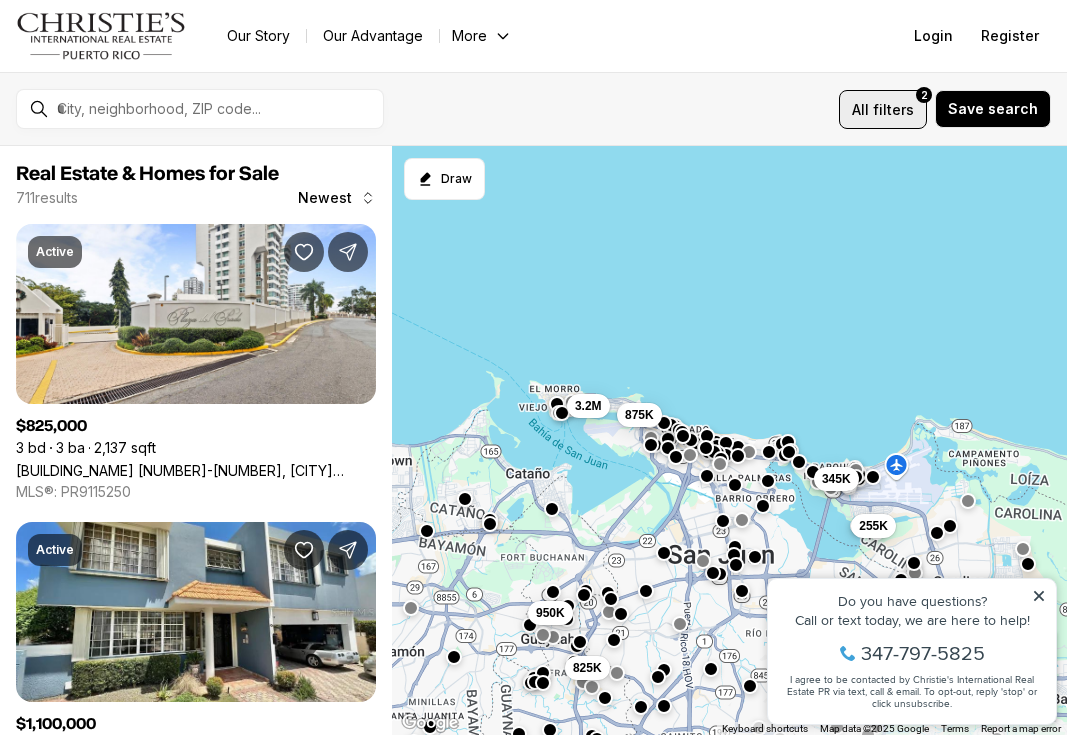 click on "All filters 2" at bounding box center (883, 109) 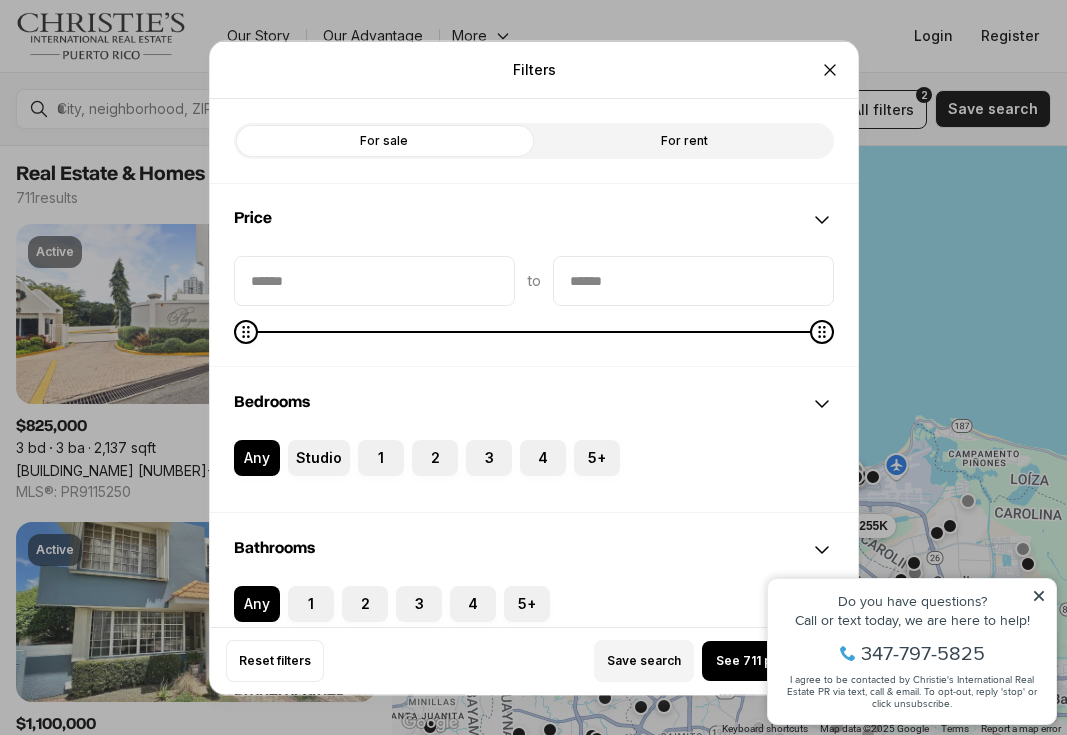 click on "For rent" at bounding box center (684, 140) 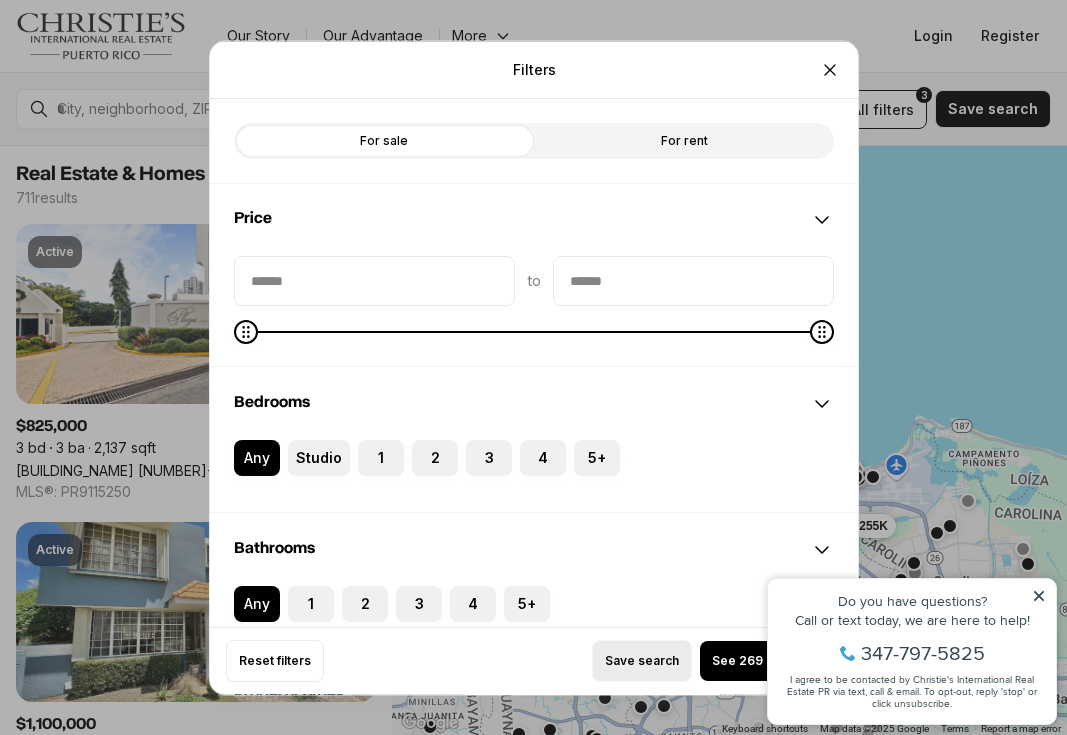 click on "Save search" at bounding box center [642, 661] 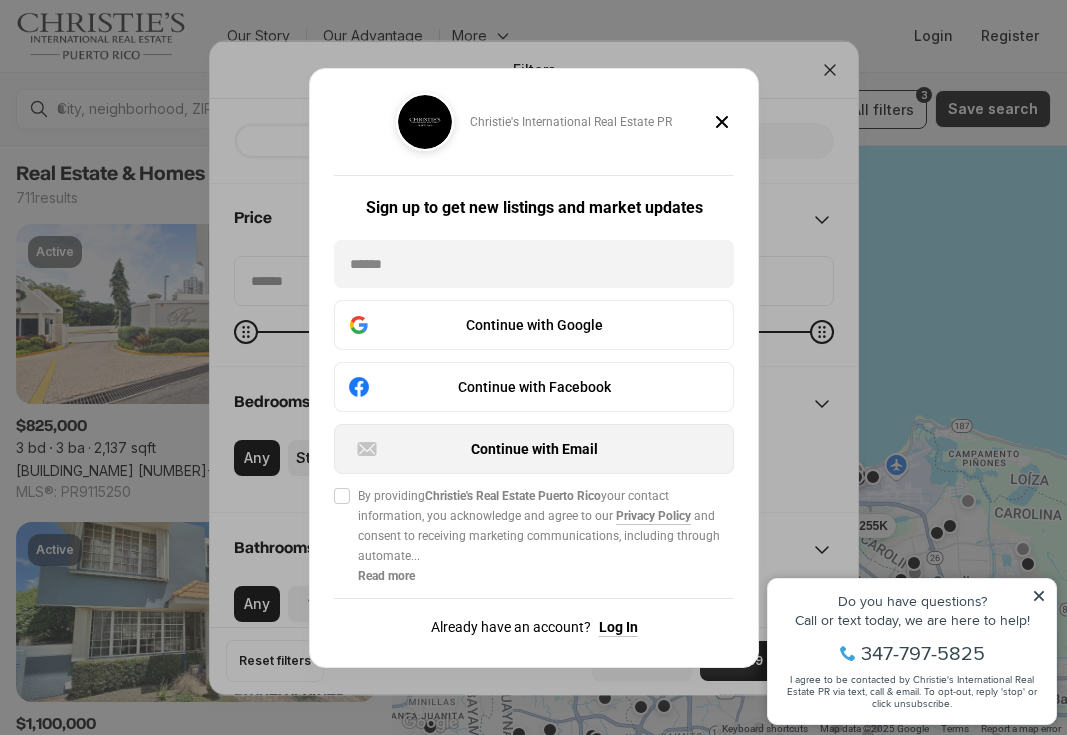 click on "Continue with Email" at bounding box center (534, 449) 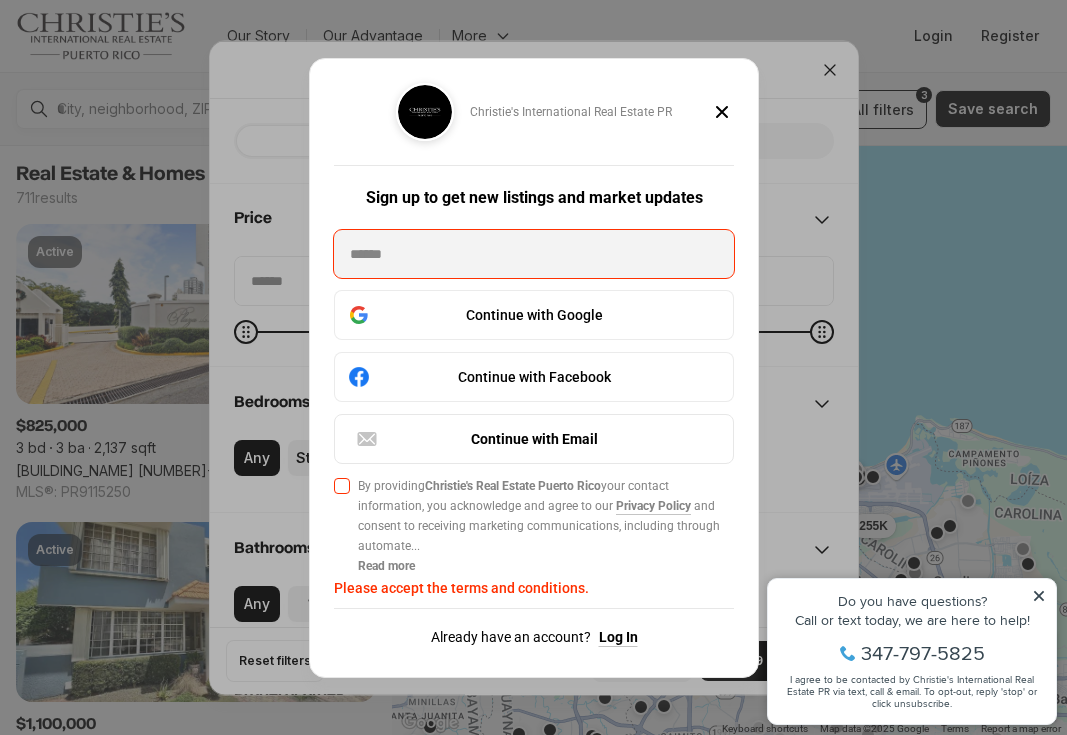 click 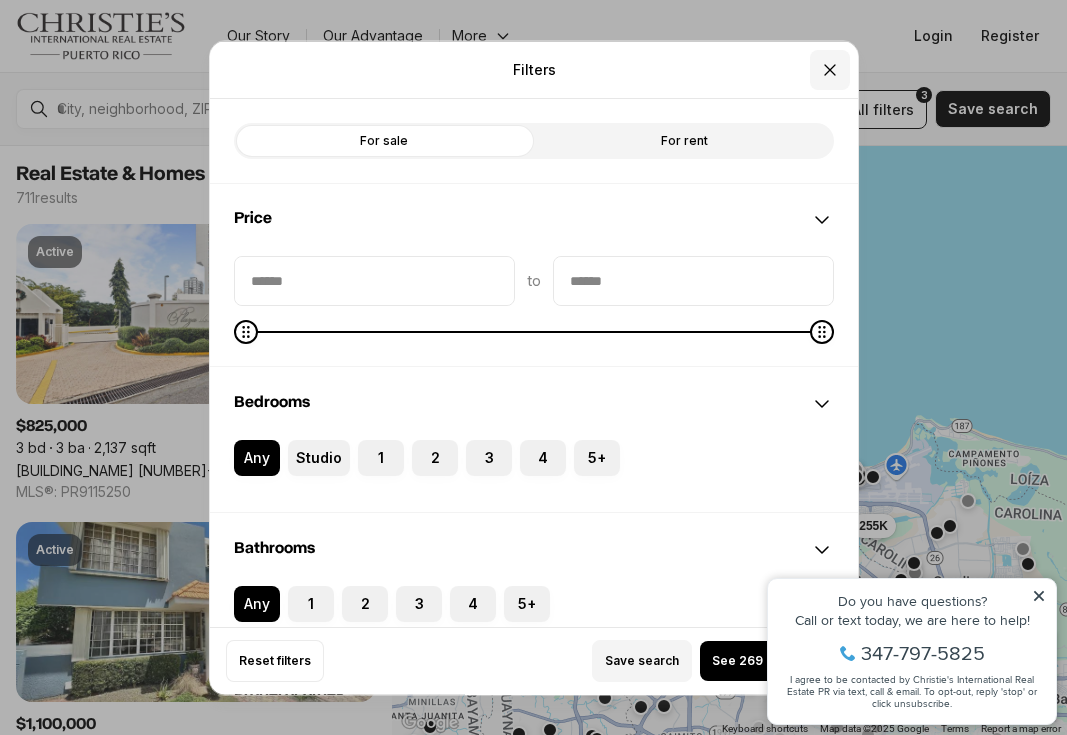 click 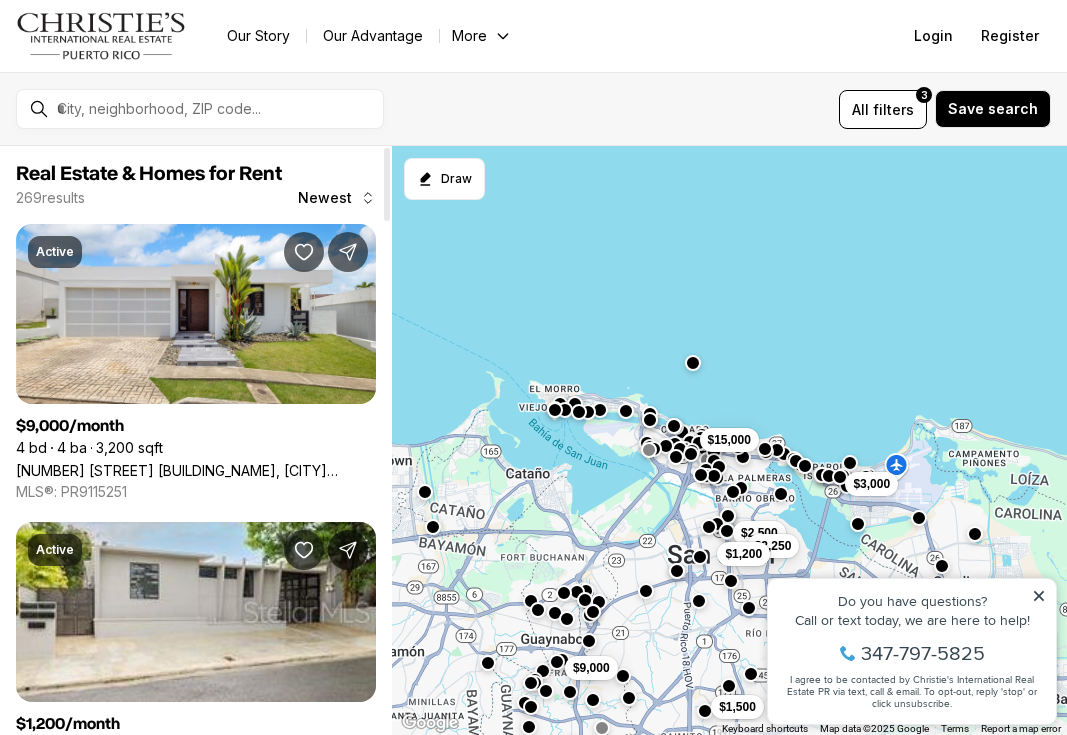 scroll, scrollTop: 0, scrollLeft: 0, axis: both 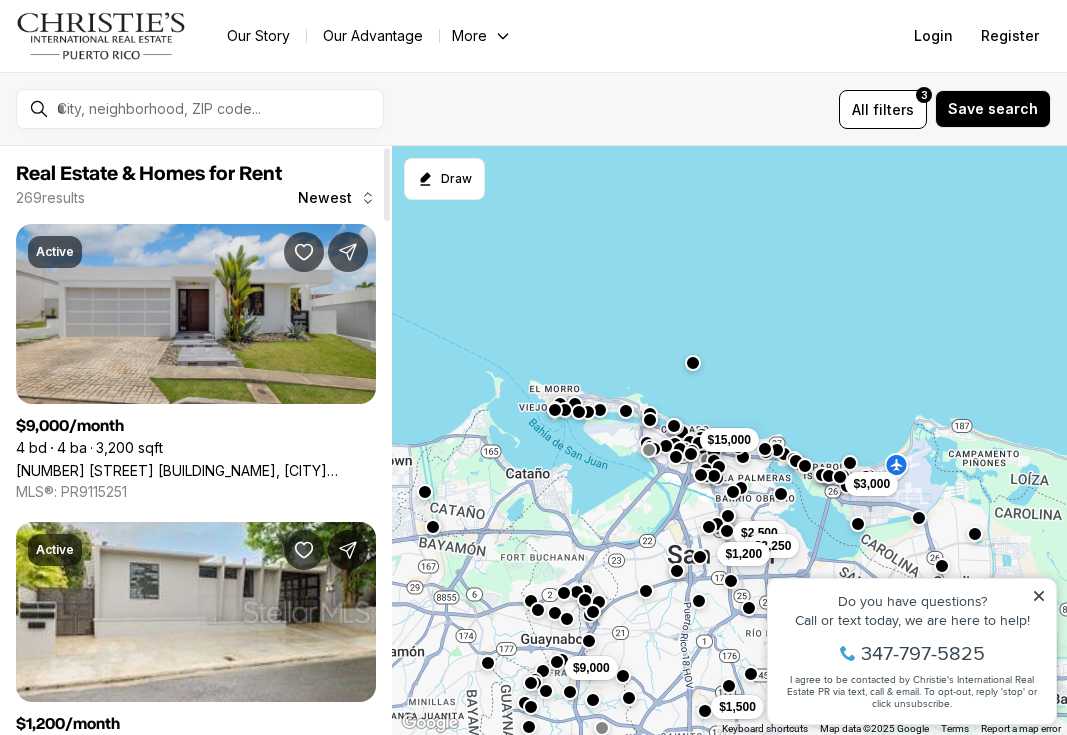 click on "[NUMBER] [STREET], [CITY], [STATE], [POSTAL_CODE]" at bounding box center [196, 470] 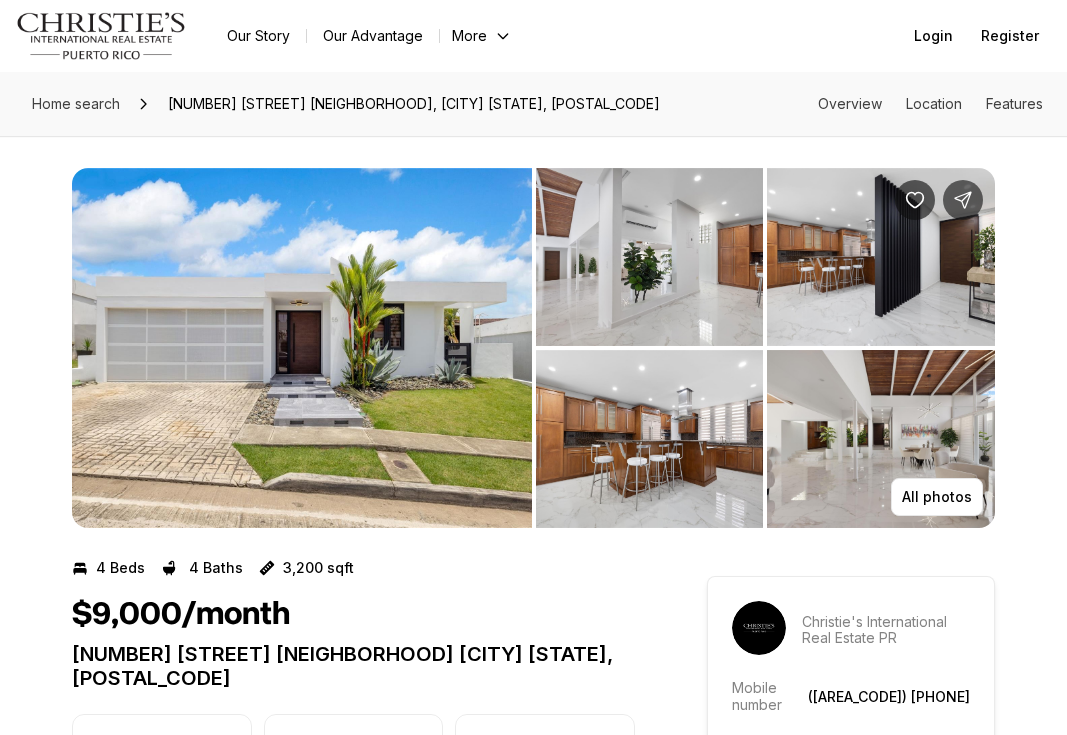 scroll, scrollTop: 0, scrollLeft: 0, axis: both 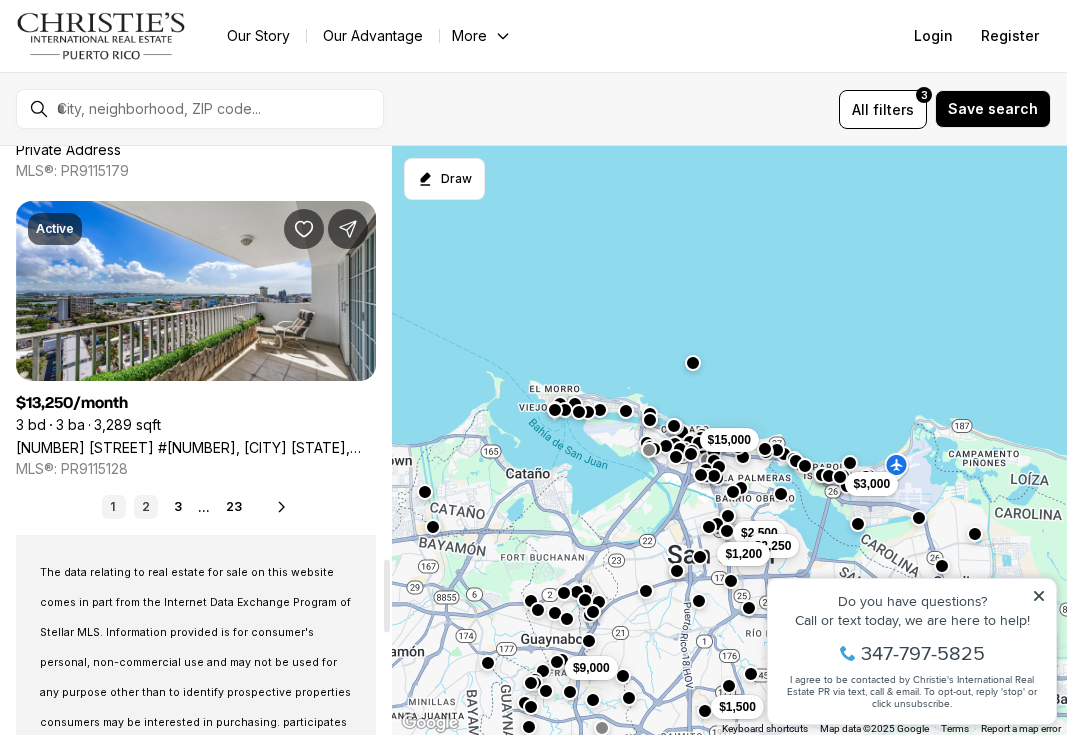 click on "2" at bounding box center (146, 507) 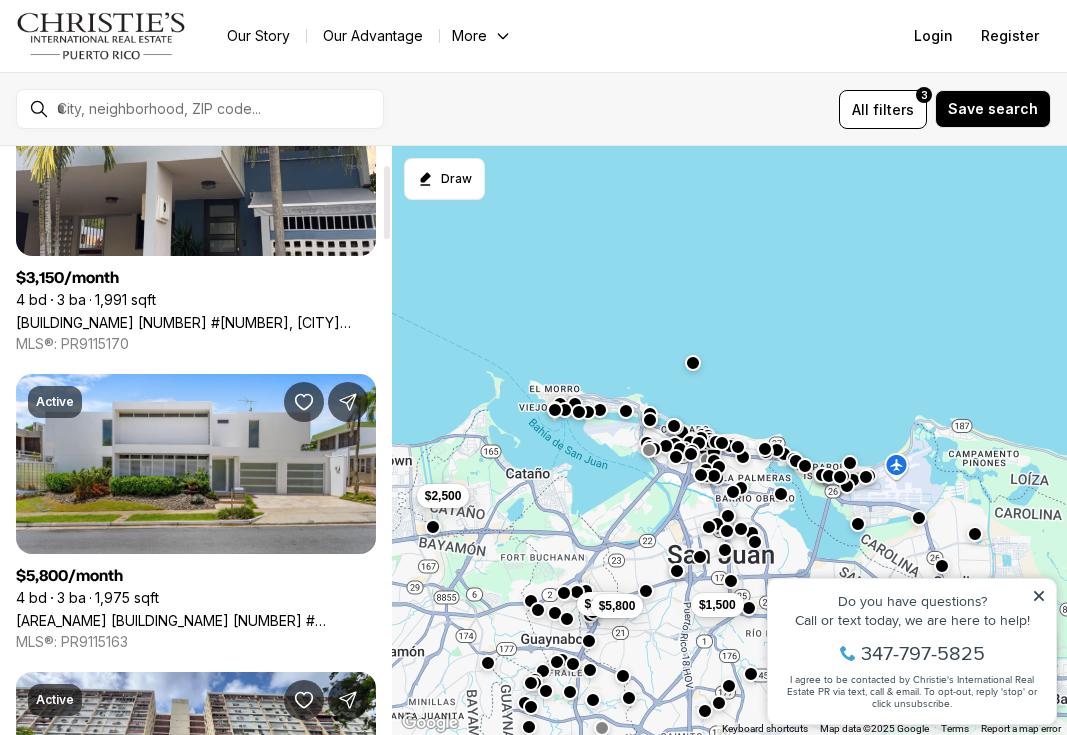 scroll, scrollTop: 155, scrollLeft: 0, axis: vertical 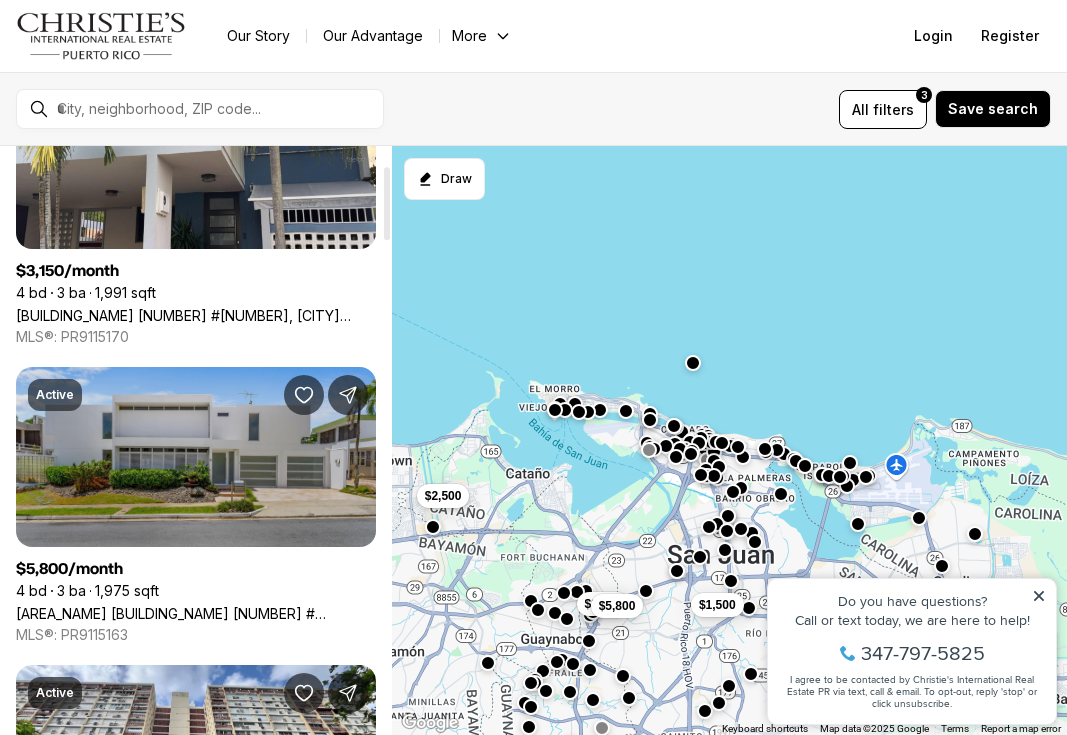 click on "Alturas de San Patricio 1 #5, GUAYNABO PR, 00968" at bounding box center [196, 613] 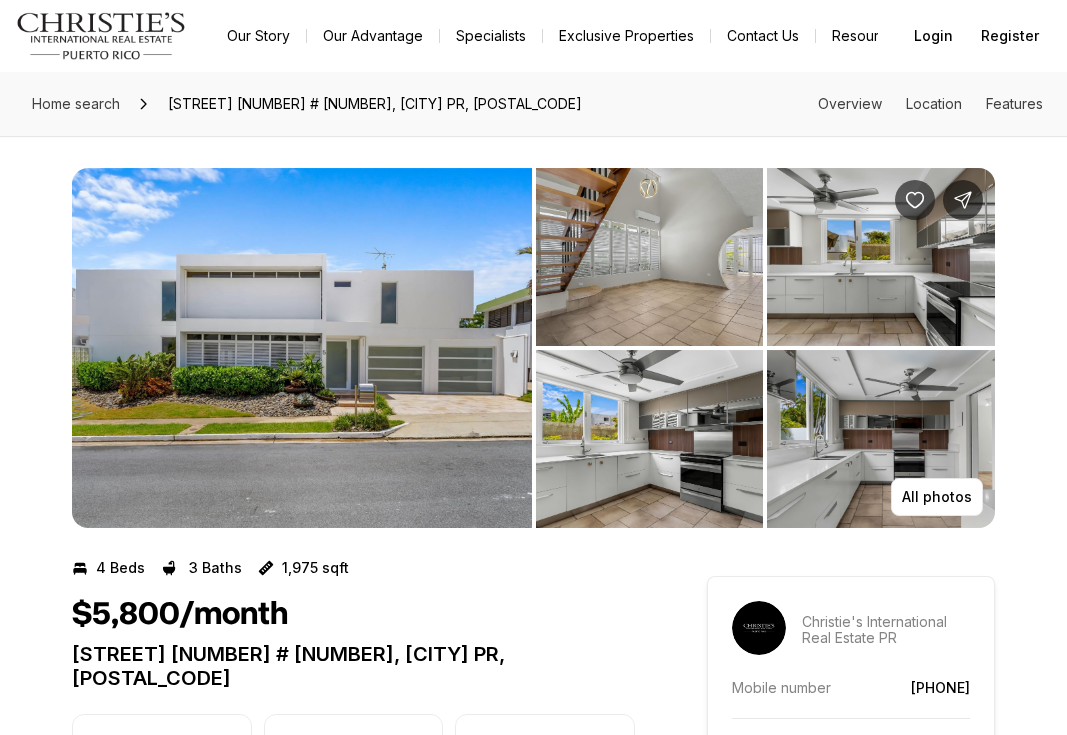scroll, scrollTop: 0, scrollLeft: 0, axis: both 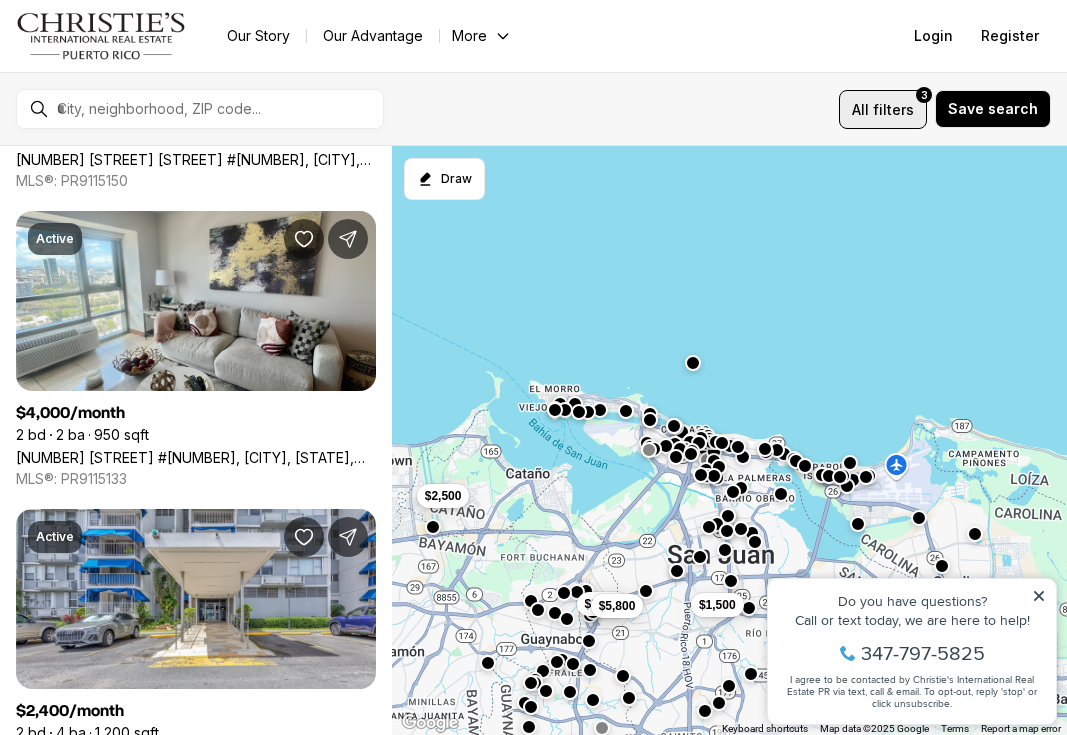 click on "filters" at bounding box center (893, 109) 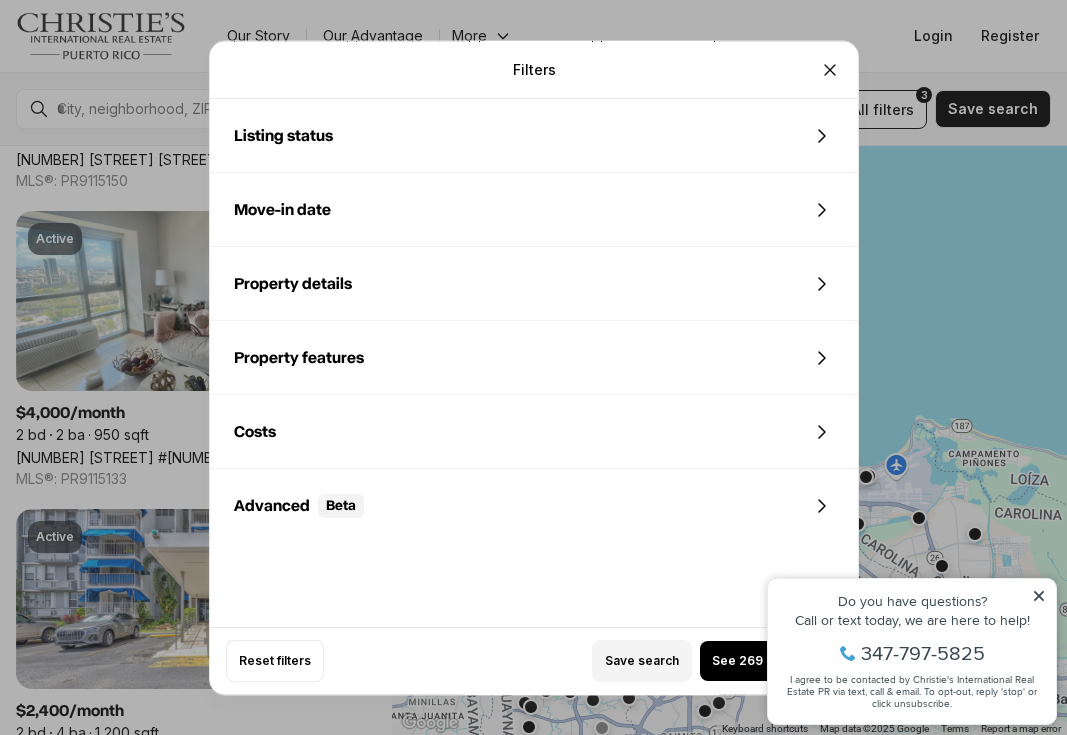 scroll, scrollTop: 844, scrollLeft: 0, axis: vertical 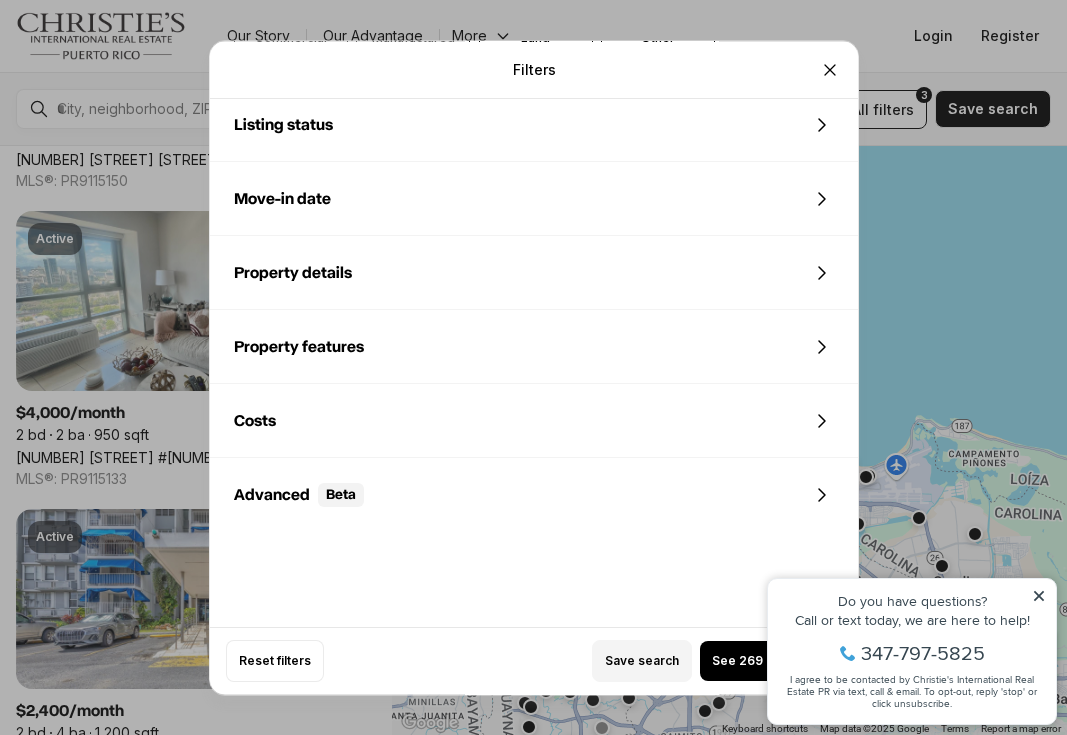 click 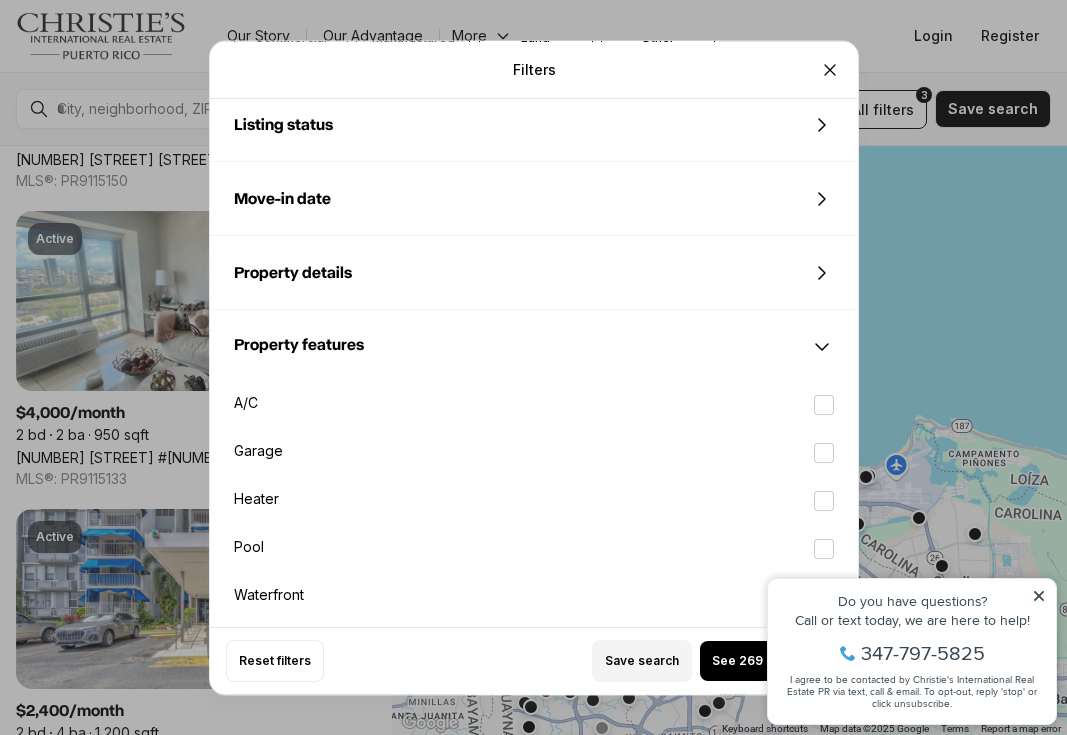 scroll, scrollTop: 1060, scrollLeft: 0, axis: vertical 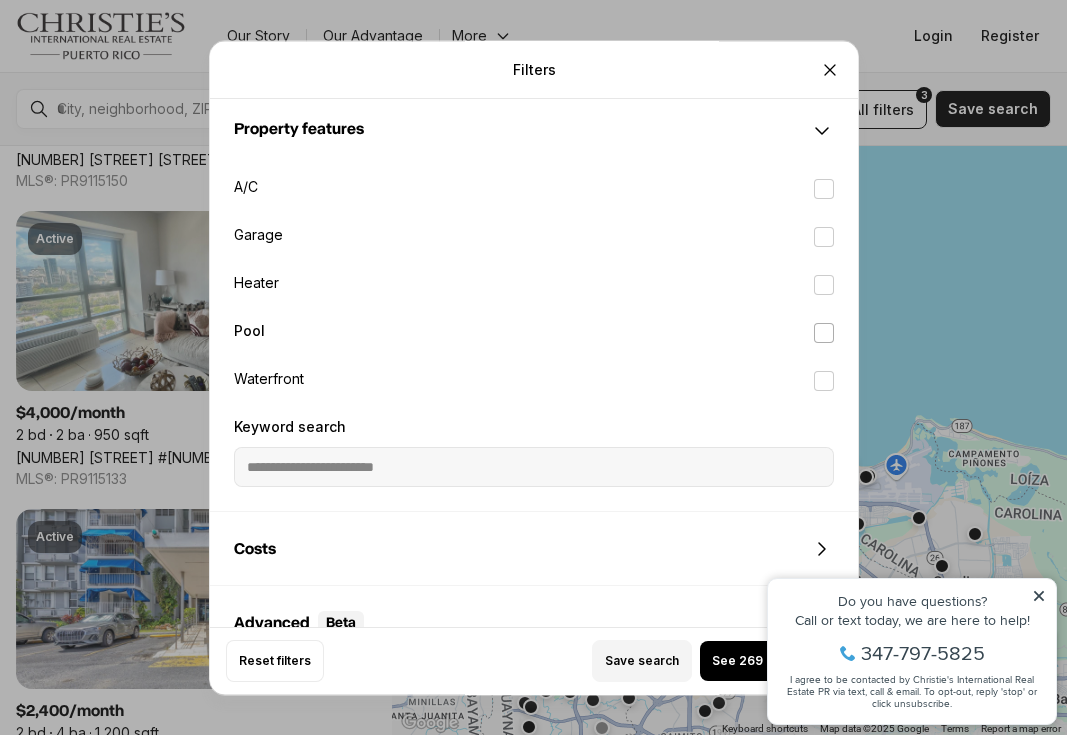 click on "Pool" at bounding box center (534, 333) 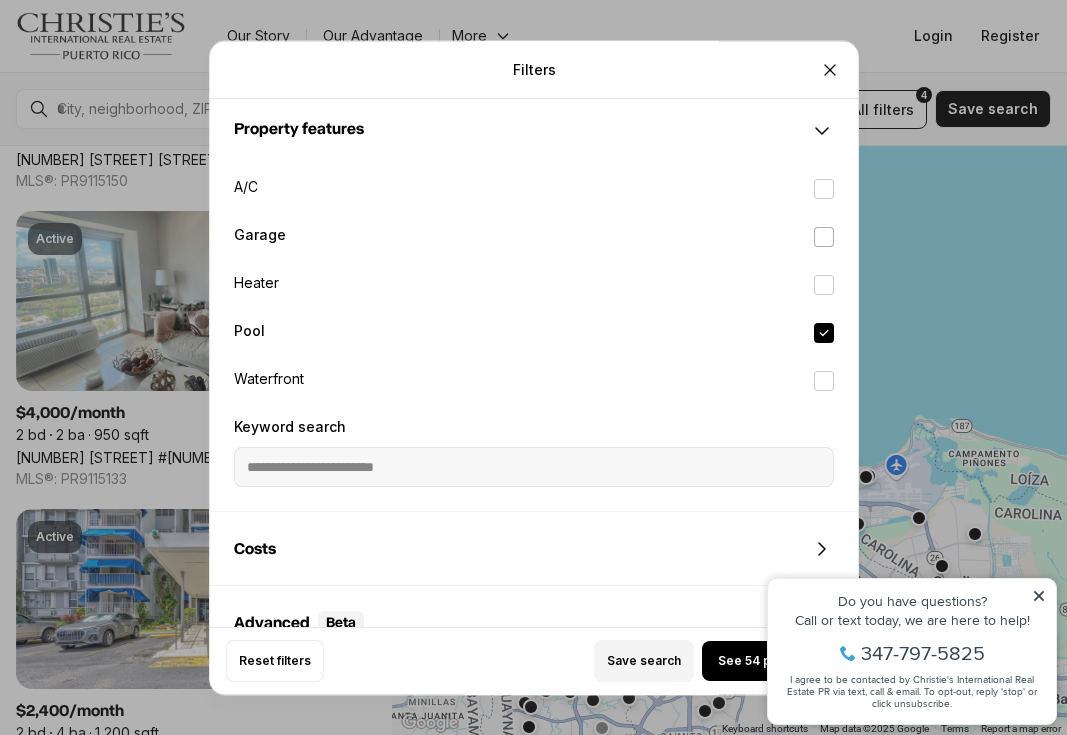 click on "Garage" at bounding box center (824, 237) 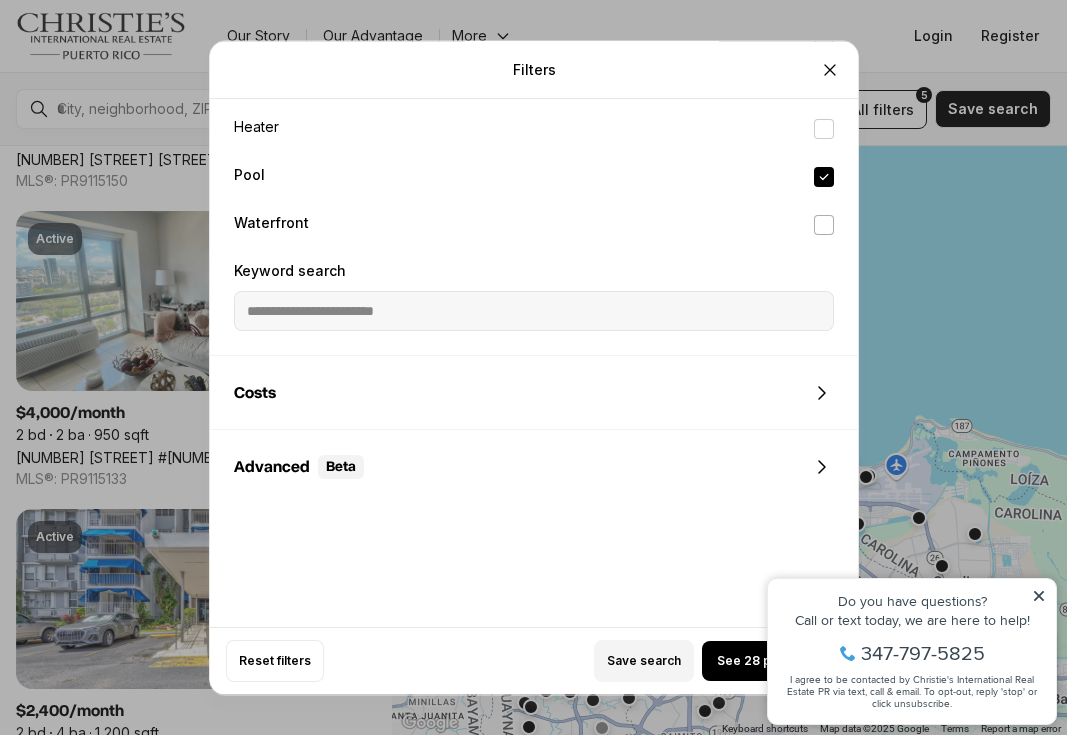 scroll, scrollTop: 1219, scrollLeft: 0, axis: vertical 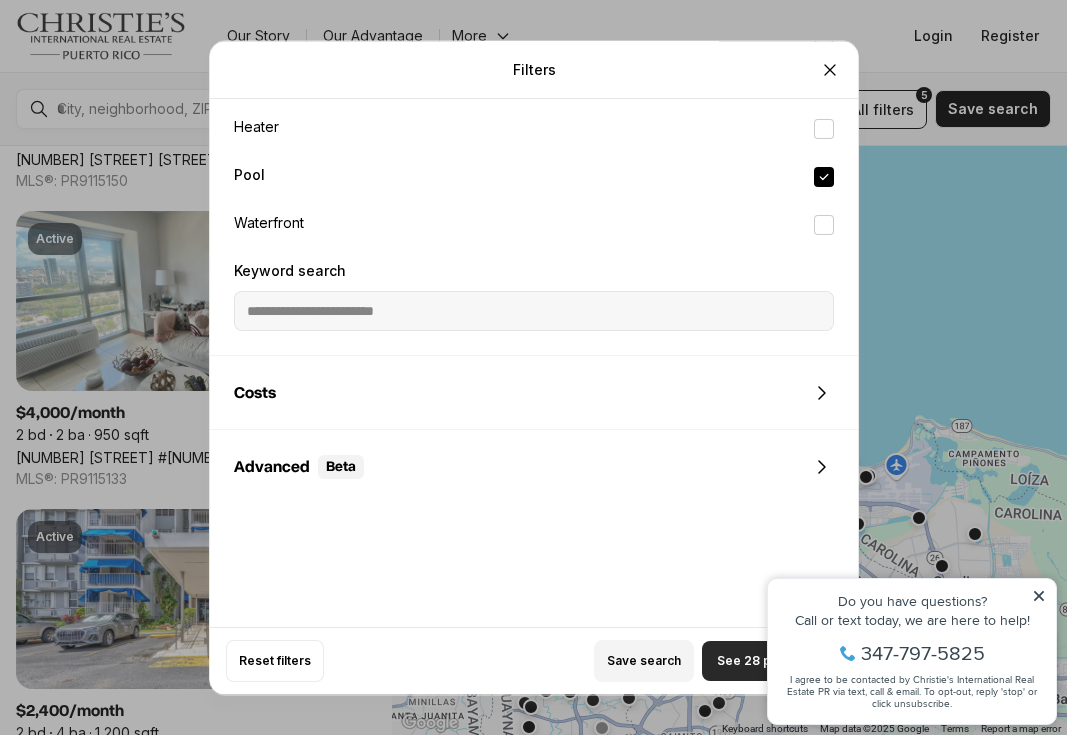 click on "See 28 properties" at bounding box center (772, 661) 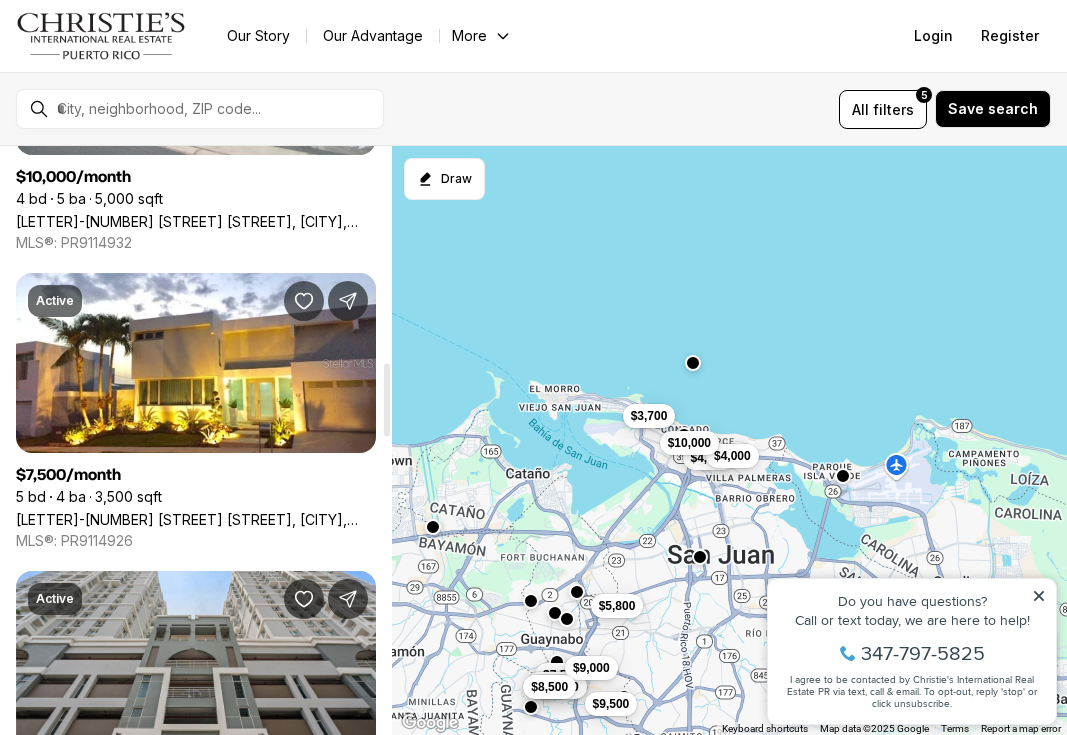 scroll, scrollTop: 1743, scrollLeft: 0, axis: vertical 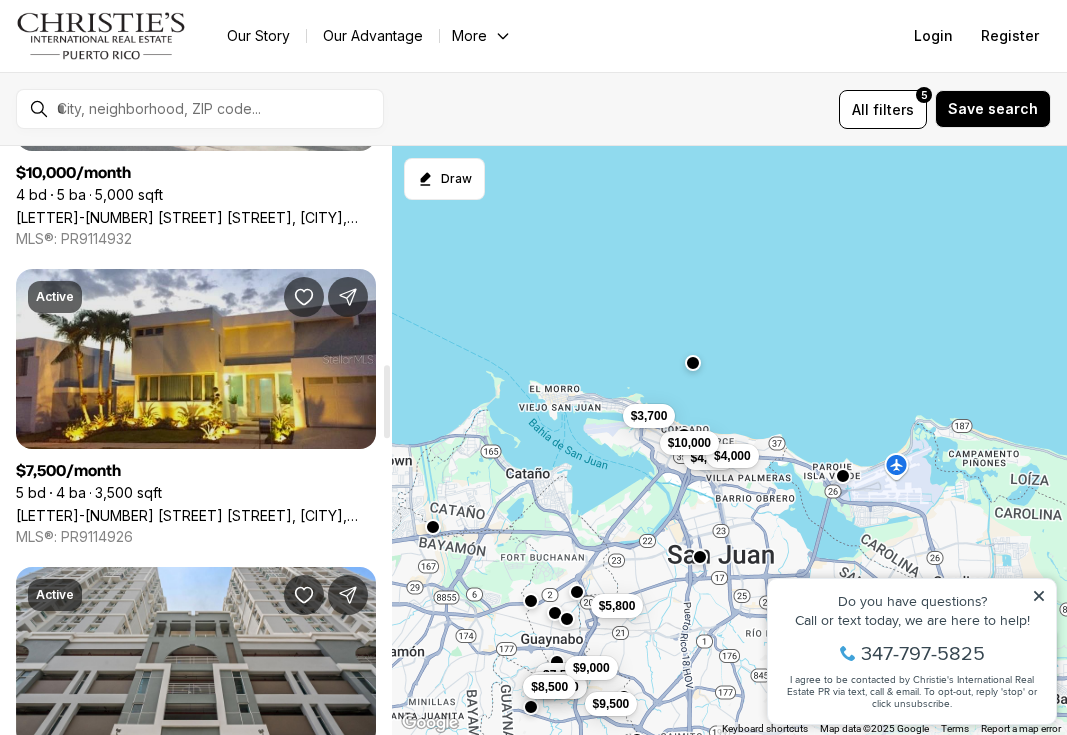 click on "[LETTER]-[NUMBER] [STREET_NAME], [CITY] PR, [POSTAL_CODE]" at bounding box center [196, 515] 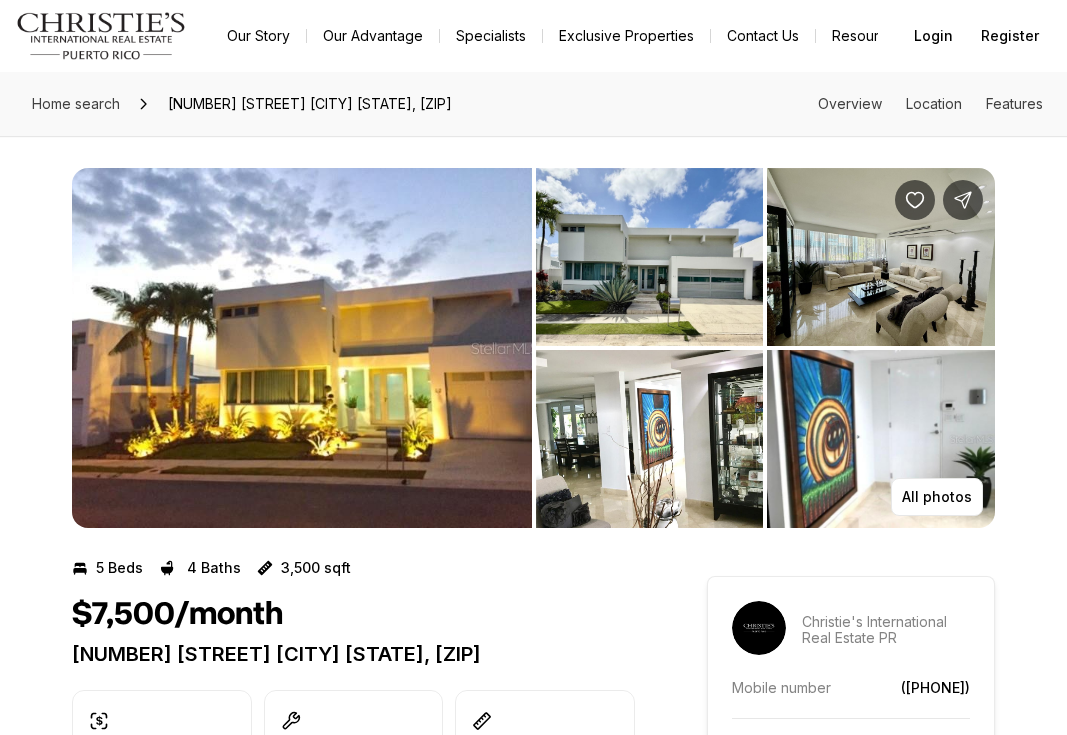 scroll, scrollTop: 0, scrollLeft: 0, axis: both 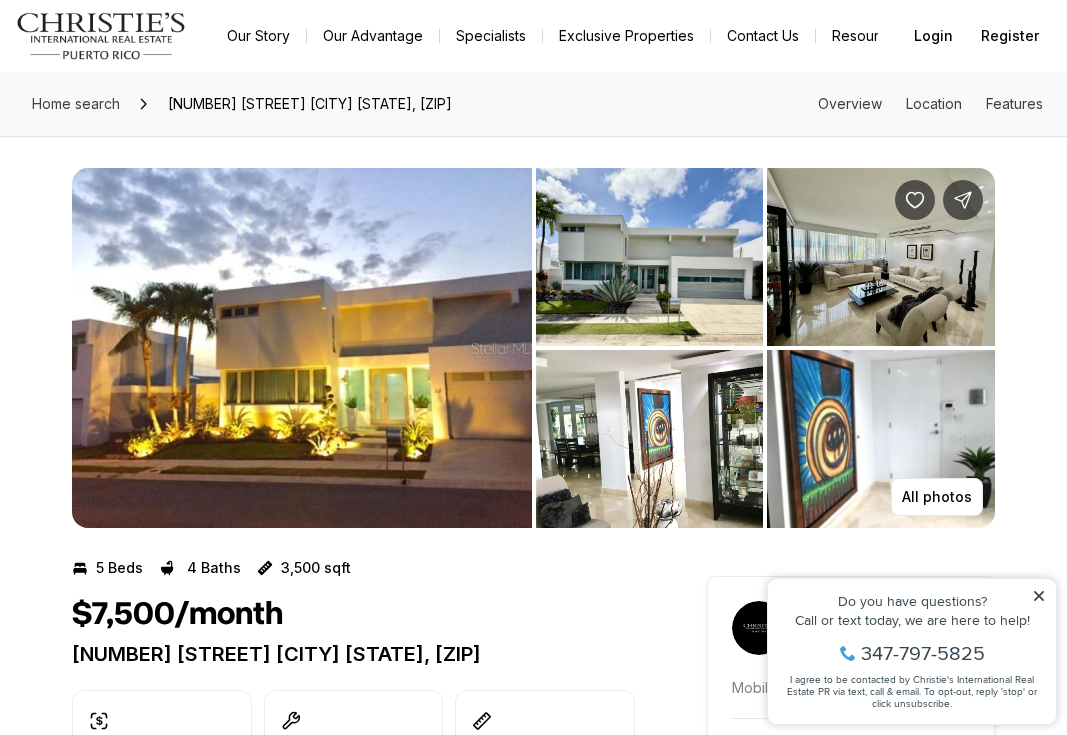 click at bounding box center [650, 257] 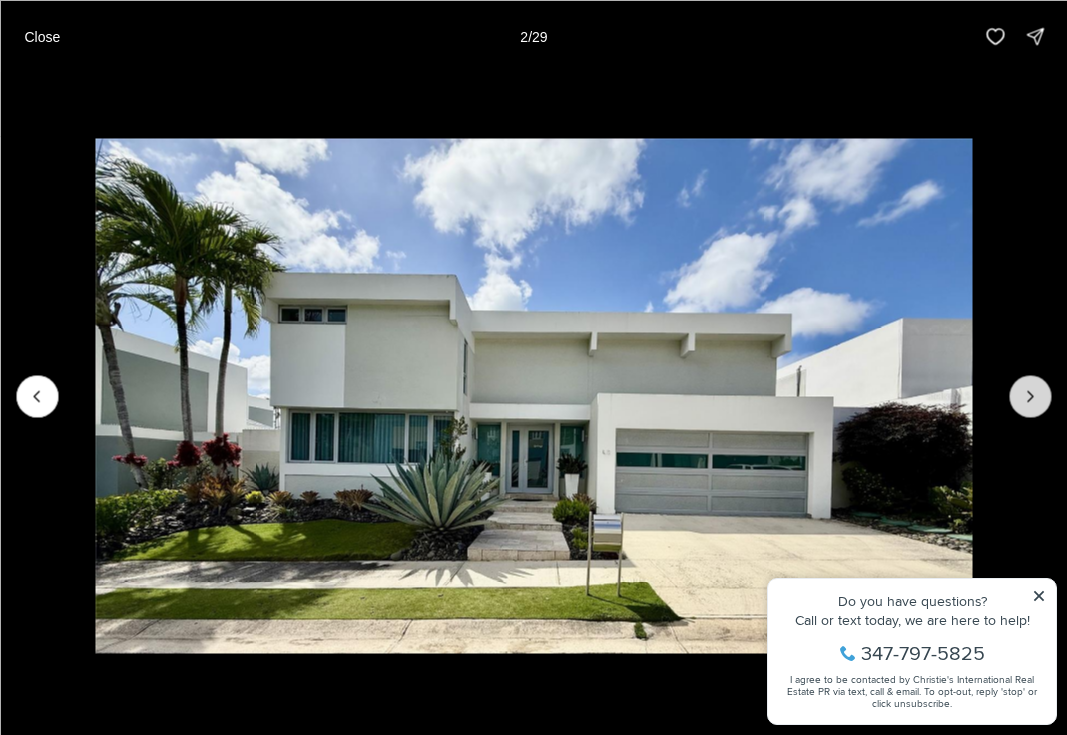 click 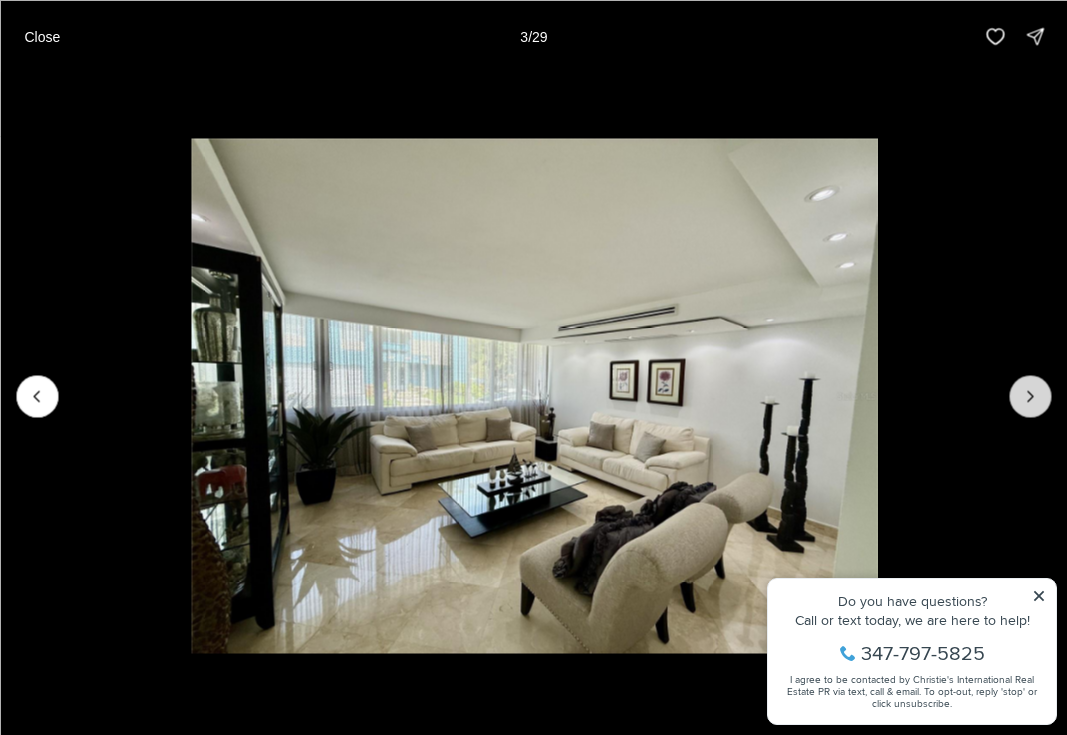 click 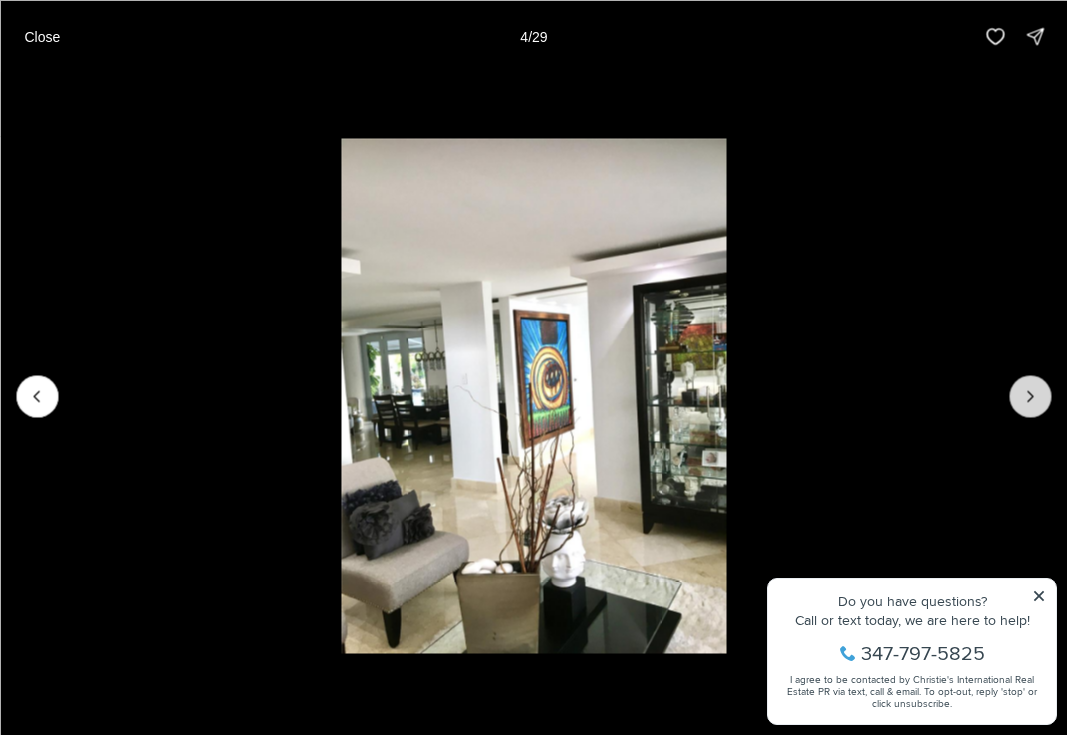 click 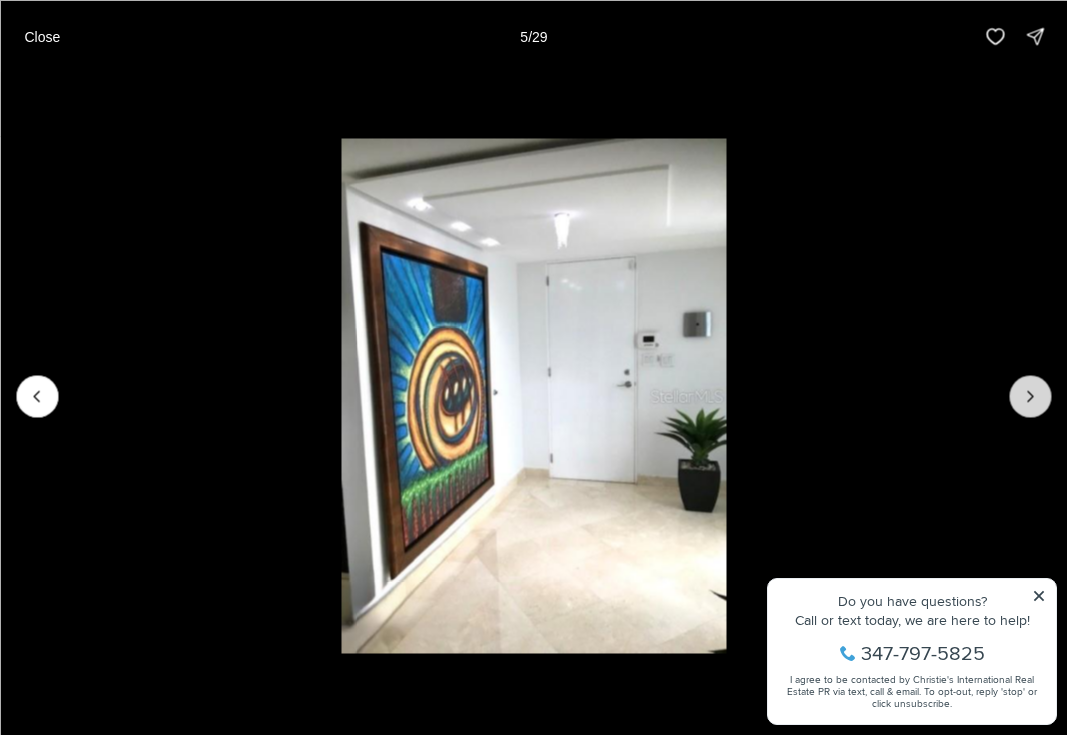 click 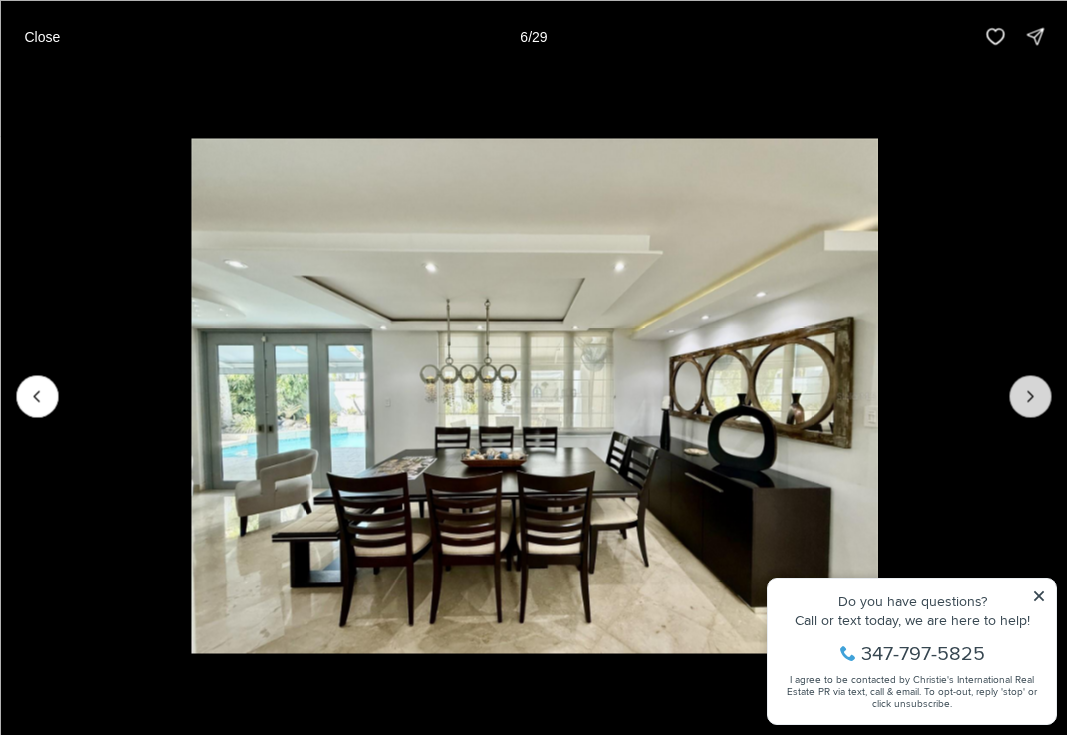 click 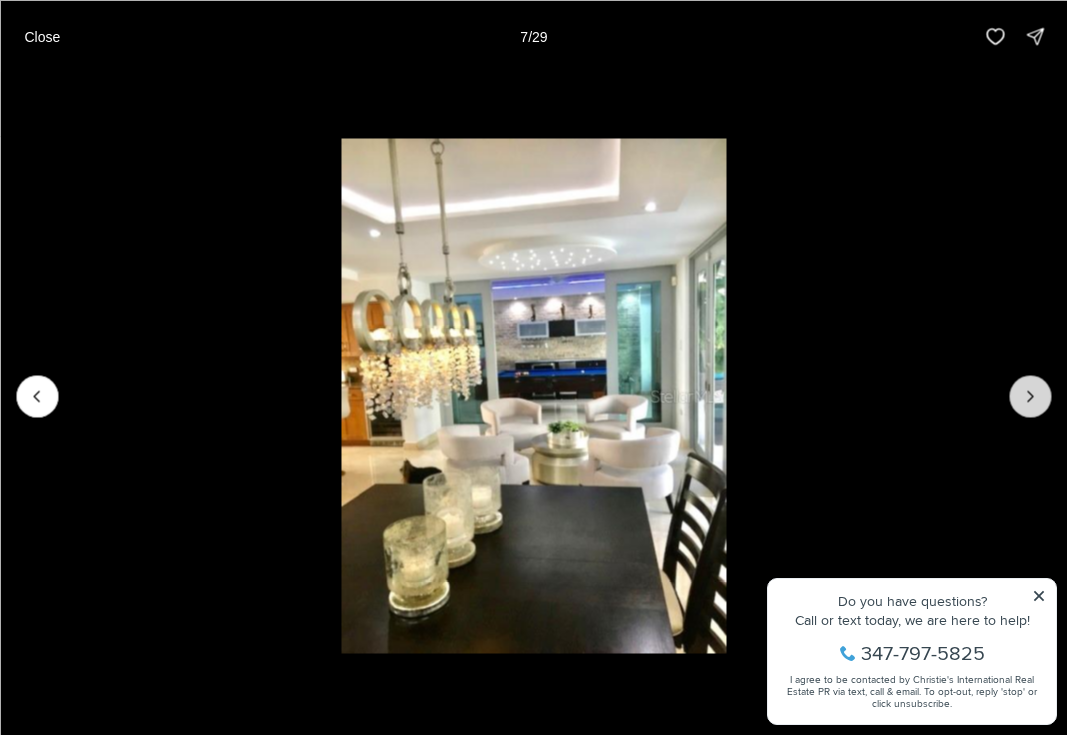click 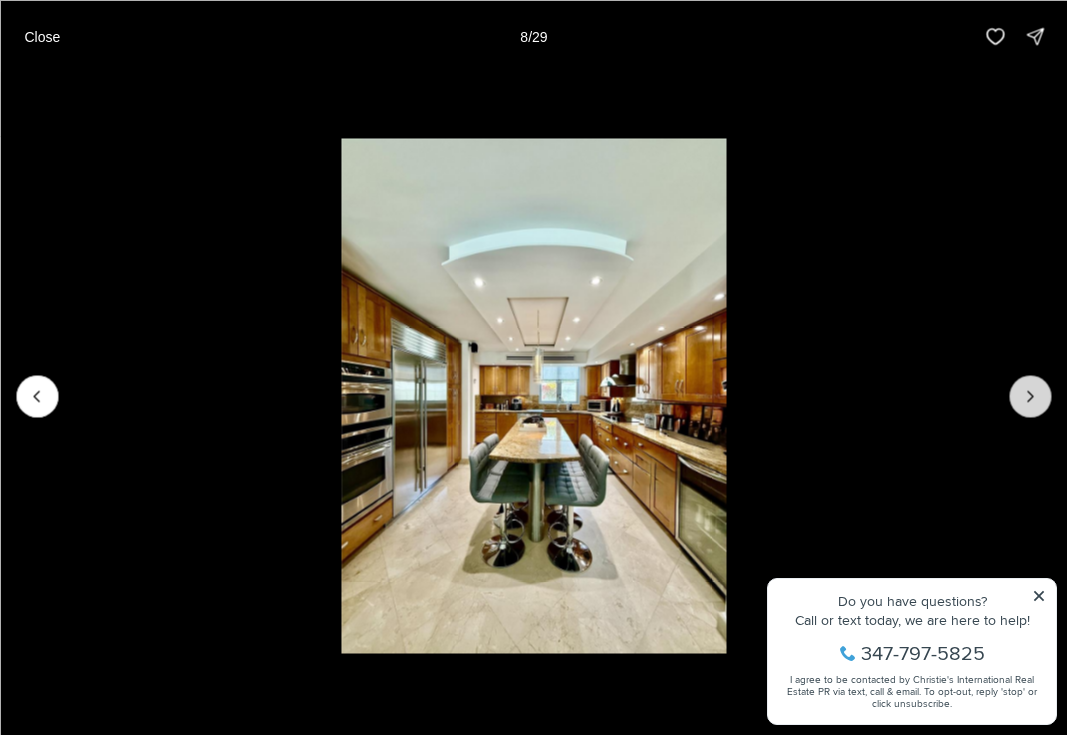 click 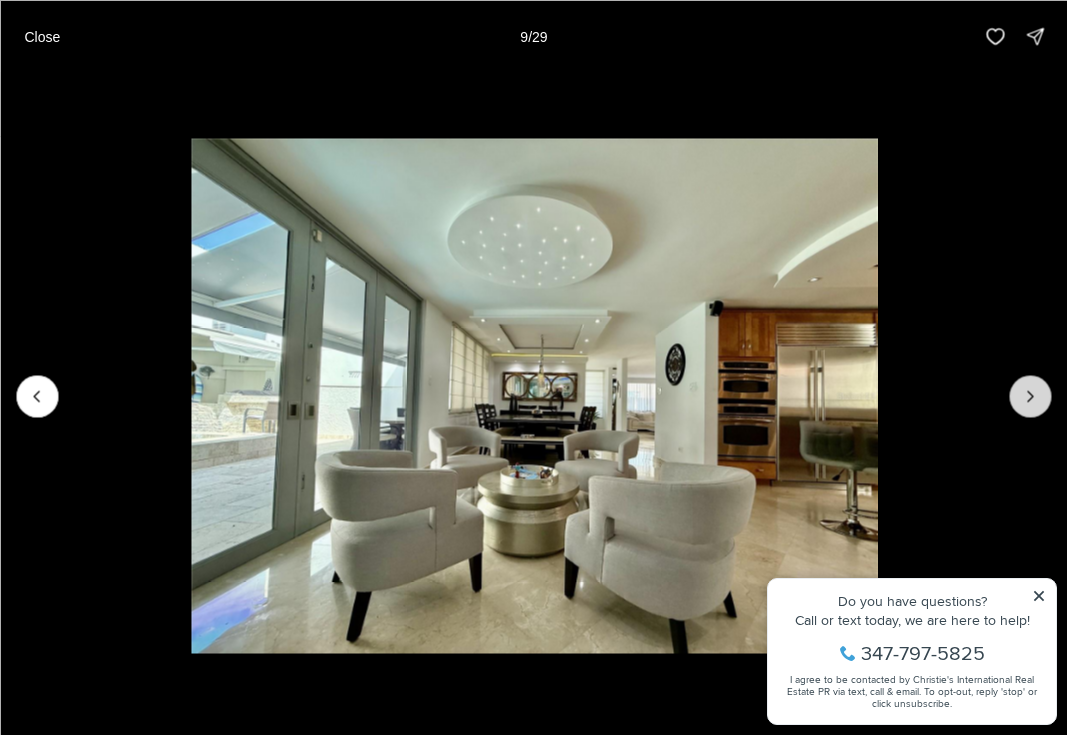 click 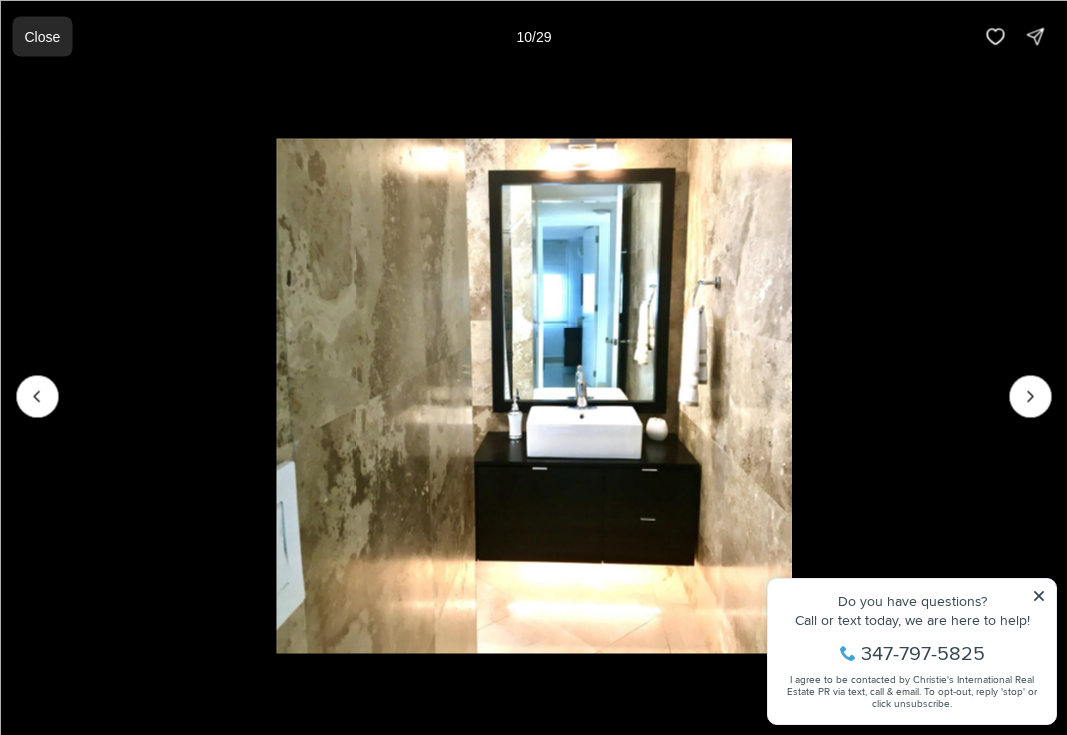 click on "Close" at bounding box center (42, 36) 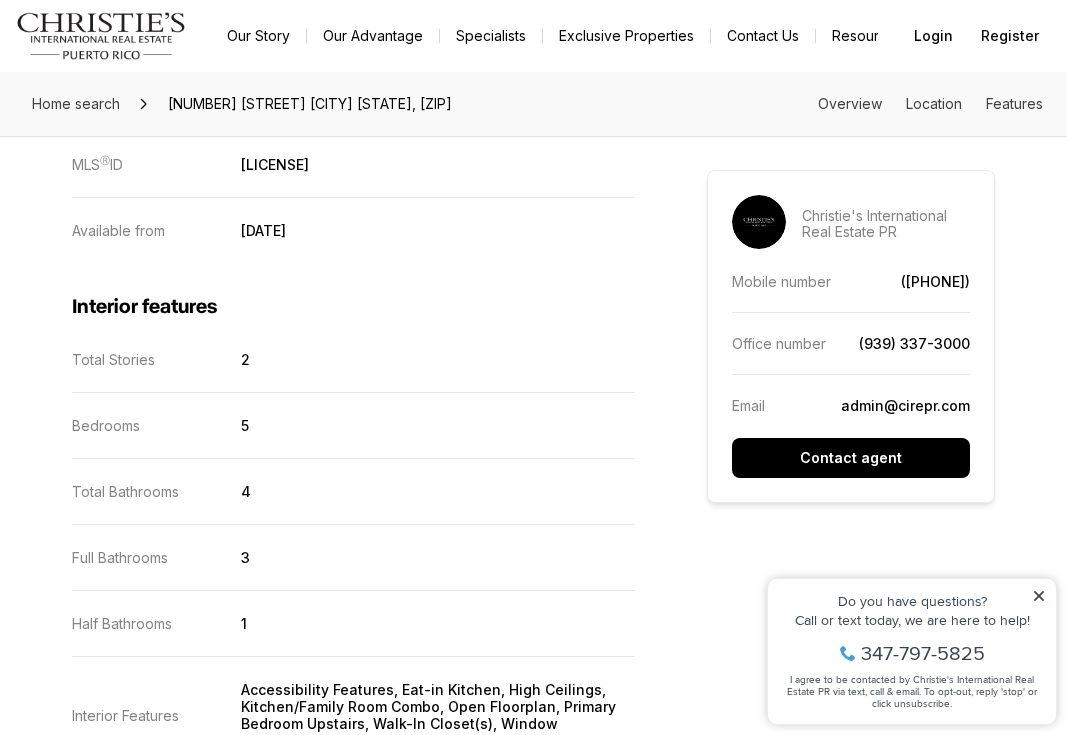 scroll, scrollTop: 1666, scrollLeft: 0, axis: vertical 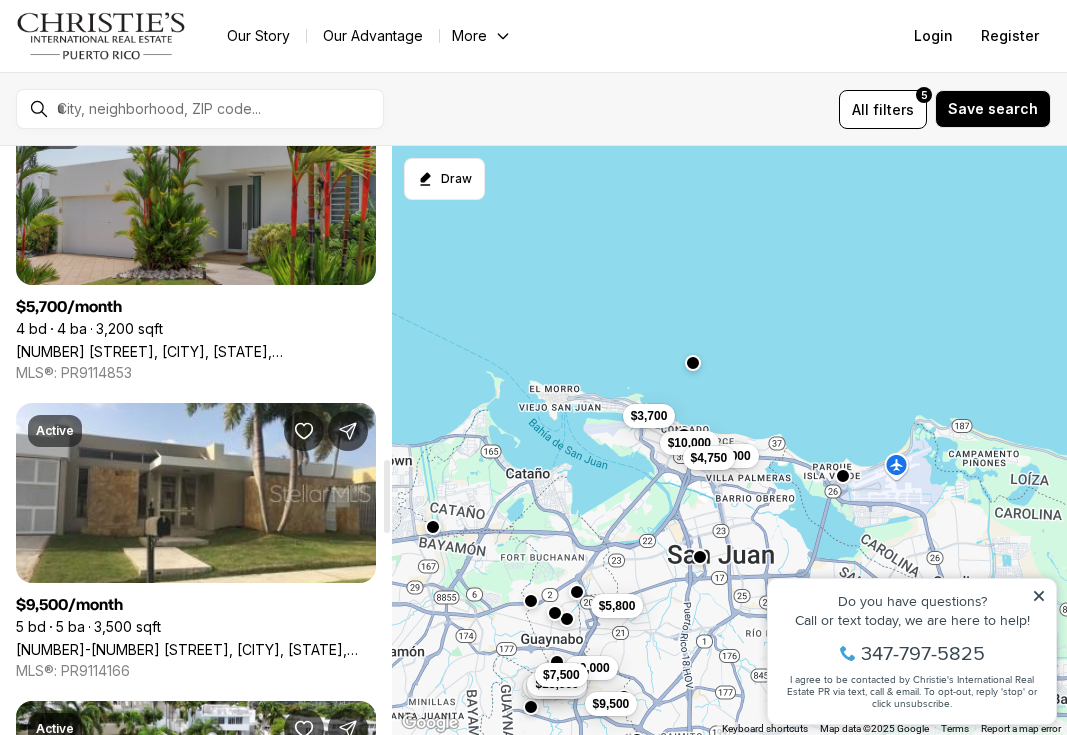 click on "[NUMBER] [STREET], [CITY], [STATE], [POSTAL_CODE]" at bounding box center [196, 351] 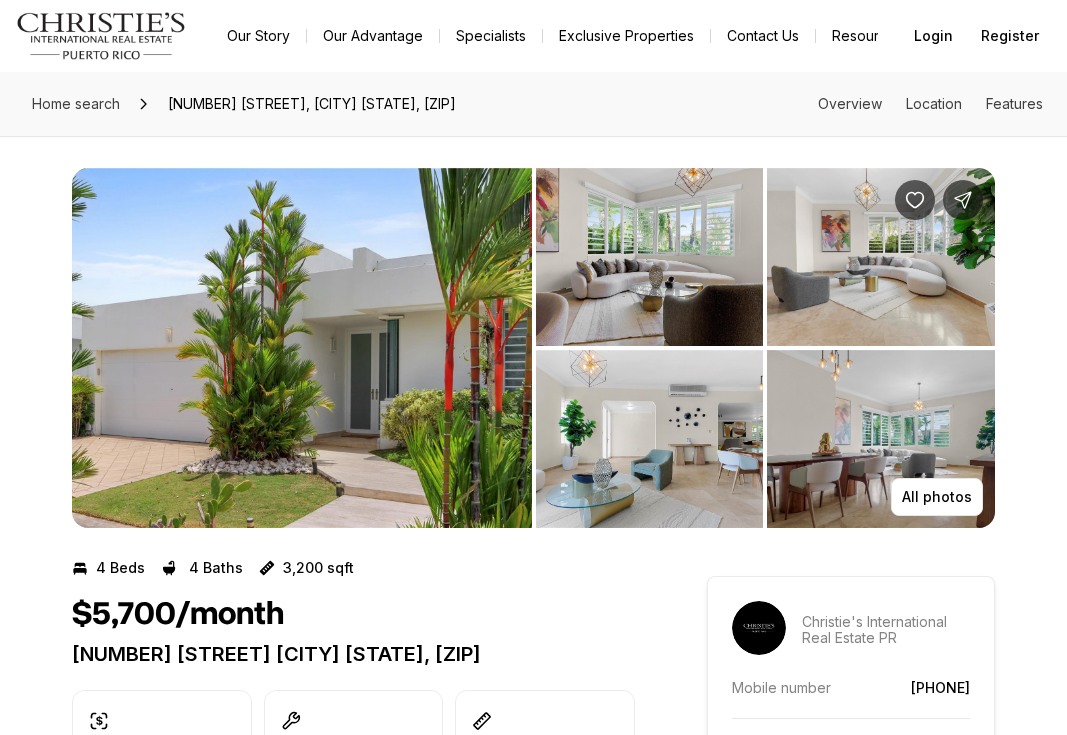 scroll, scrollTop: 0, scrollLeft: 0, axis: both 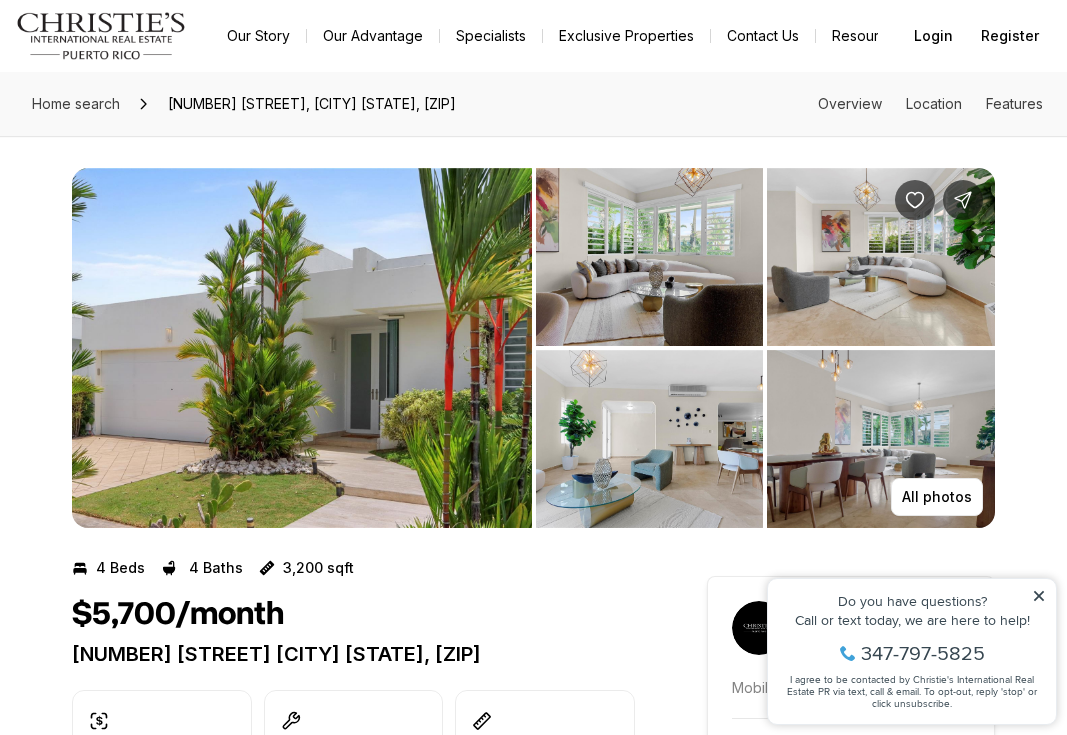 click at bounding box center [881, 439] 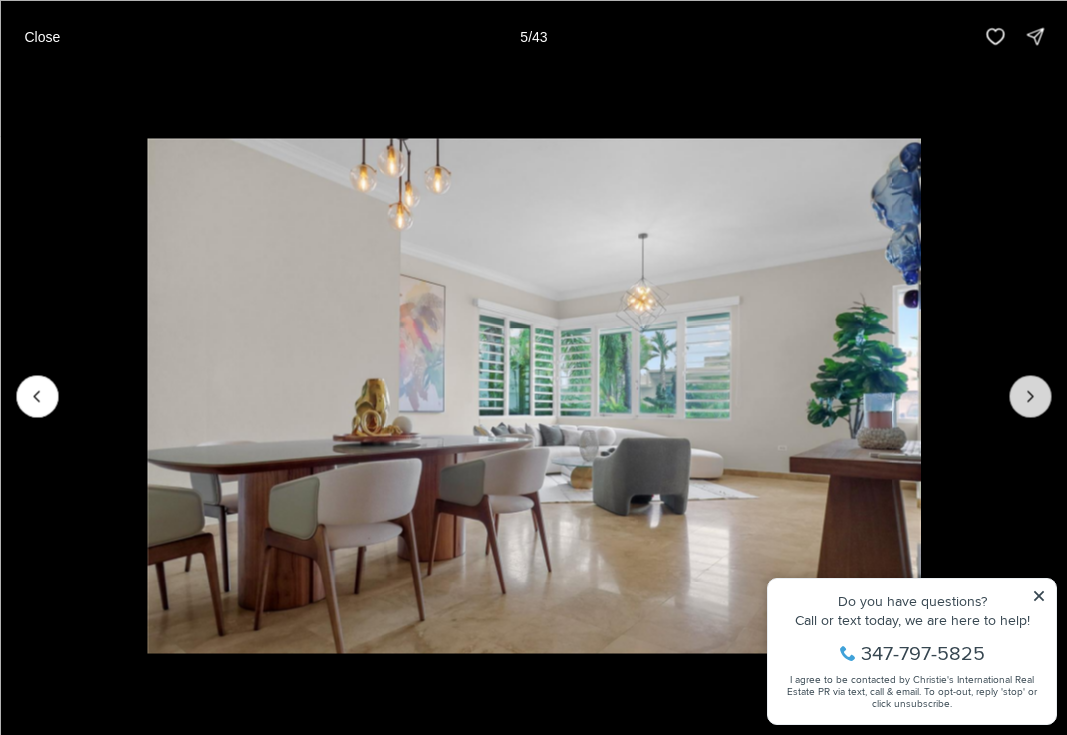 click 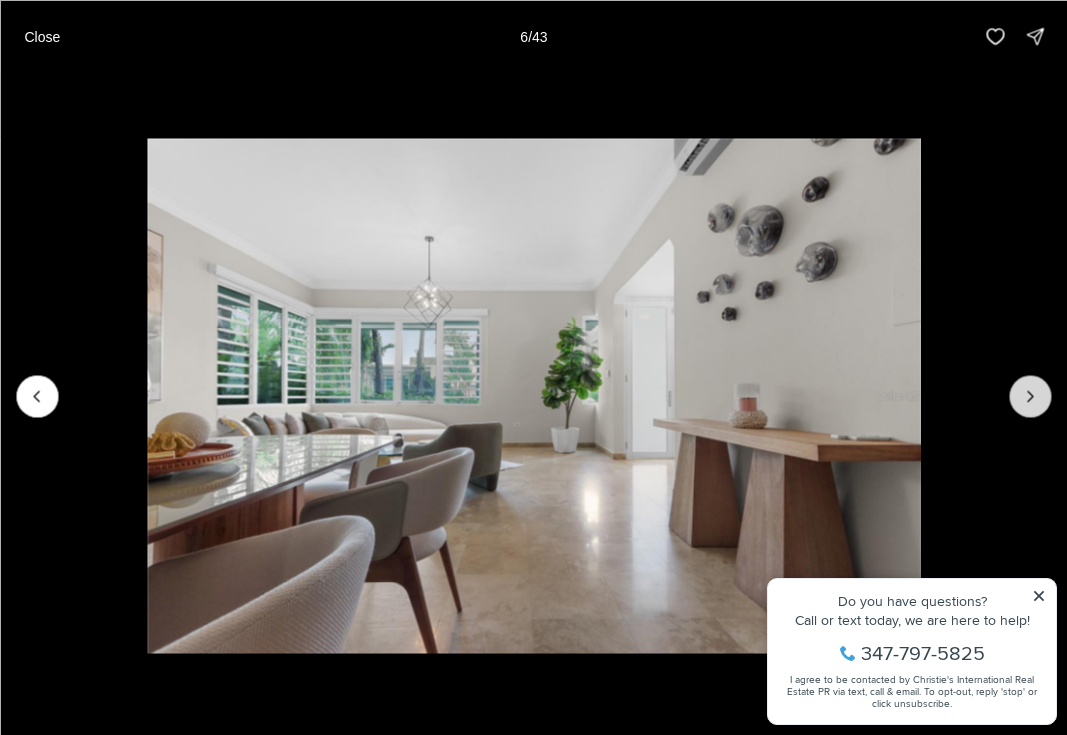 click 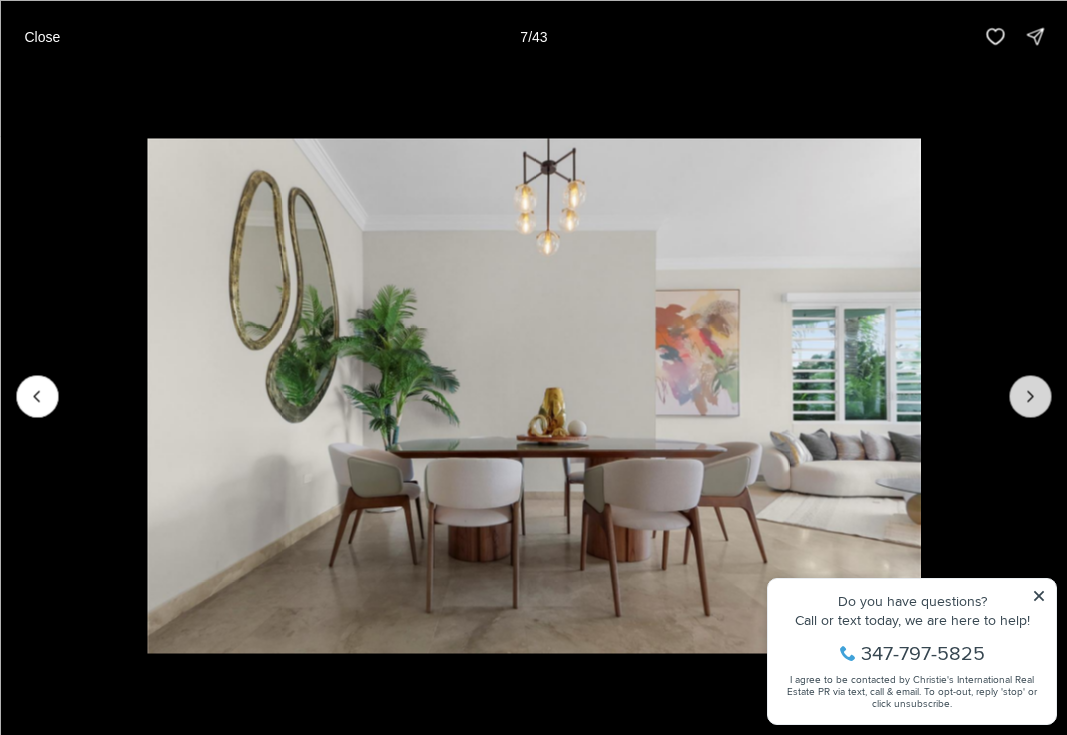 click 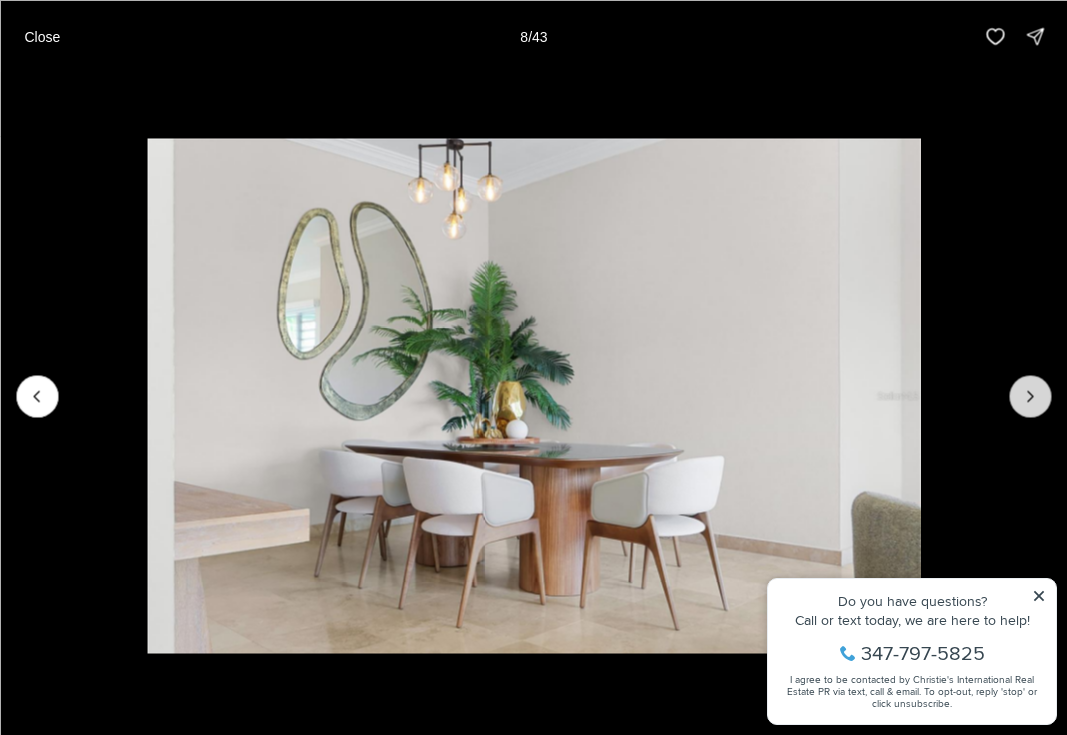 click 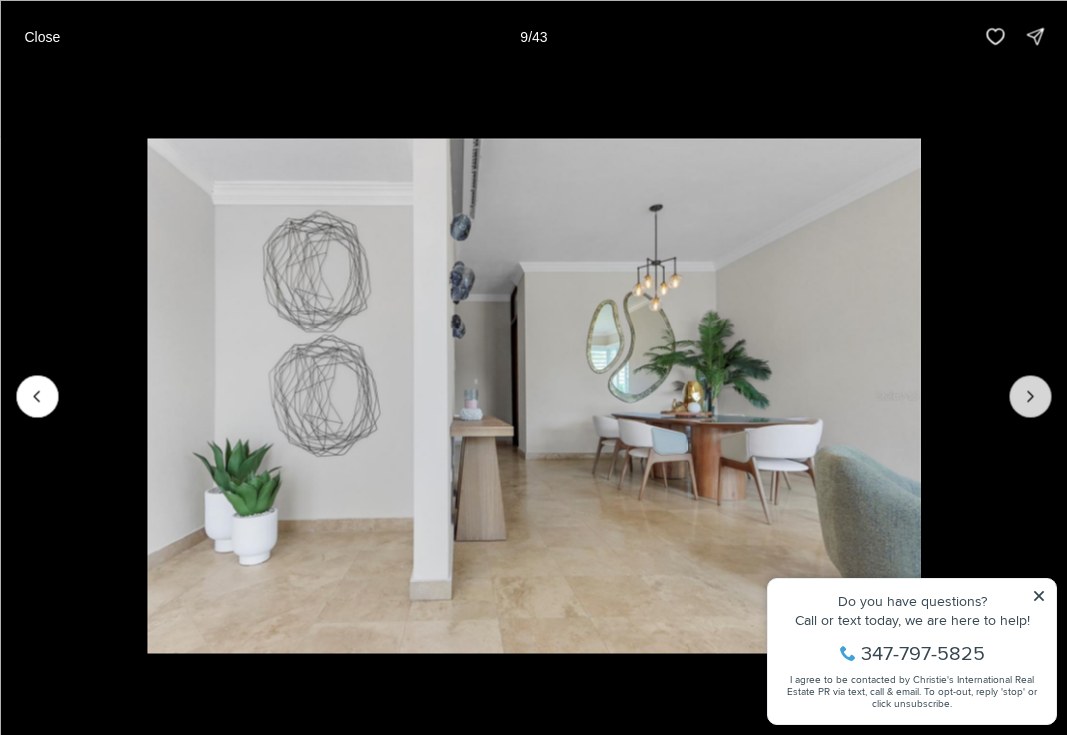 click 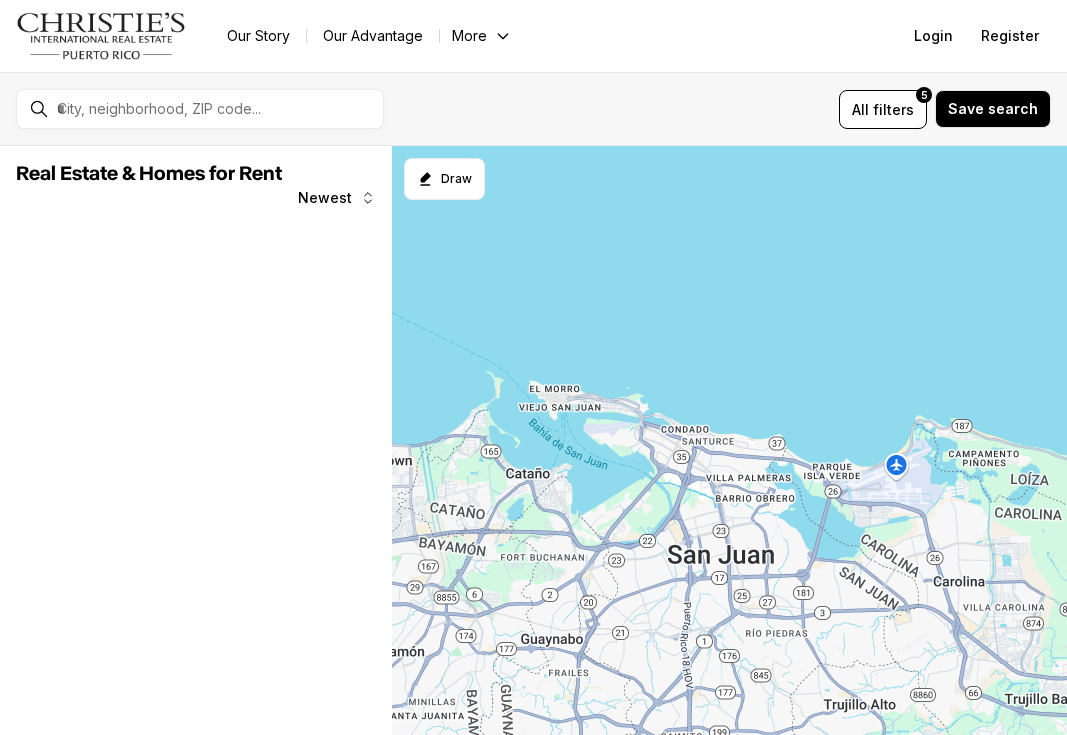 scroll, scrollTop: 0, scrollLeft: 0, axis: both 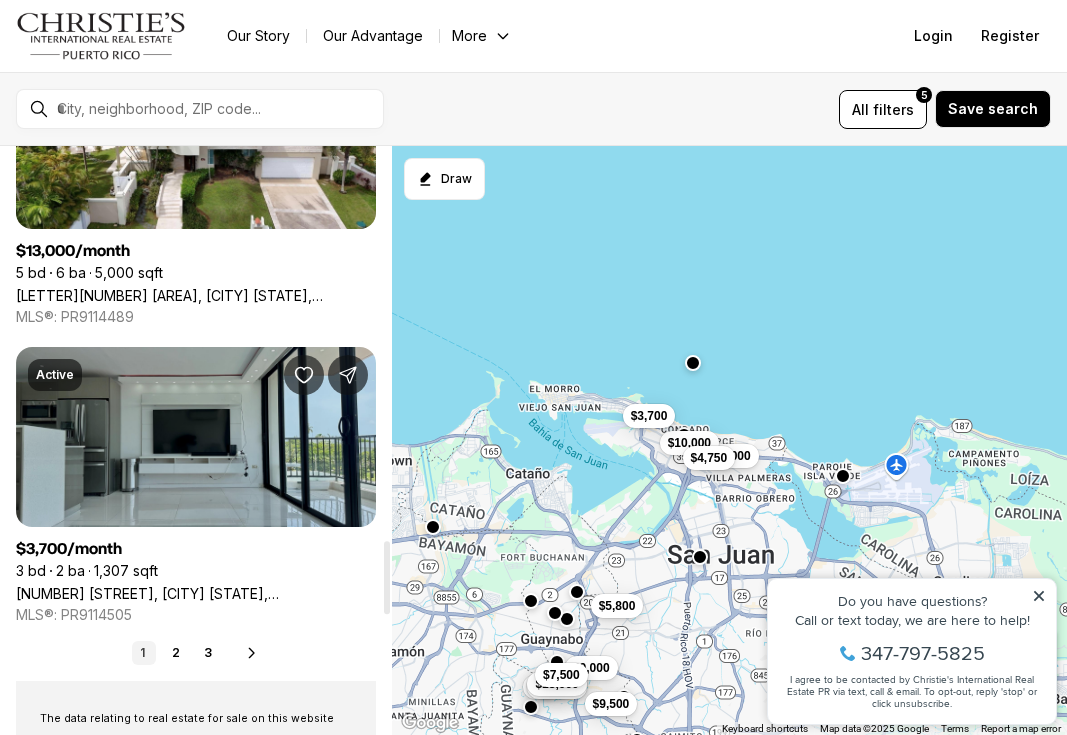 click on "[NUMBER] [STREET_NAME] [STREET_NAME], [CITY] PR, [POSTAL_CODE]" at bounding box center (196, 593) 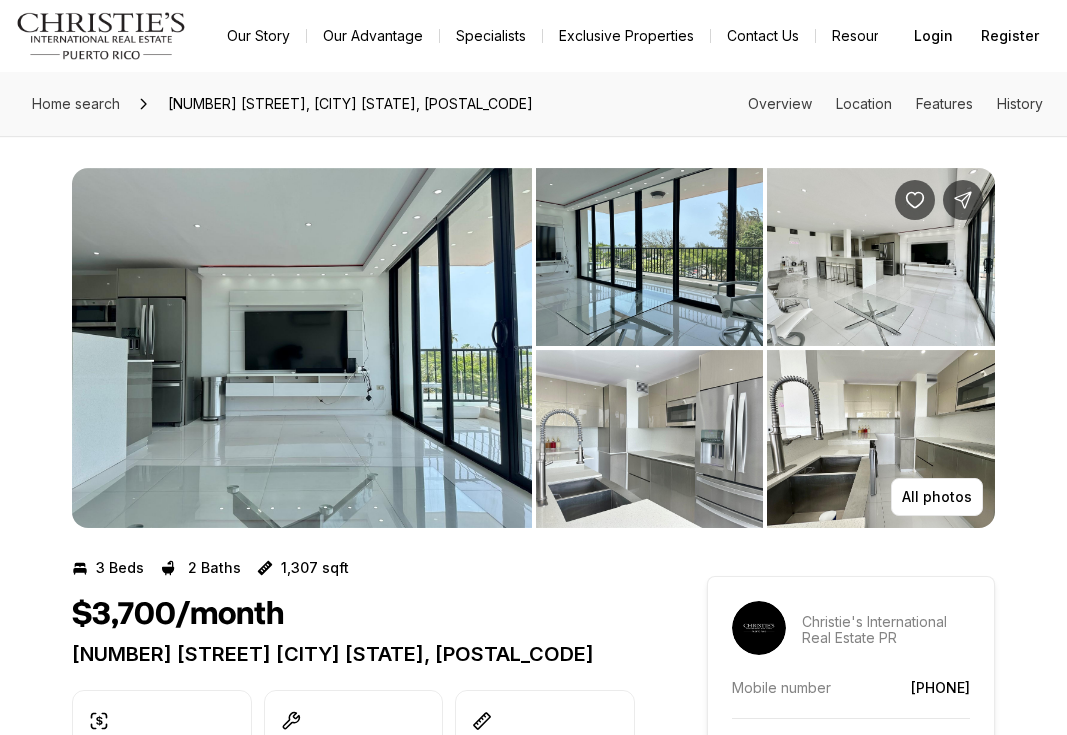 scroll, scrollTop: 0, scrollLeft: 0, axis: both 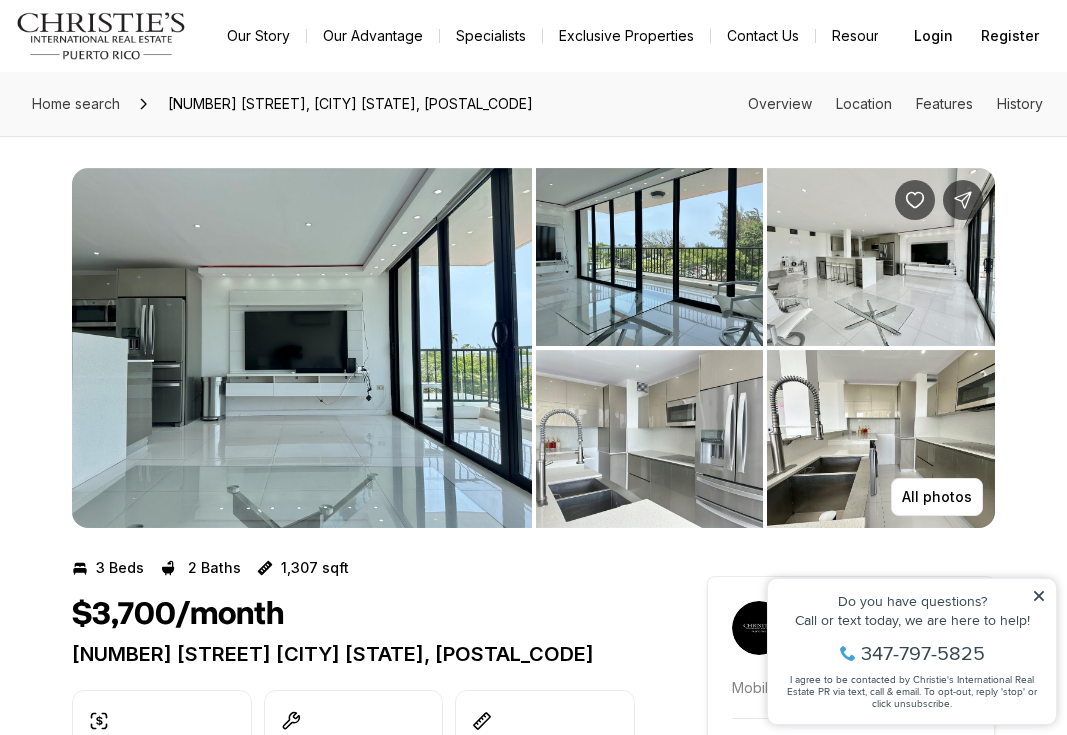 click at bounding box center (881, 439) 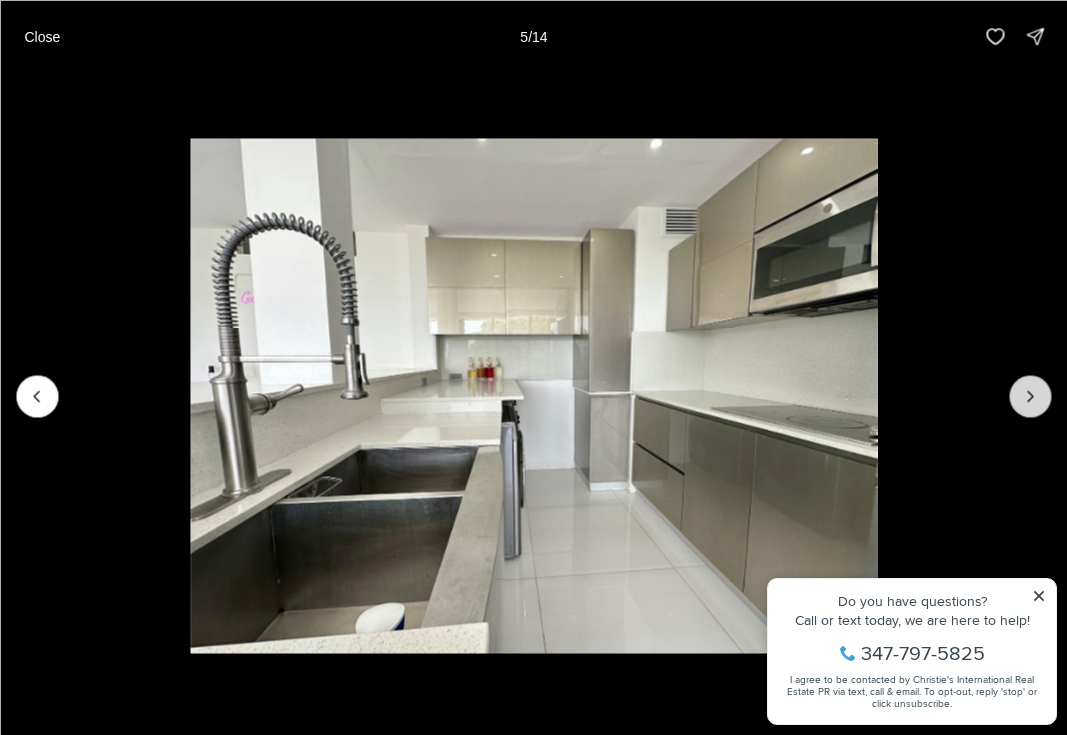 click 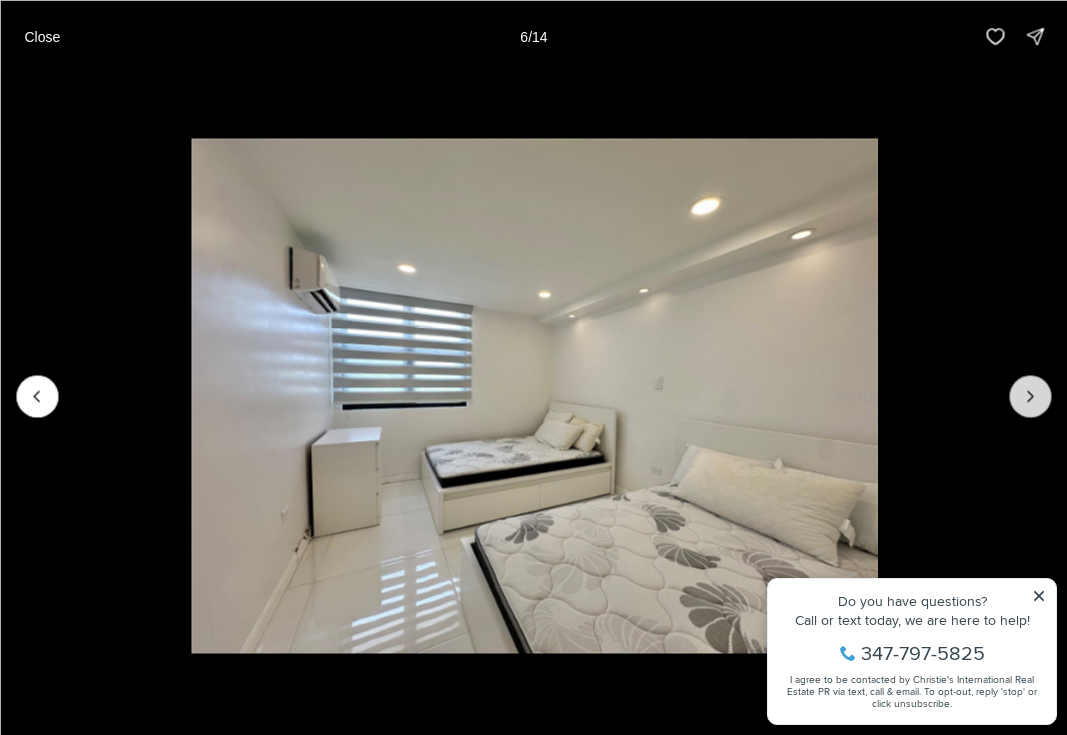 click 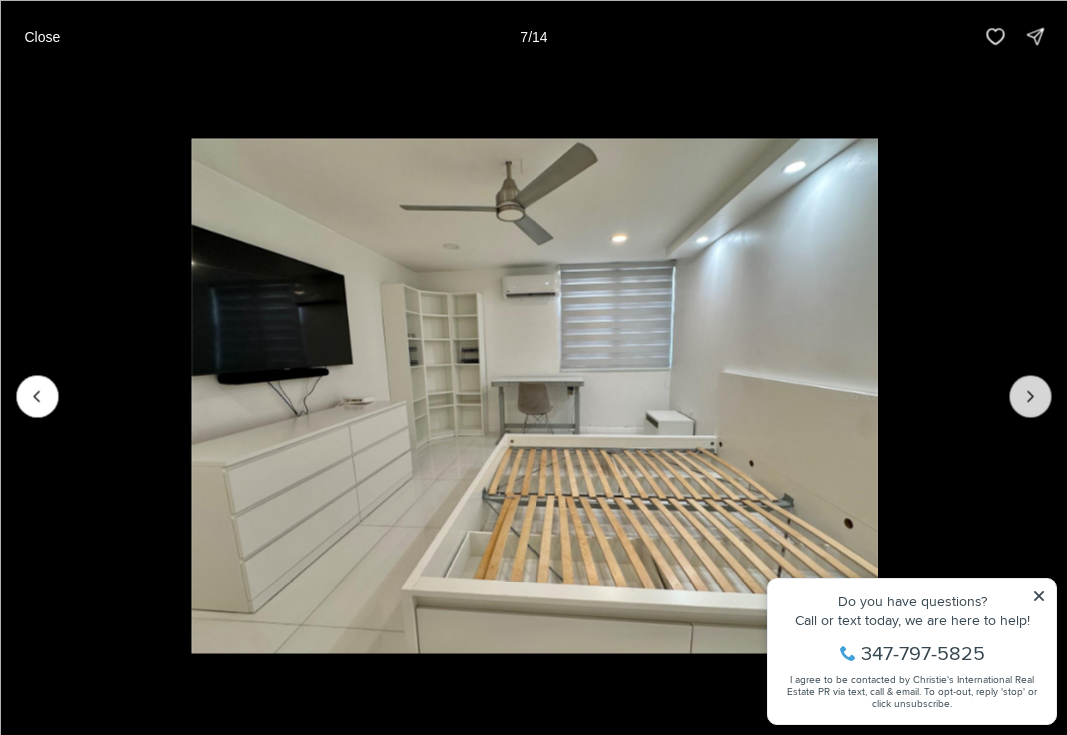 click 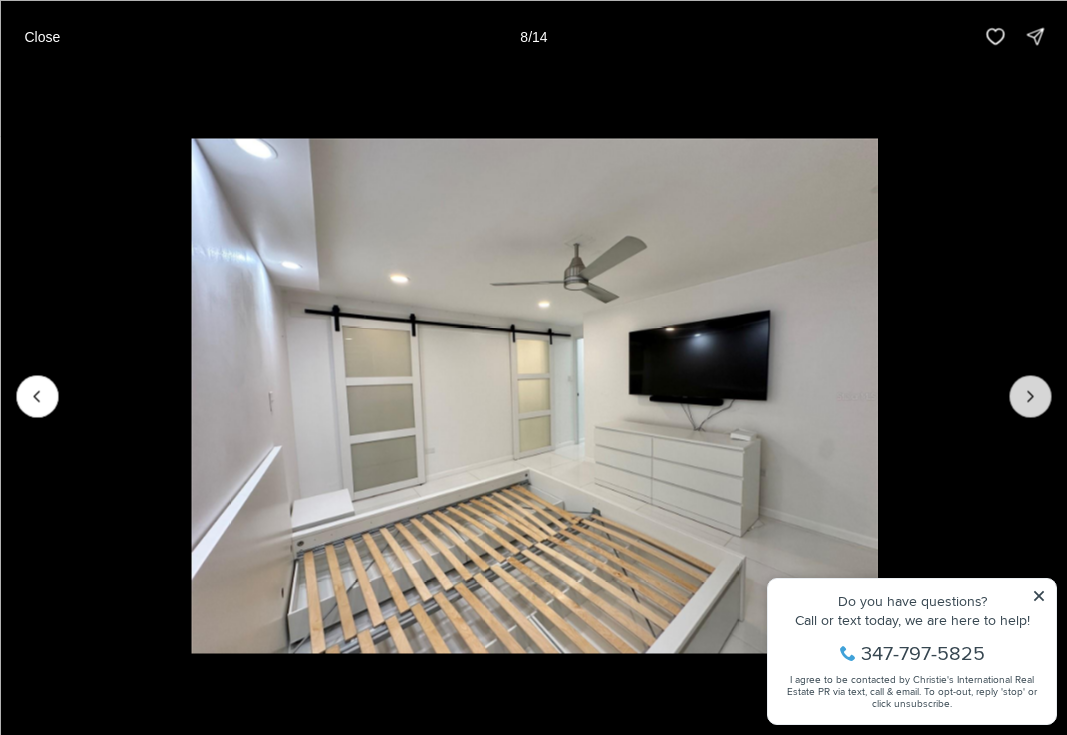 click 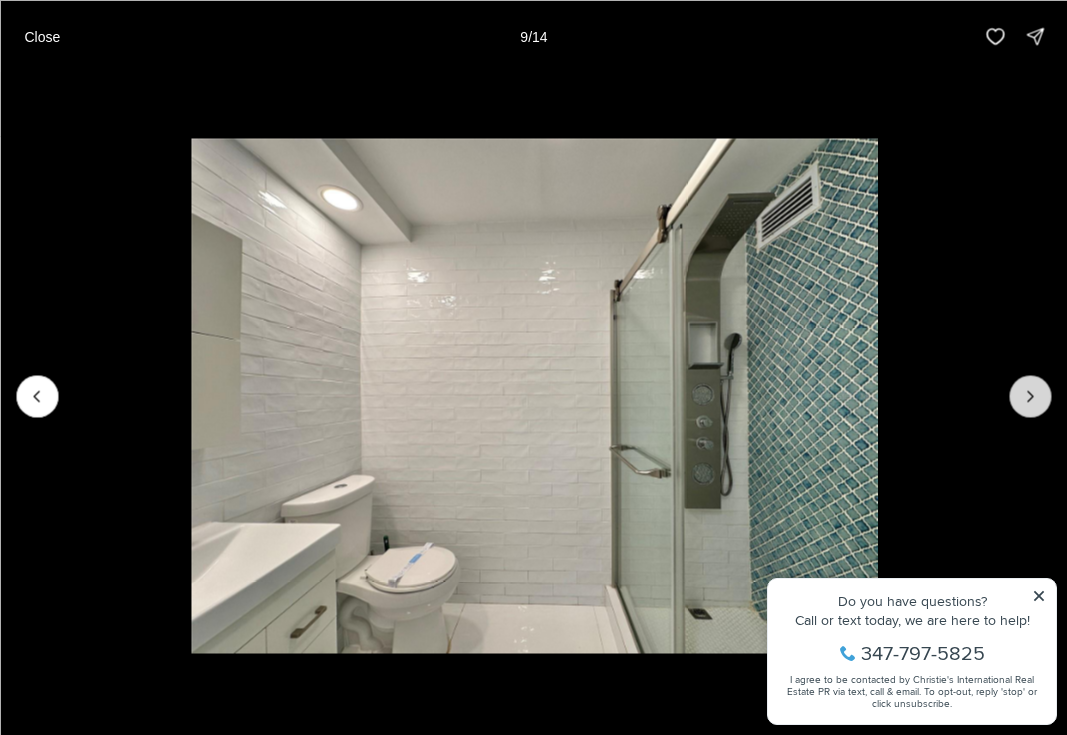click 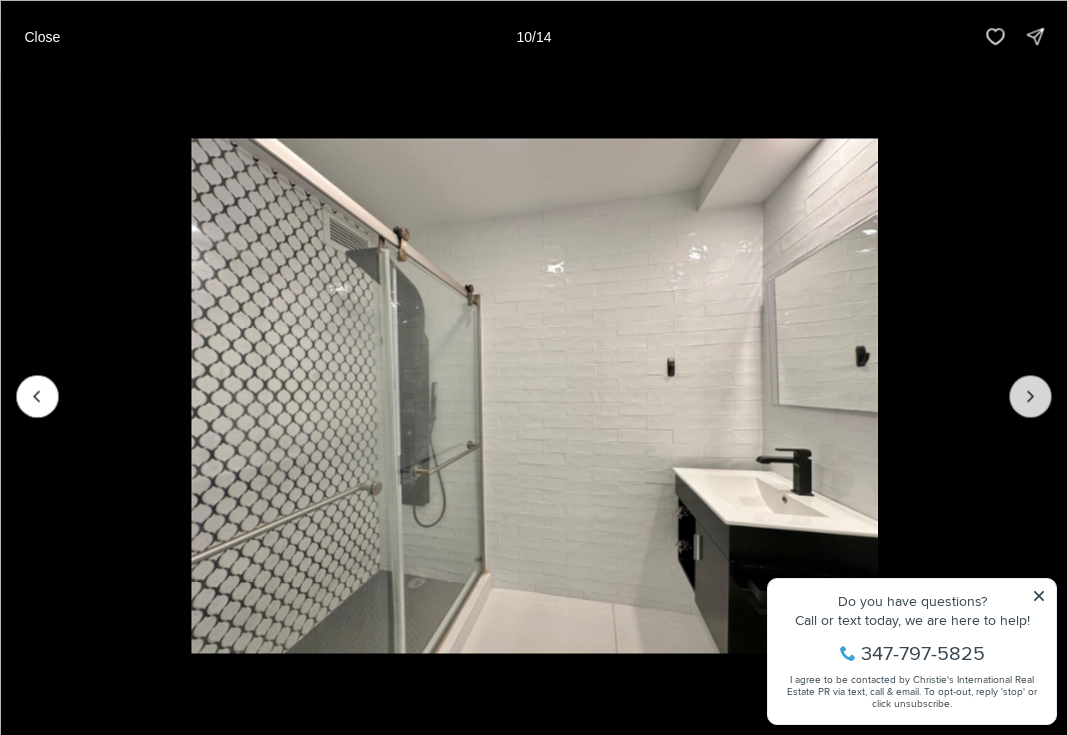 click 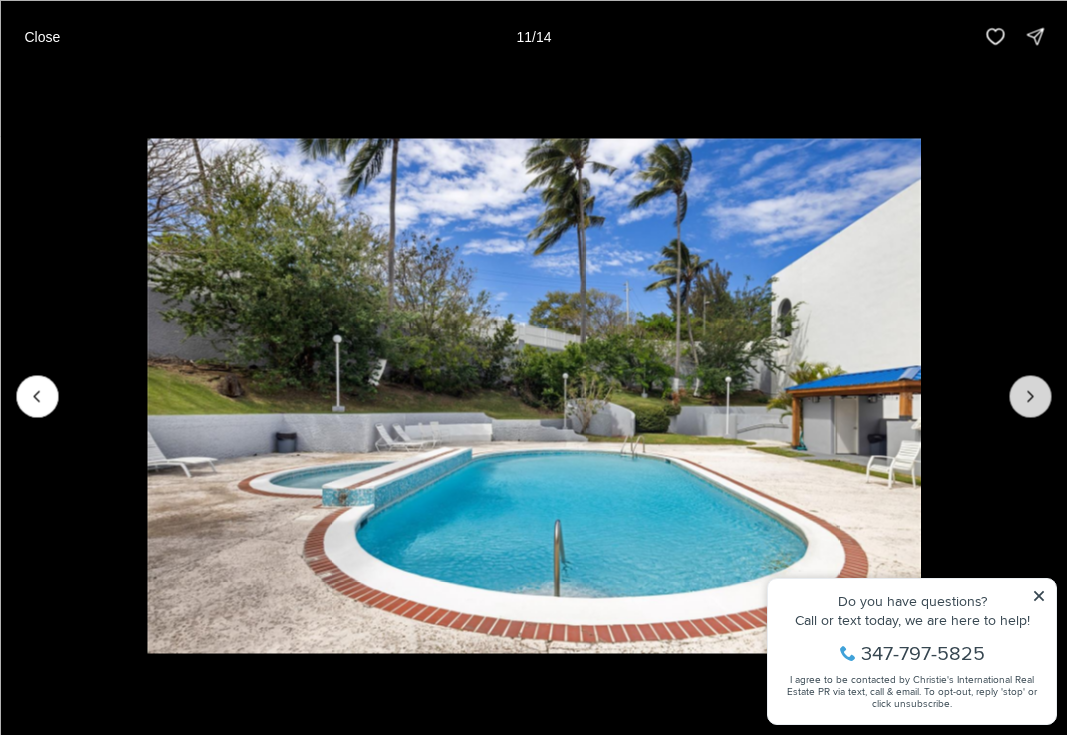 click 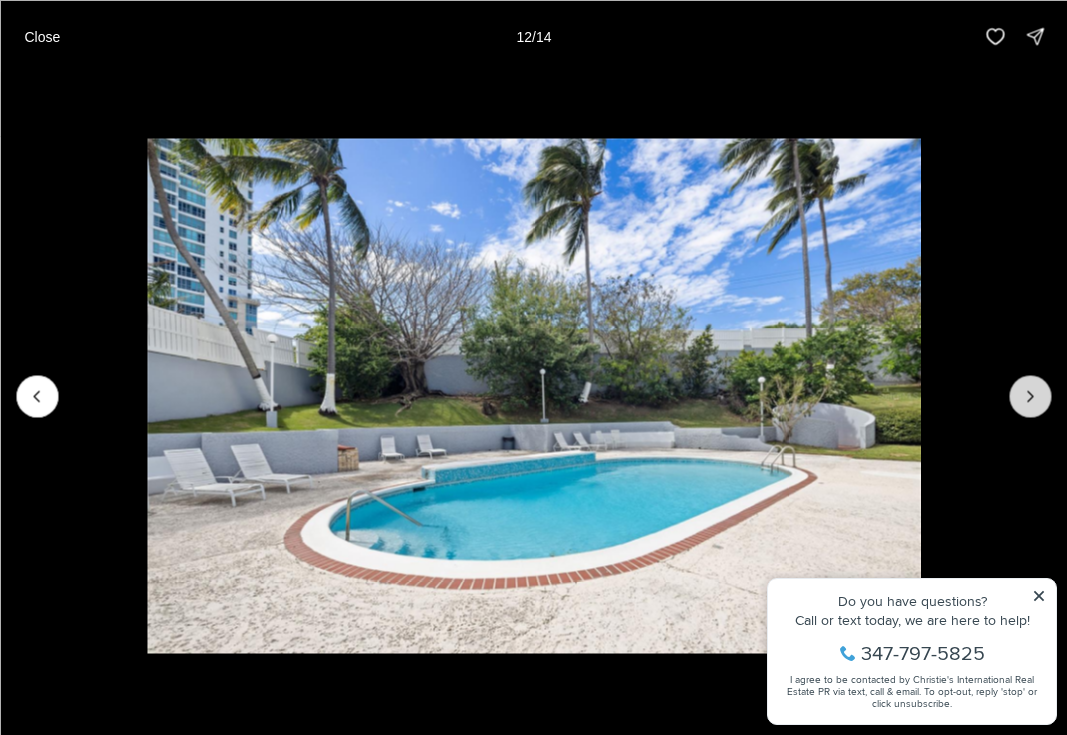 click 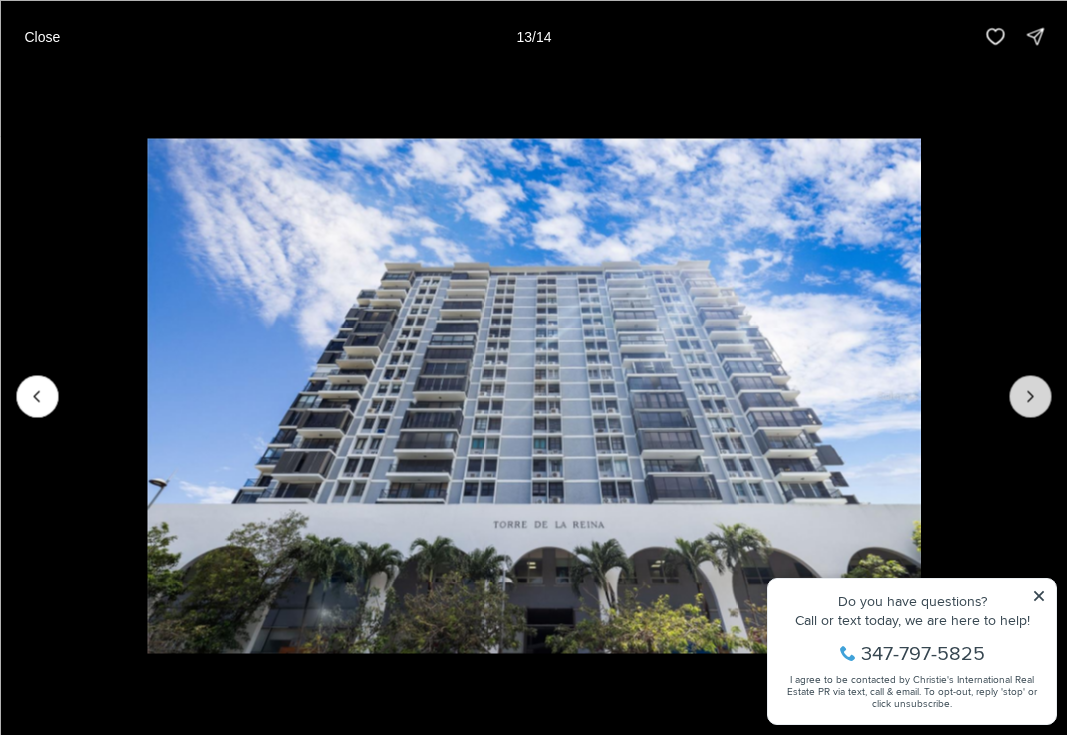 click 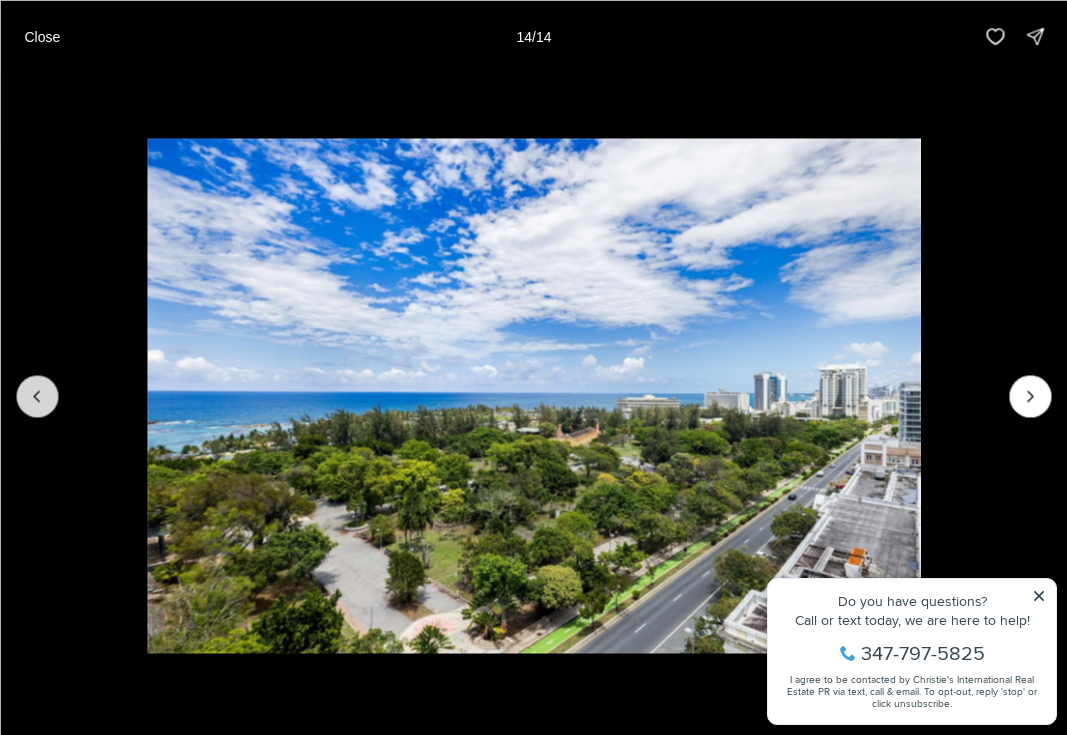 click 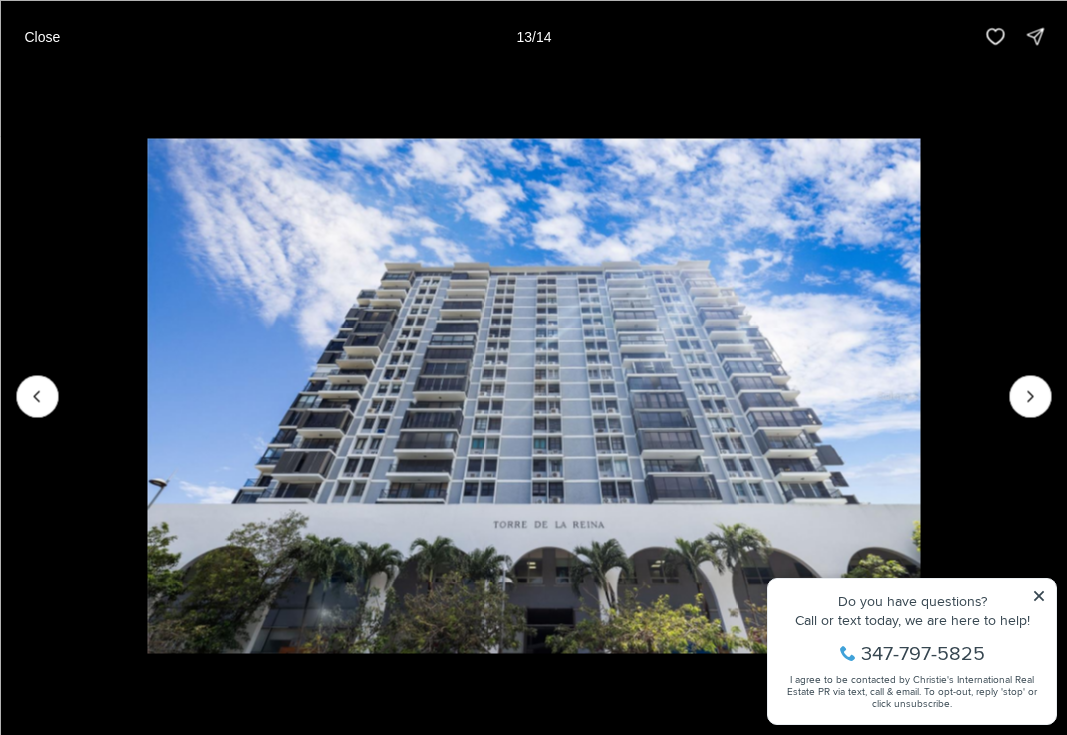 click at bounding box center [533, 395] 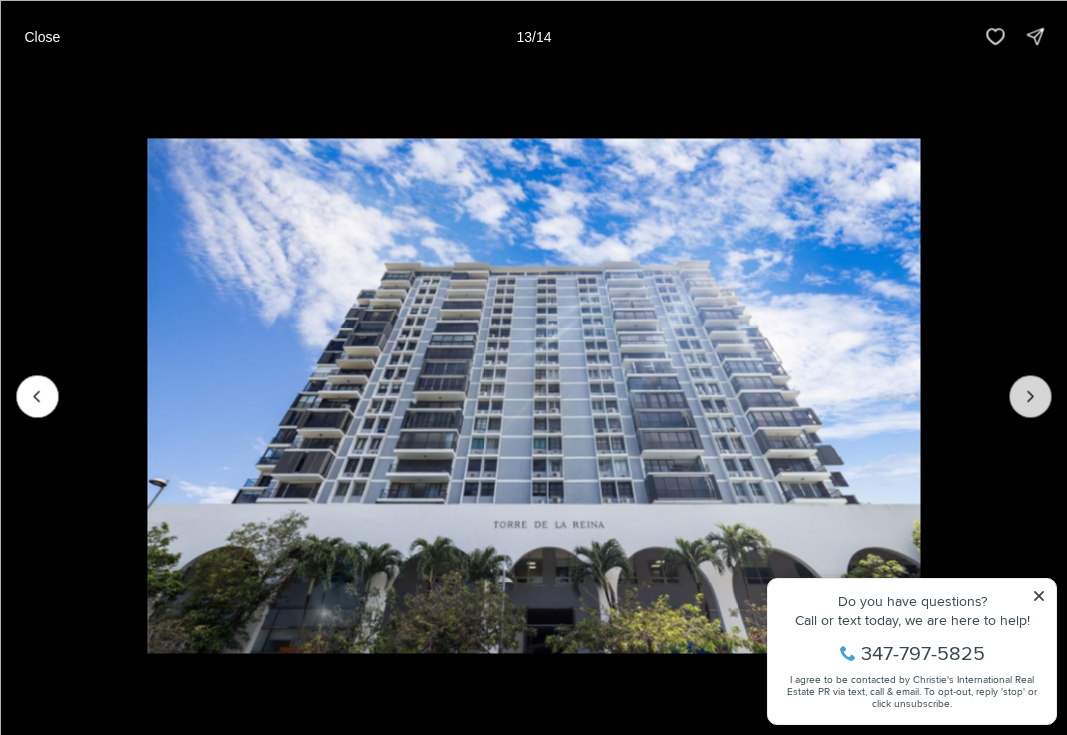 click 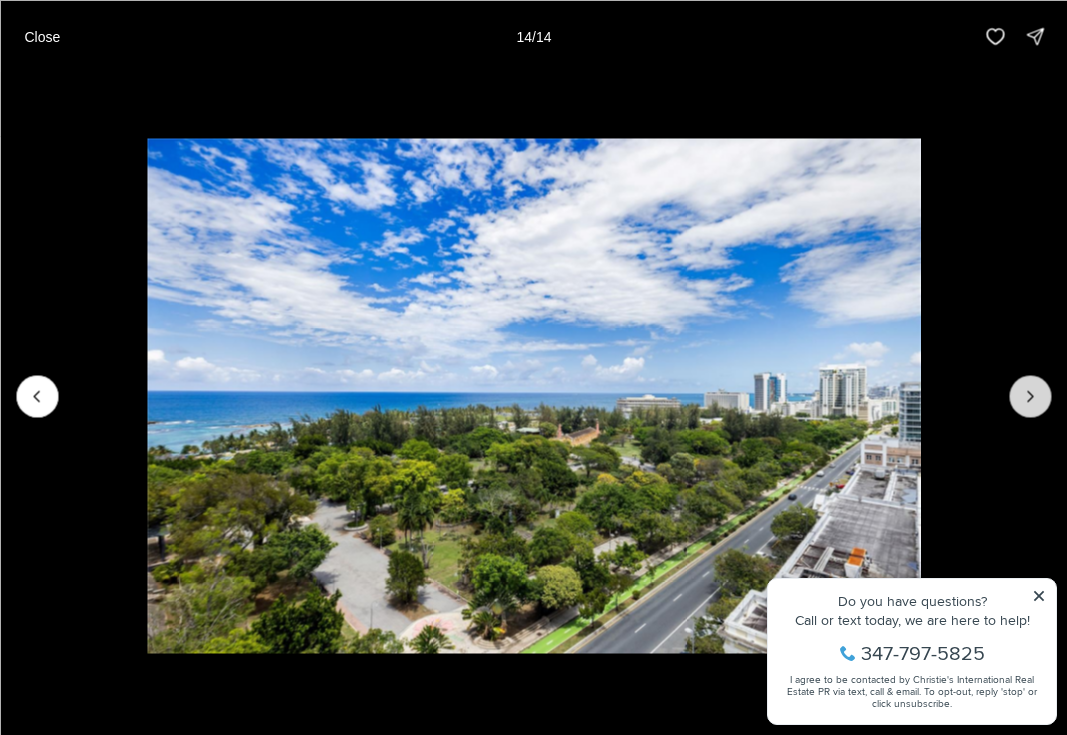 click at bounding box center (1030, 396) 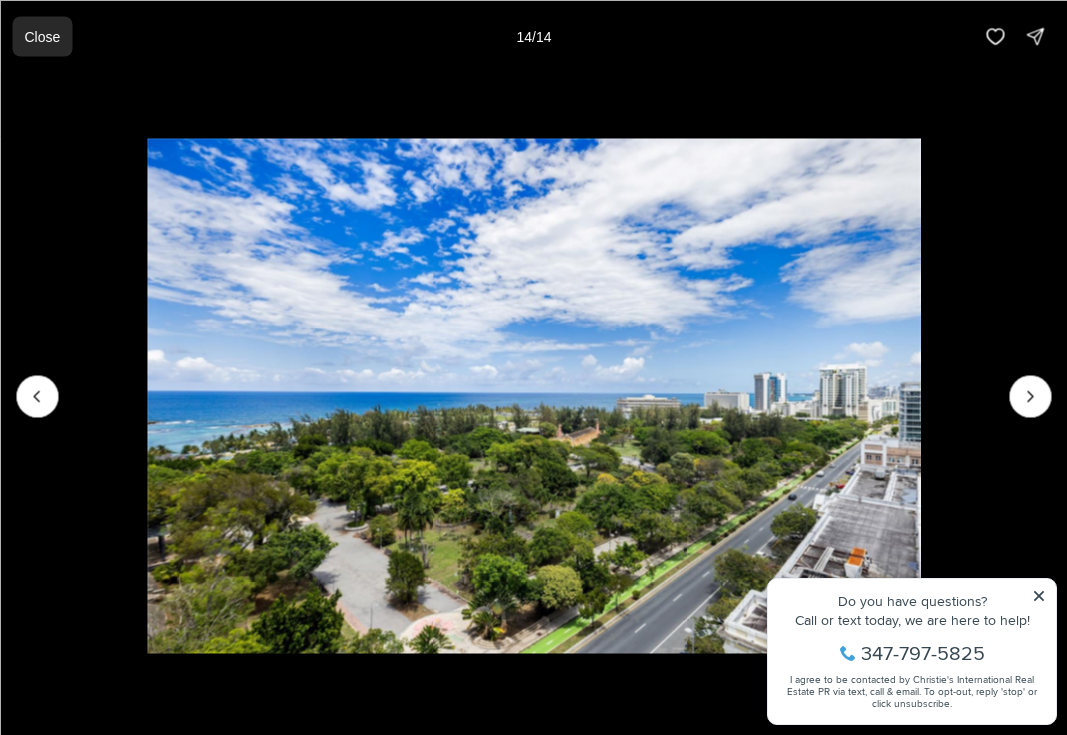 click on "Close" at bounding box center [42, 36] 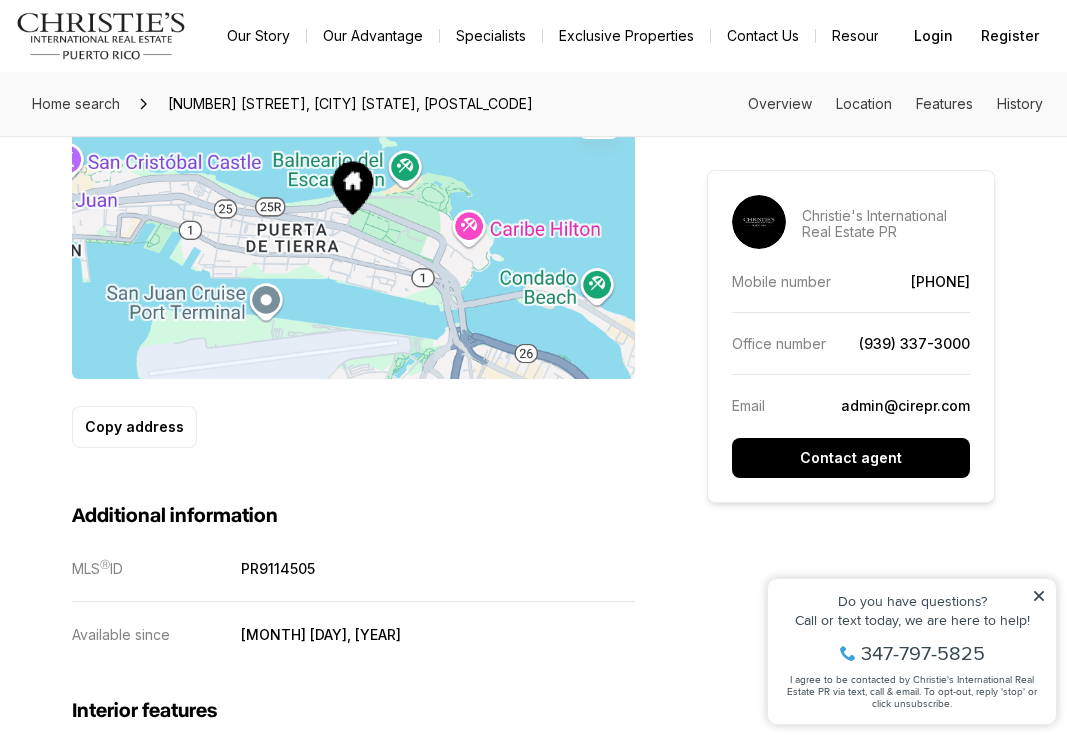 scroll, scrollTop: 1250, scrollLeft: 0, axis: vertical 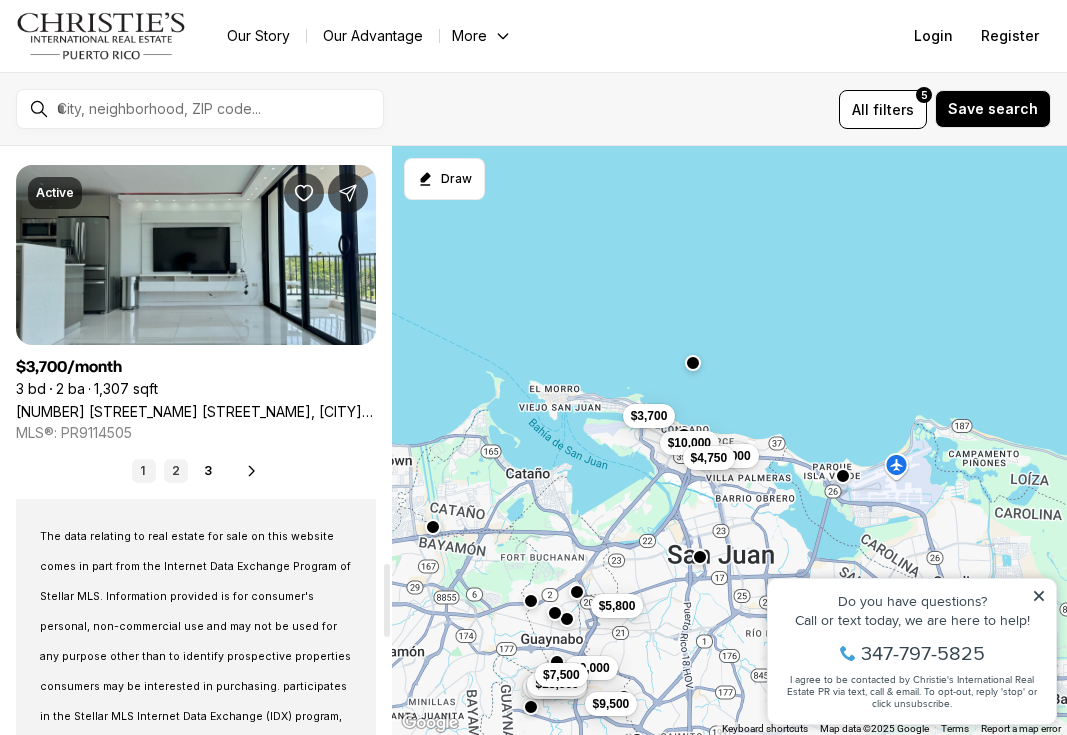 click on "2" at bounding box center [176, 471] 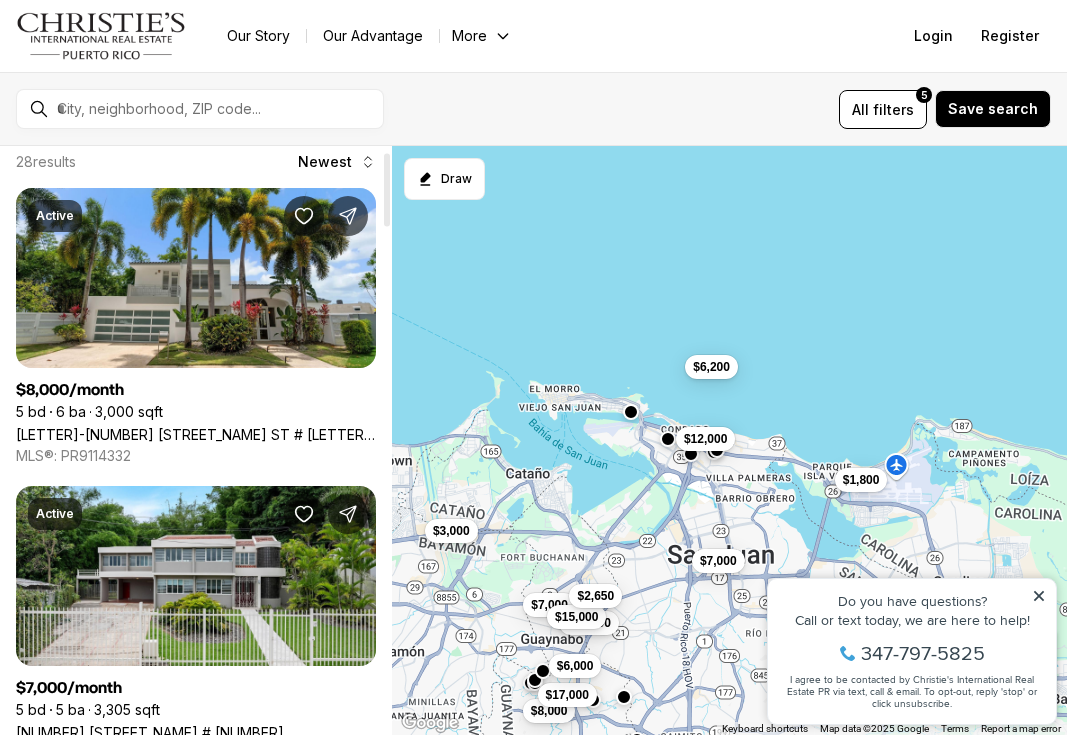 scroll, scrollTop: 48, scrollLeft: 0, axis: vertical 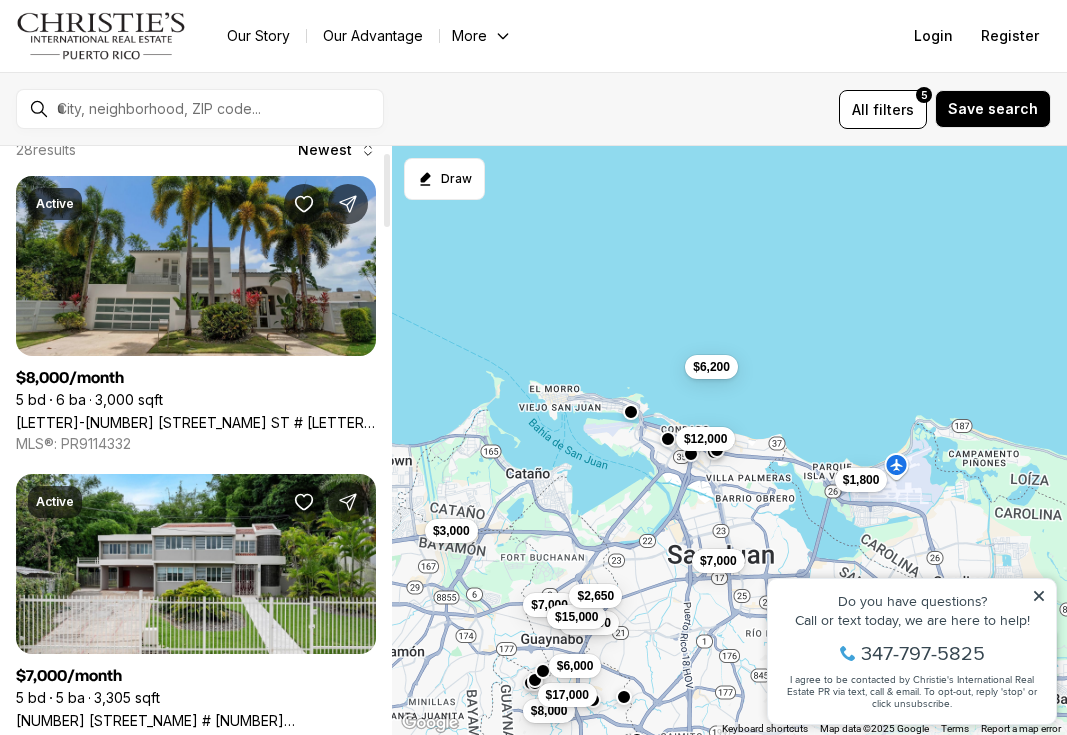 click on "[LETTER]-[NUMBER] [STREET_NAME] ST # [LETTER]-[NUMBER], [CITY] PR, [POSTAL_CODE]" at bounding box center (196, 422) 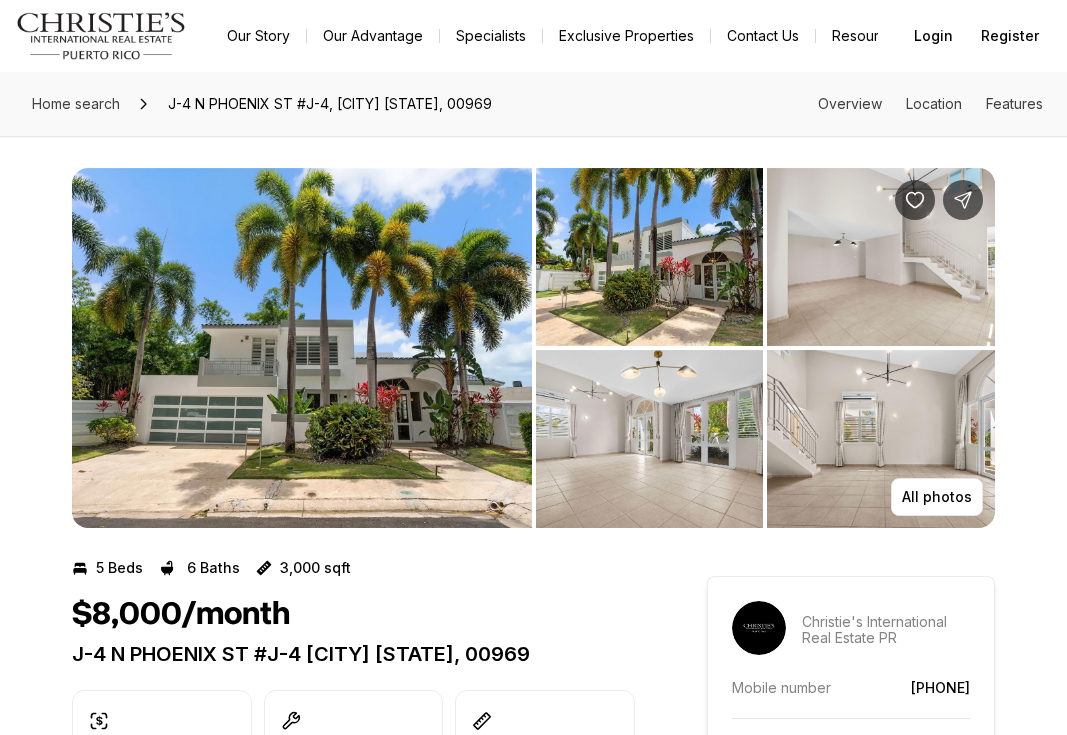 scroll, scrollTop: 0, scrollLeft: 0, axis: both 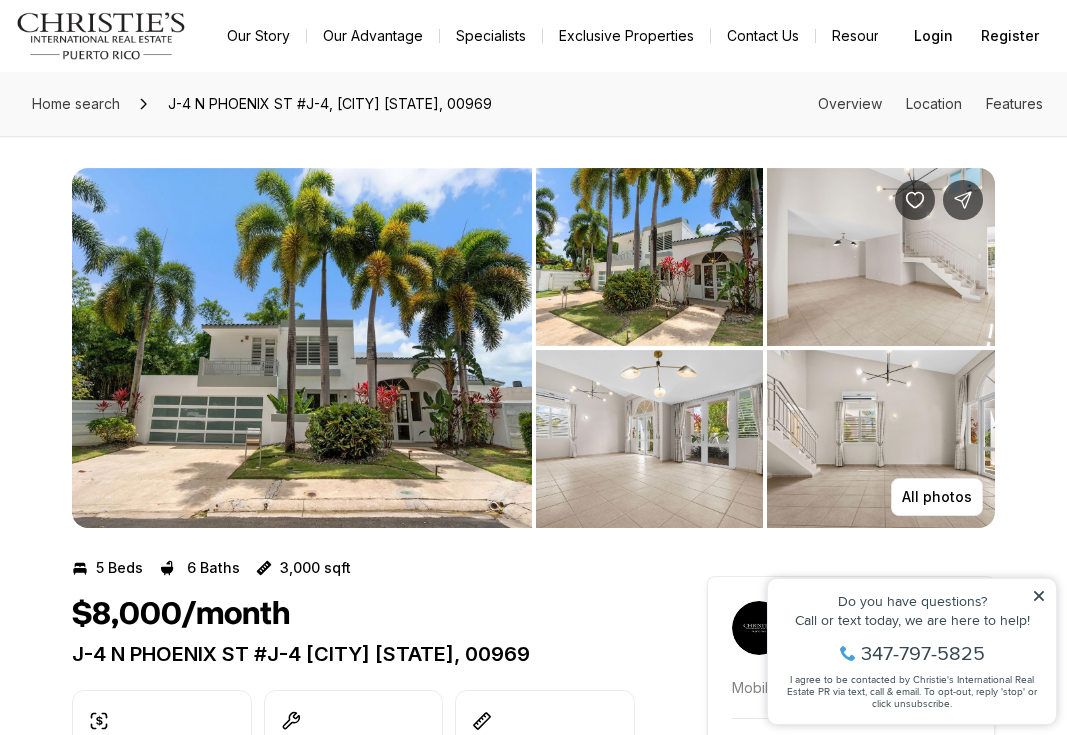 click at bounding box center (881, 439) 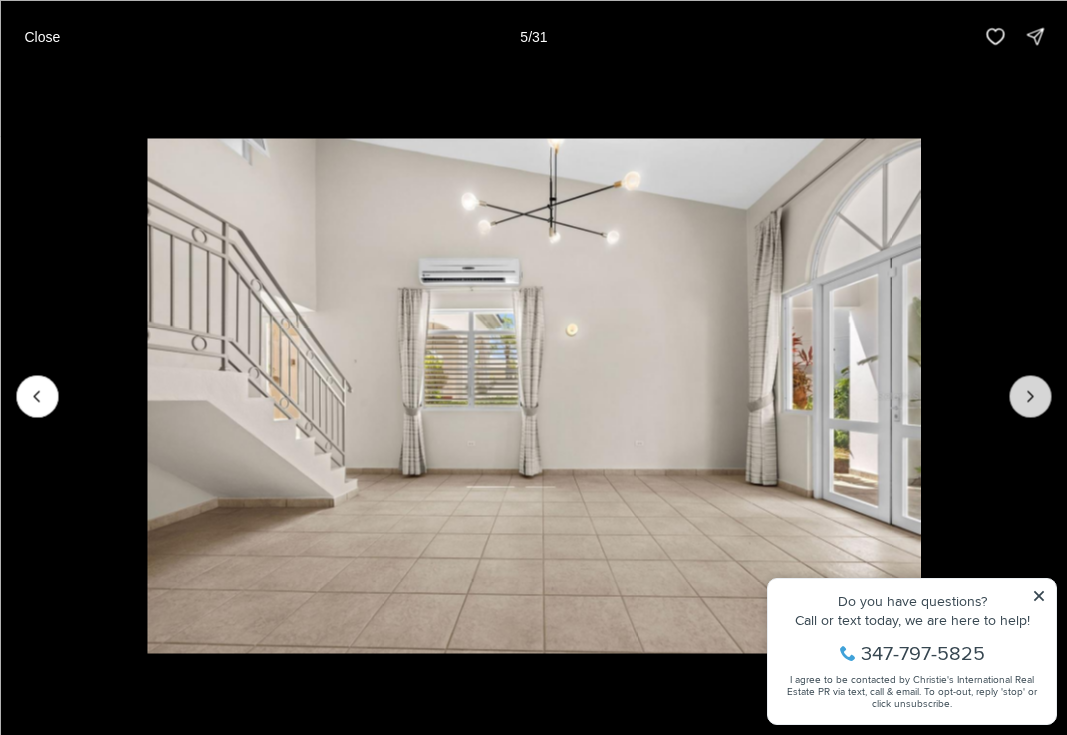 click at bounding box center (1030, 396) 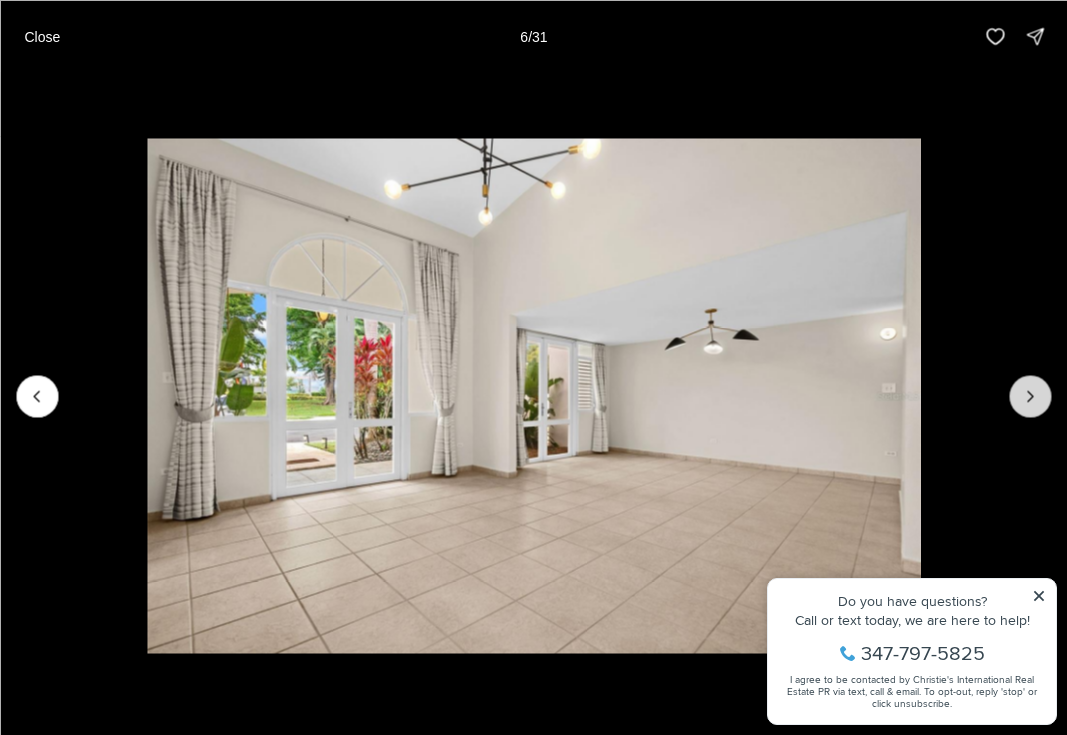 click at bounding box center [1030, 396] 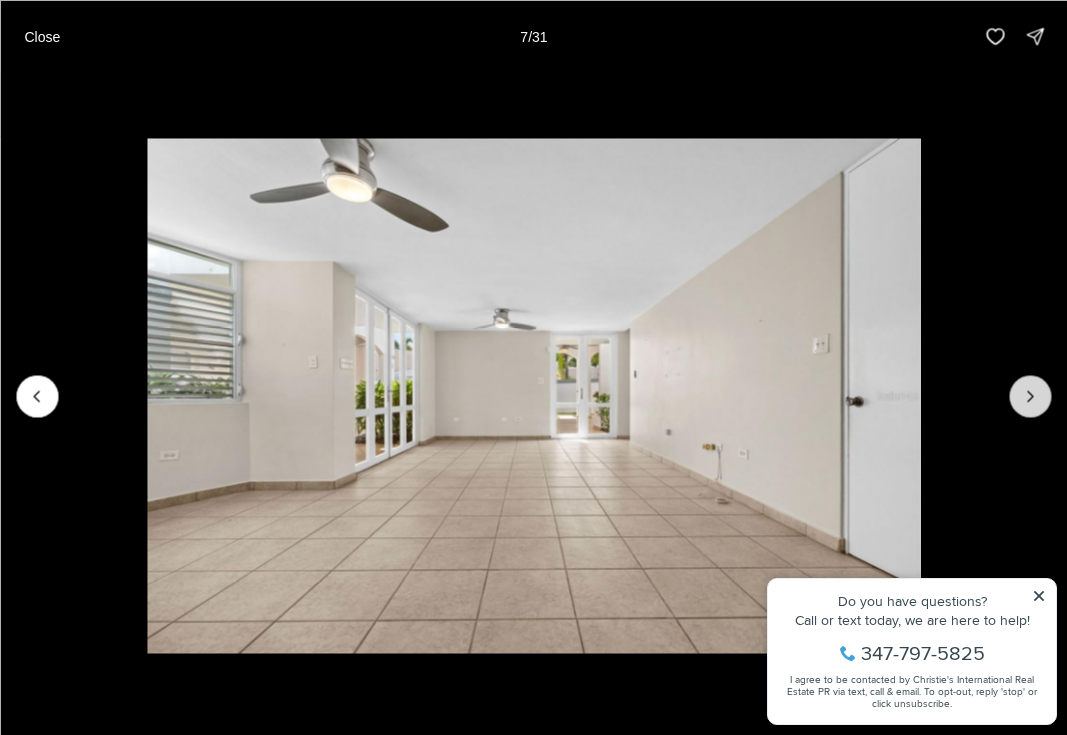 click at bounding box center (1030, 396) 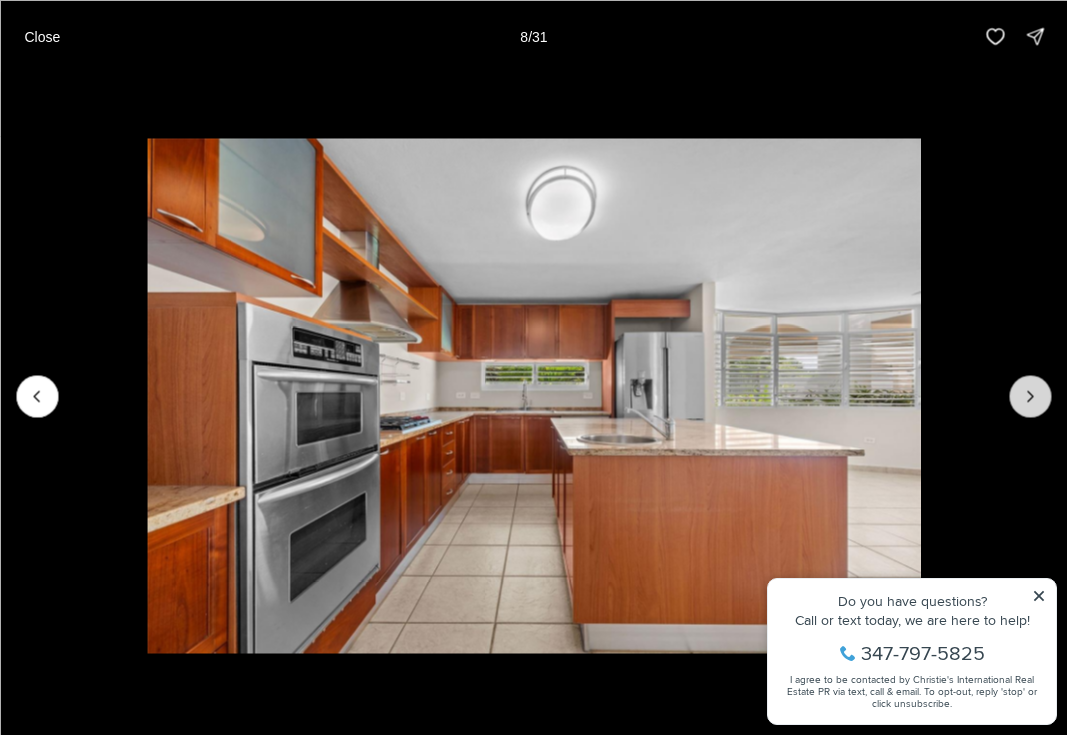 click at bounding box center (1030, 396) 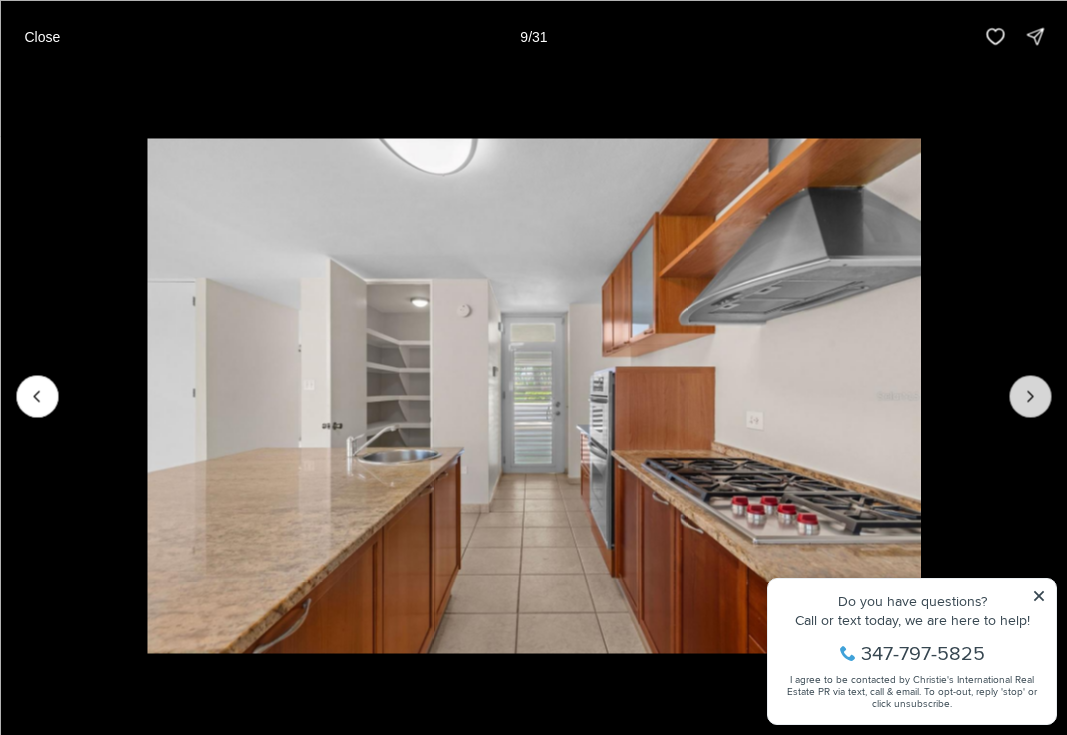 click at bounding box center (1030, 396) 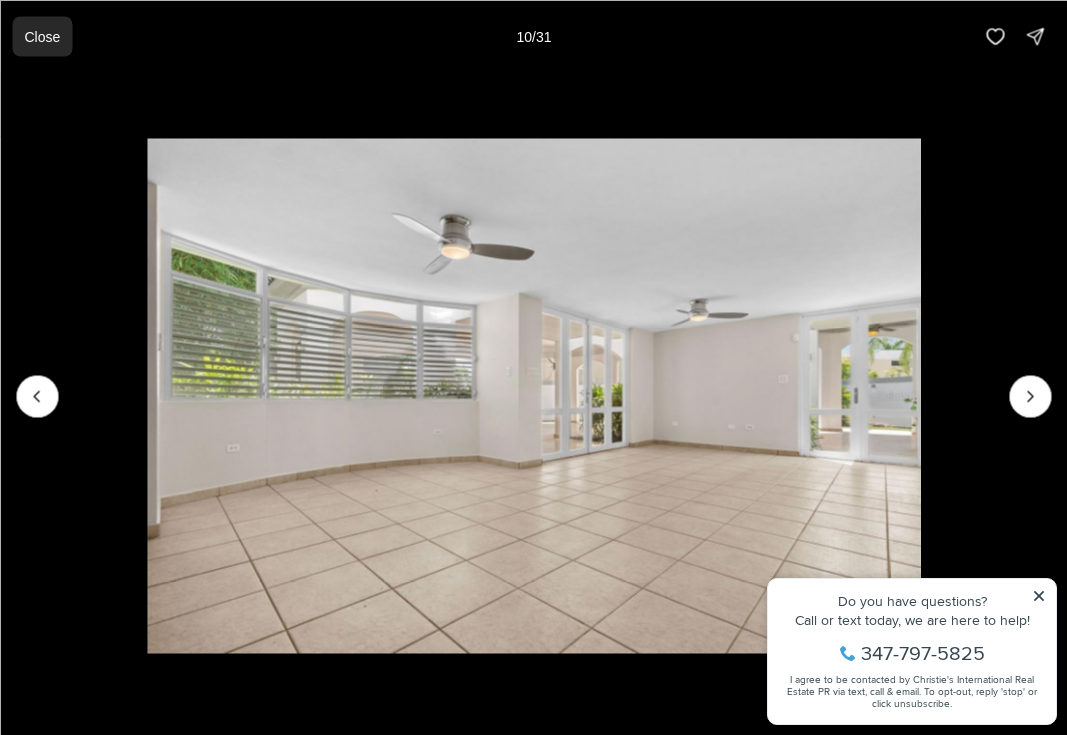 click on "Close" at bounding box center [42, 36] 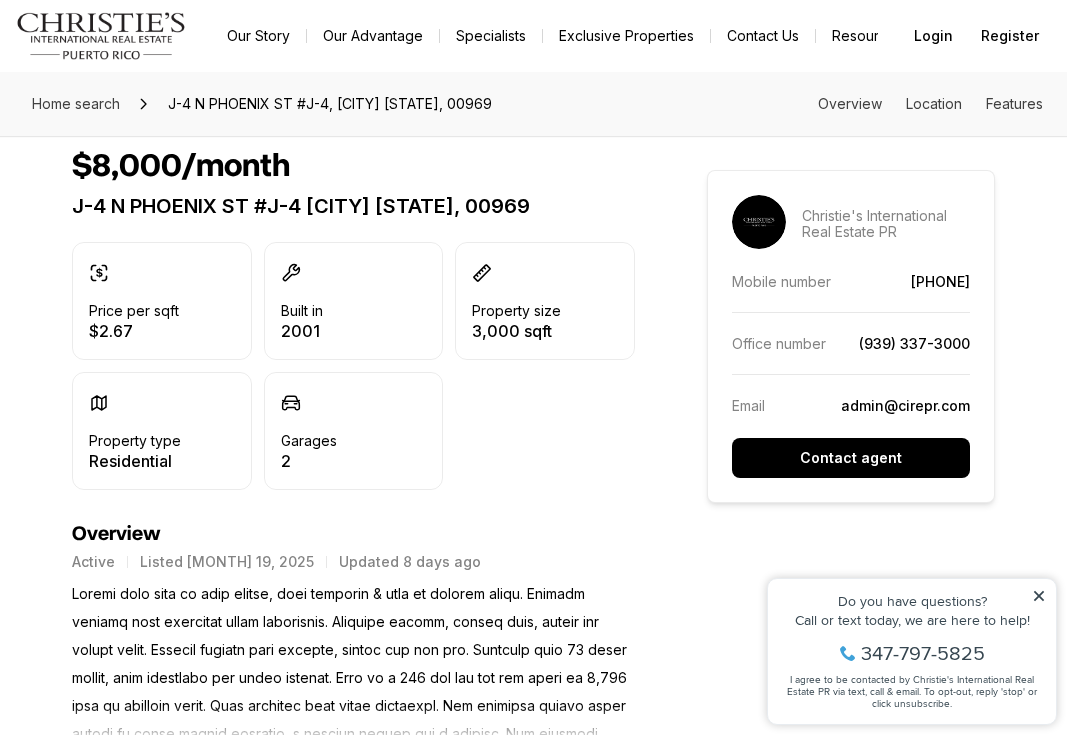 scroll, scrollTop: 457, scrollLeft: 0, axis: vertical 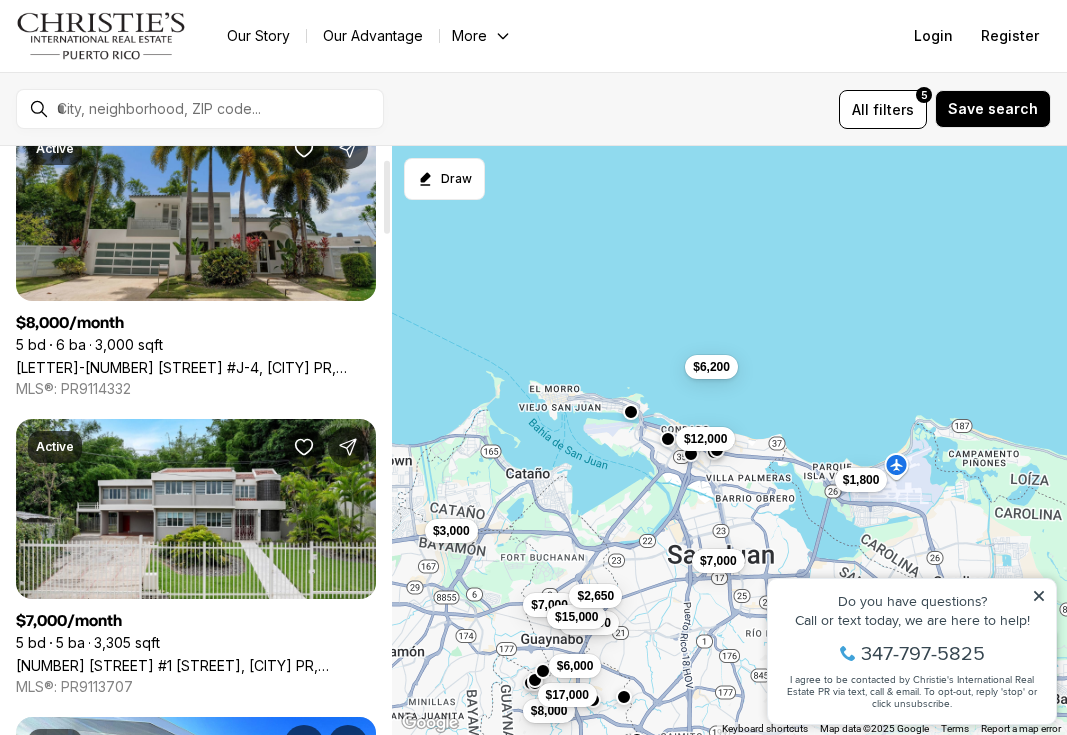 click on "[LETTER]-[NUMBER] [STREET] #J-4, [CITY] PR, [POSTAL_CODE]" at bounding box center (196, 367) 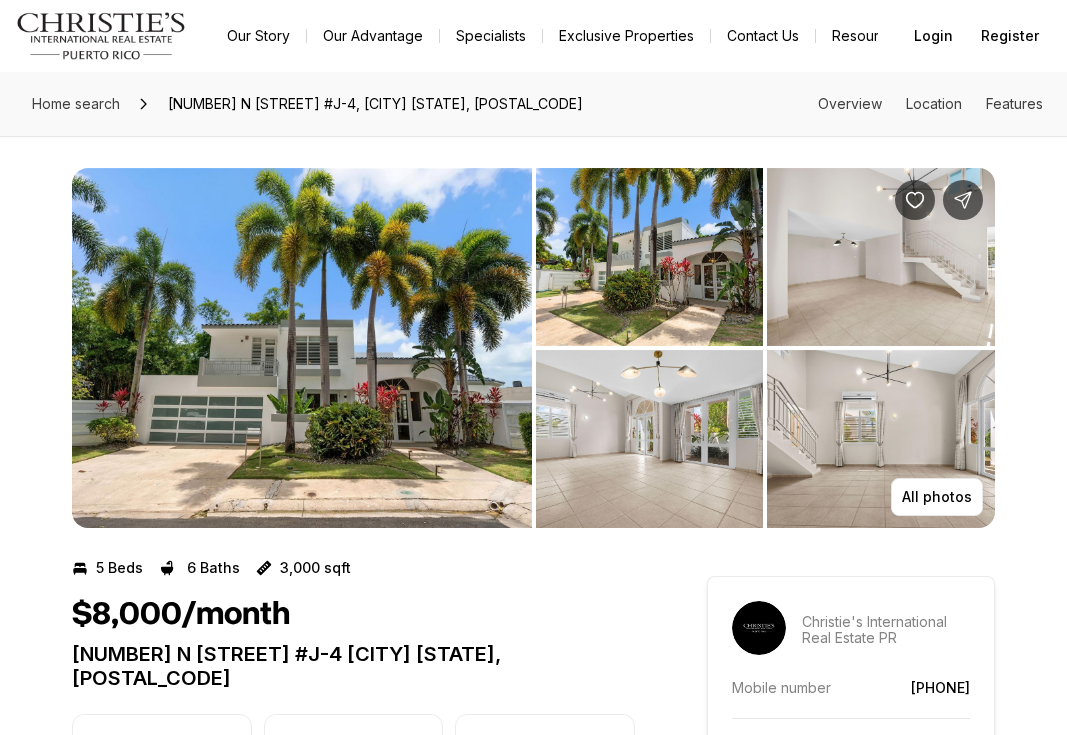 scroll, scrollTop: 0, scrollLeft: 0, axis: both 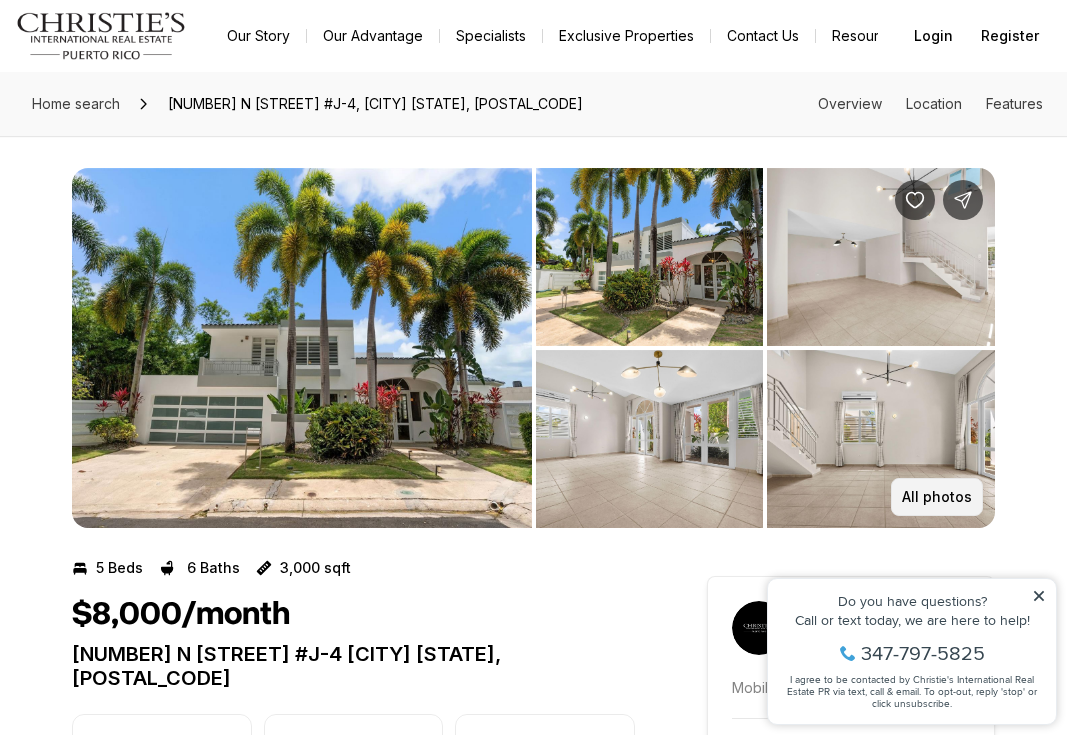 click on "All photos" at bounding box center [937, 497] 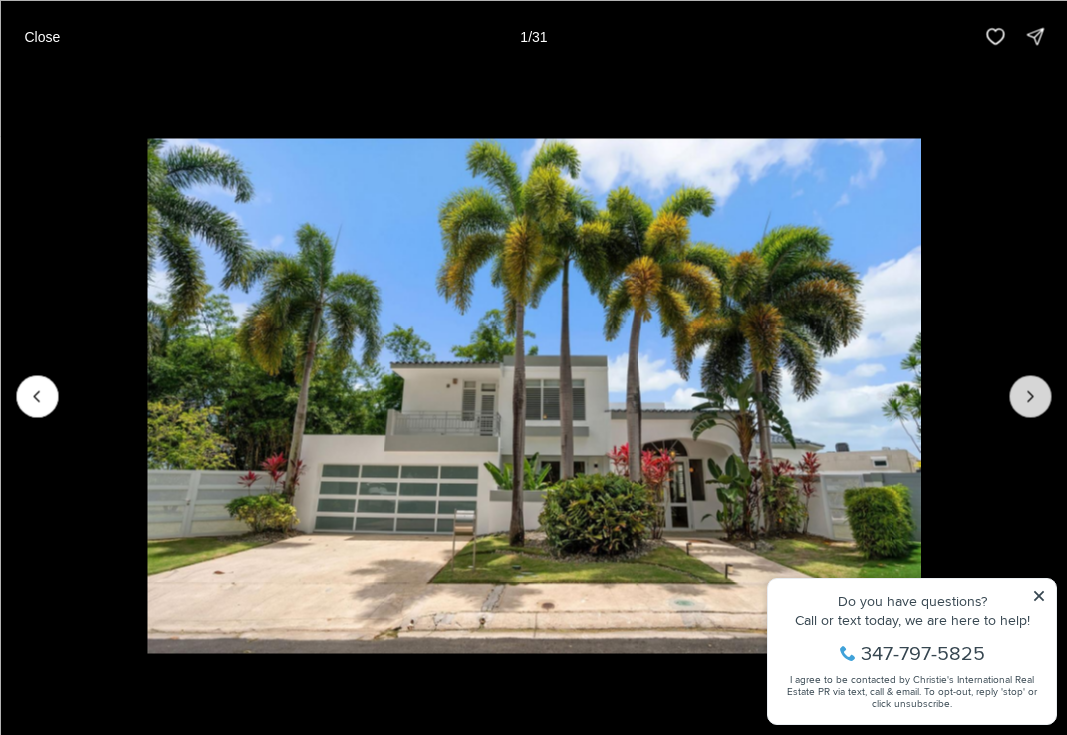 click 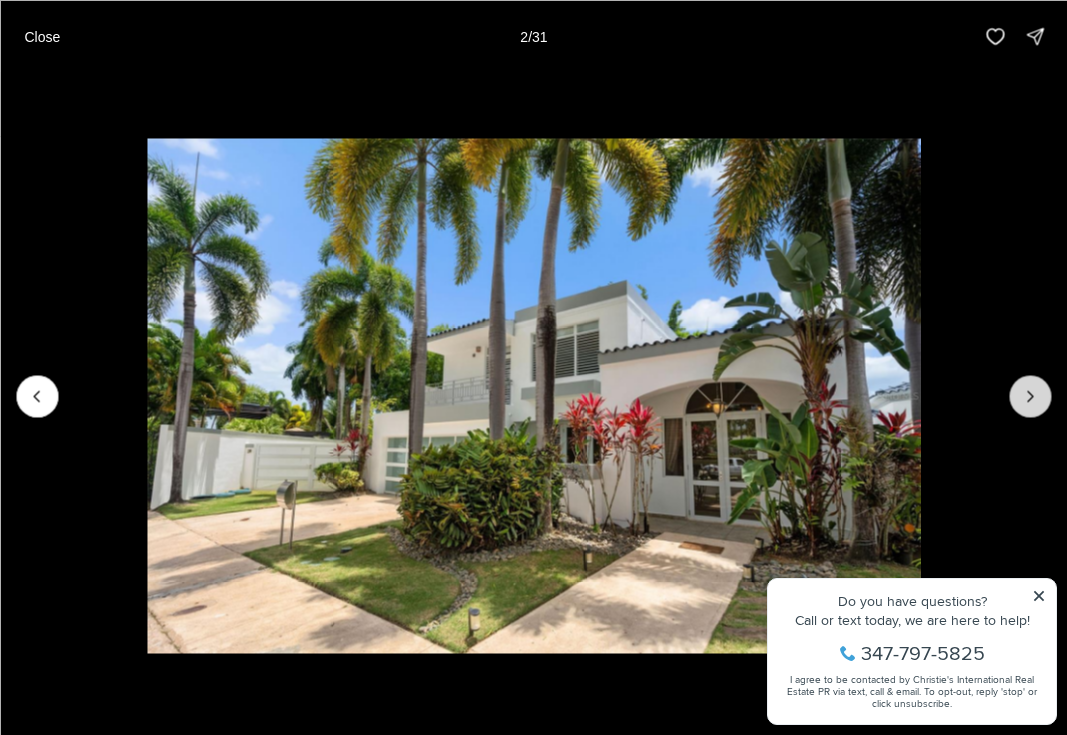 click 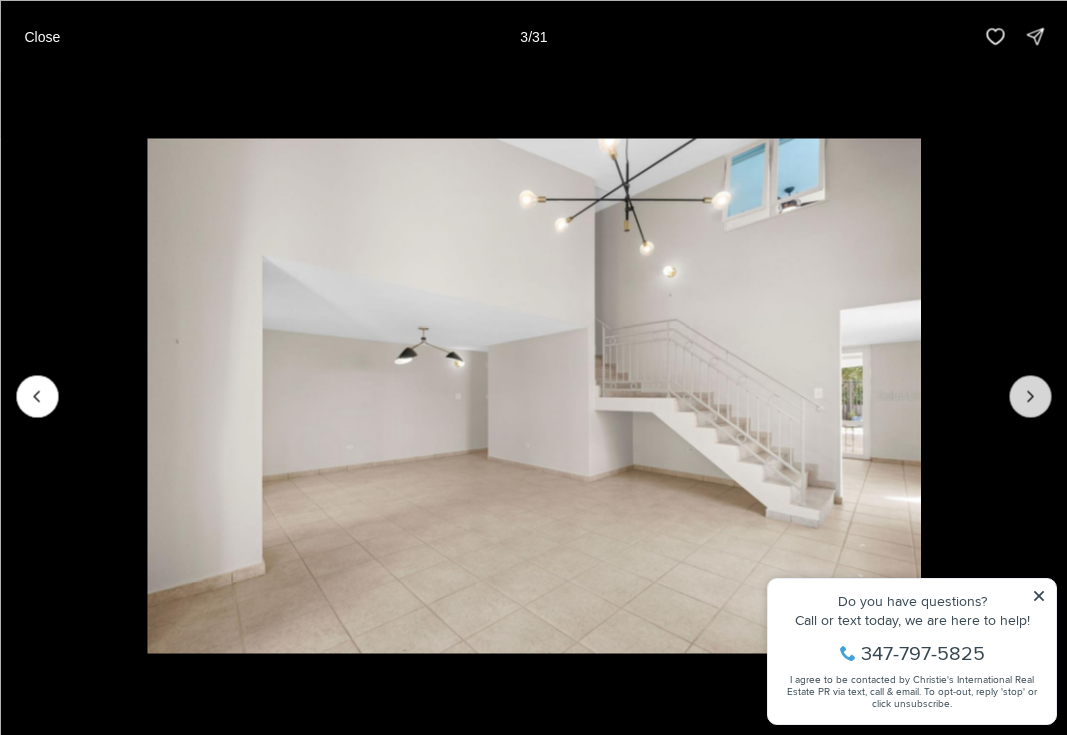 click 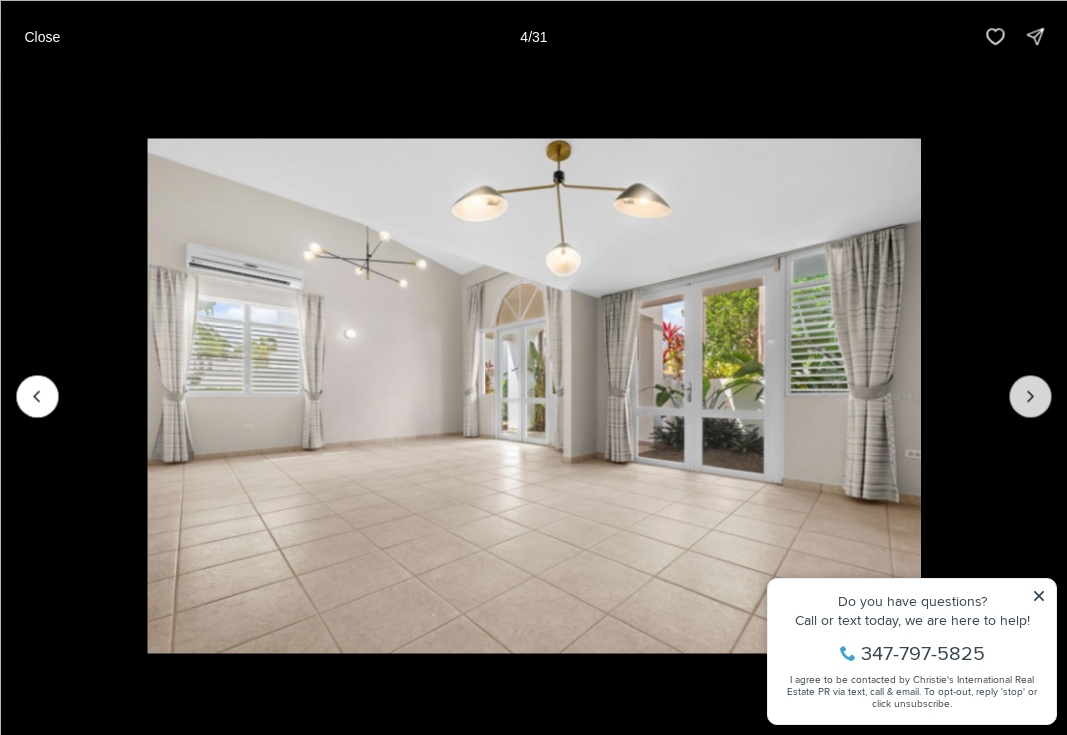 click 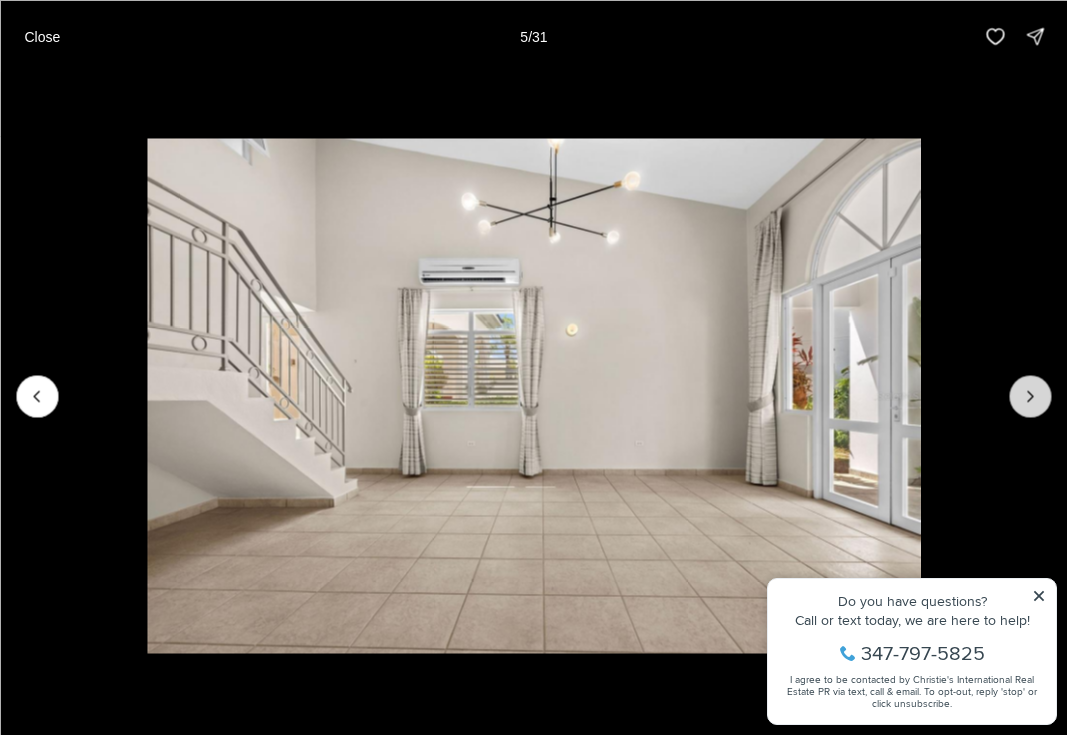 click 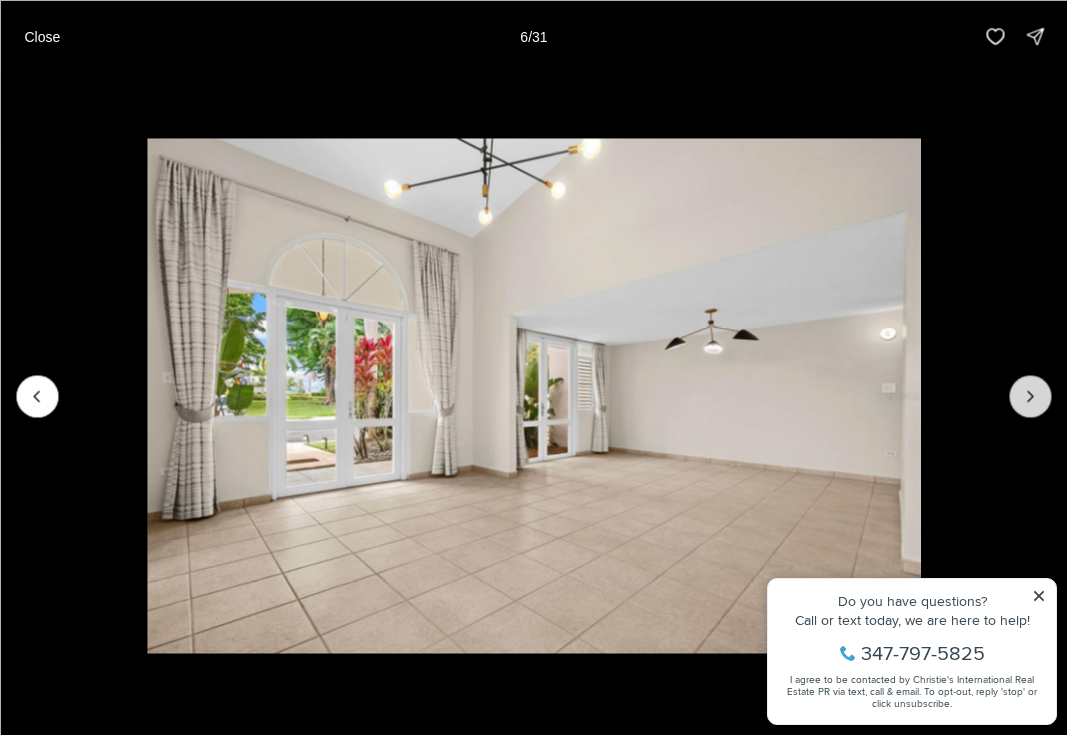 click 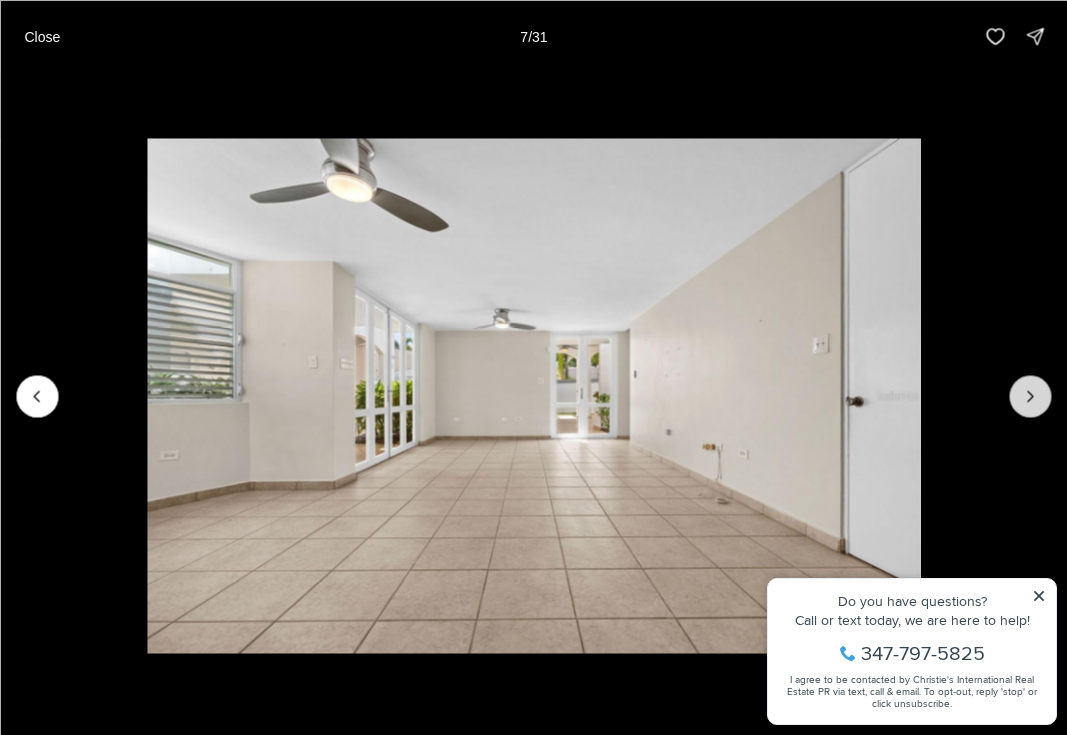 click 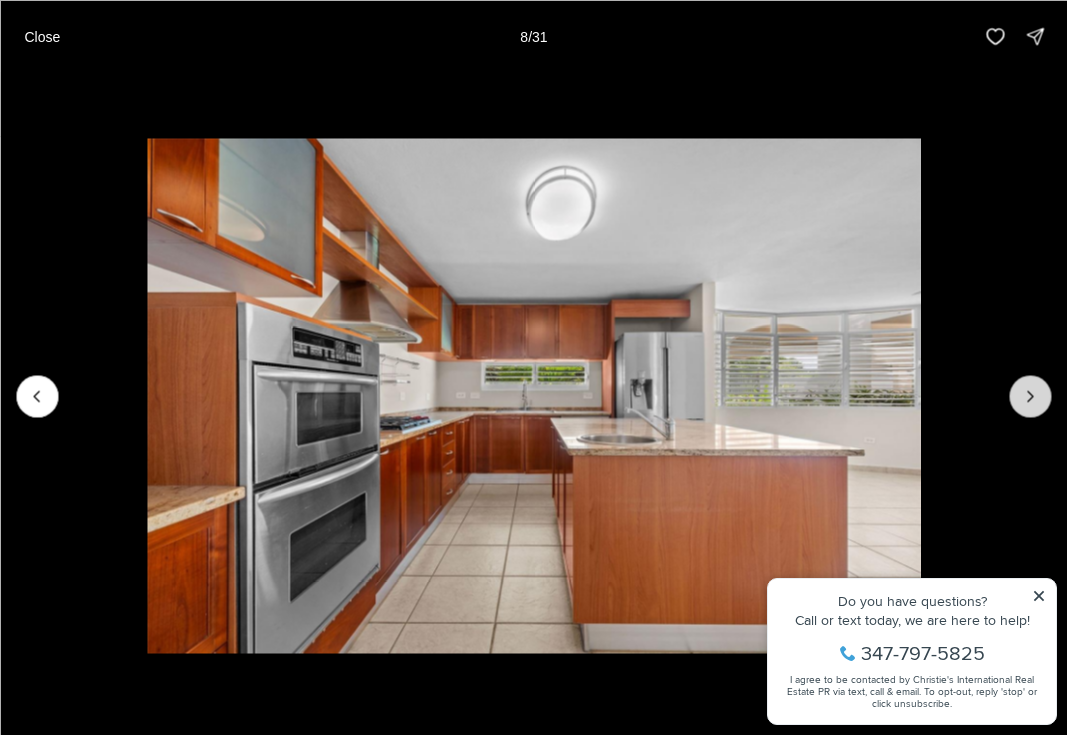 click 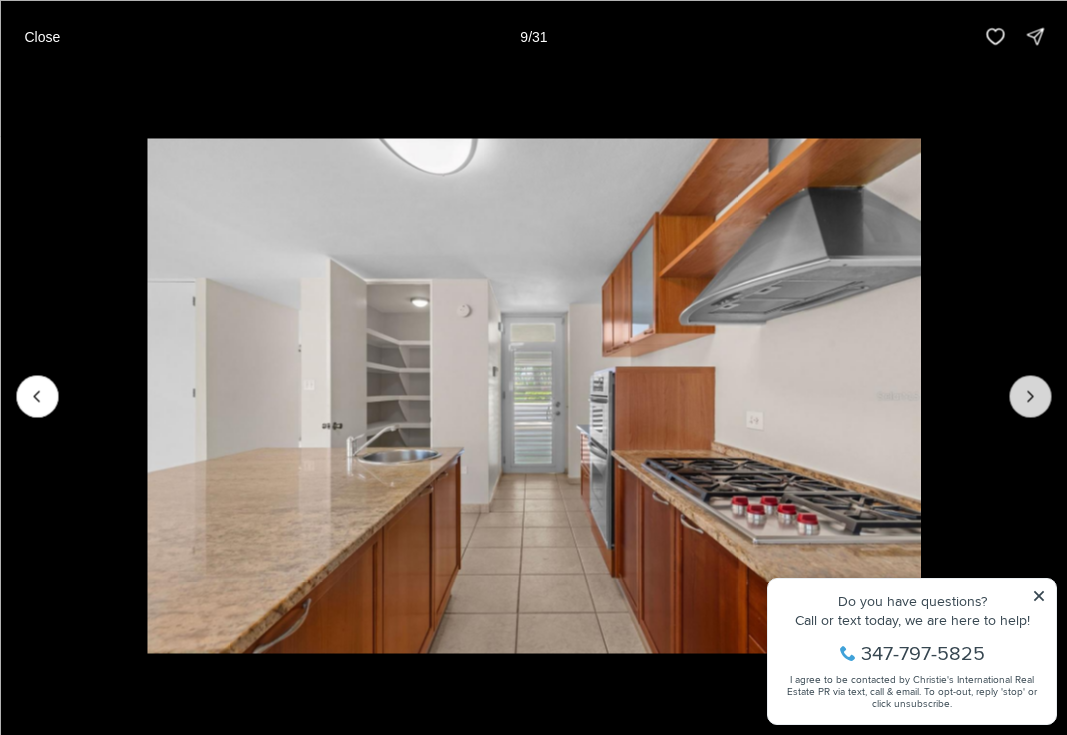 click 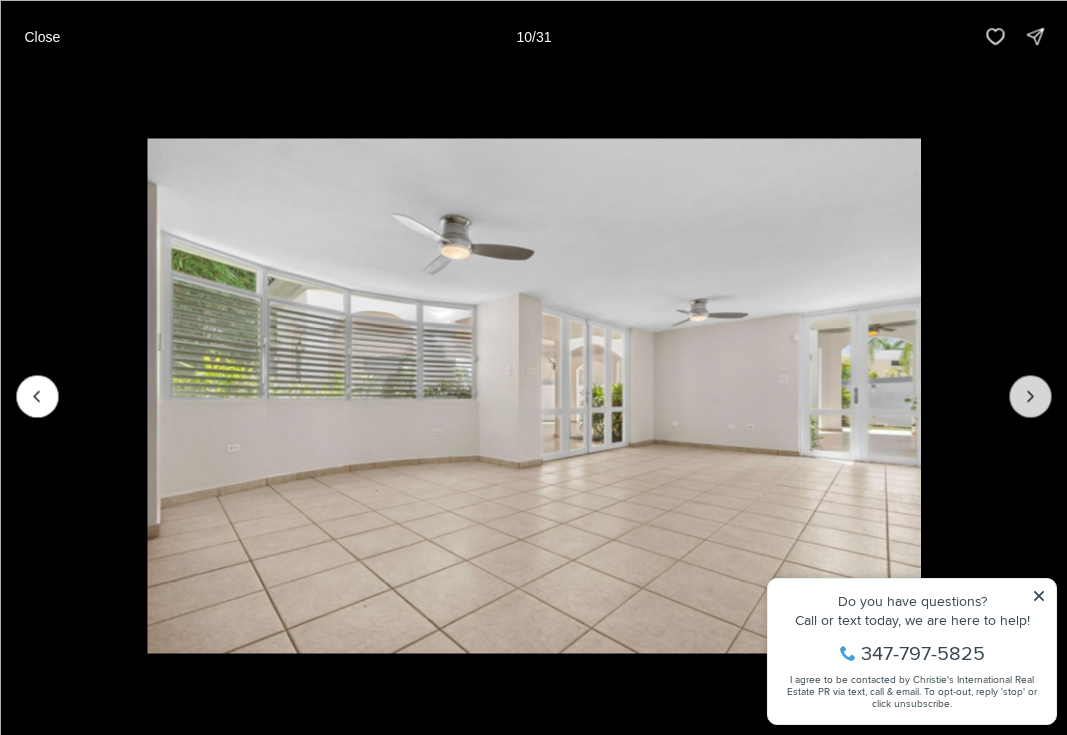 click 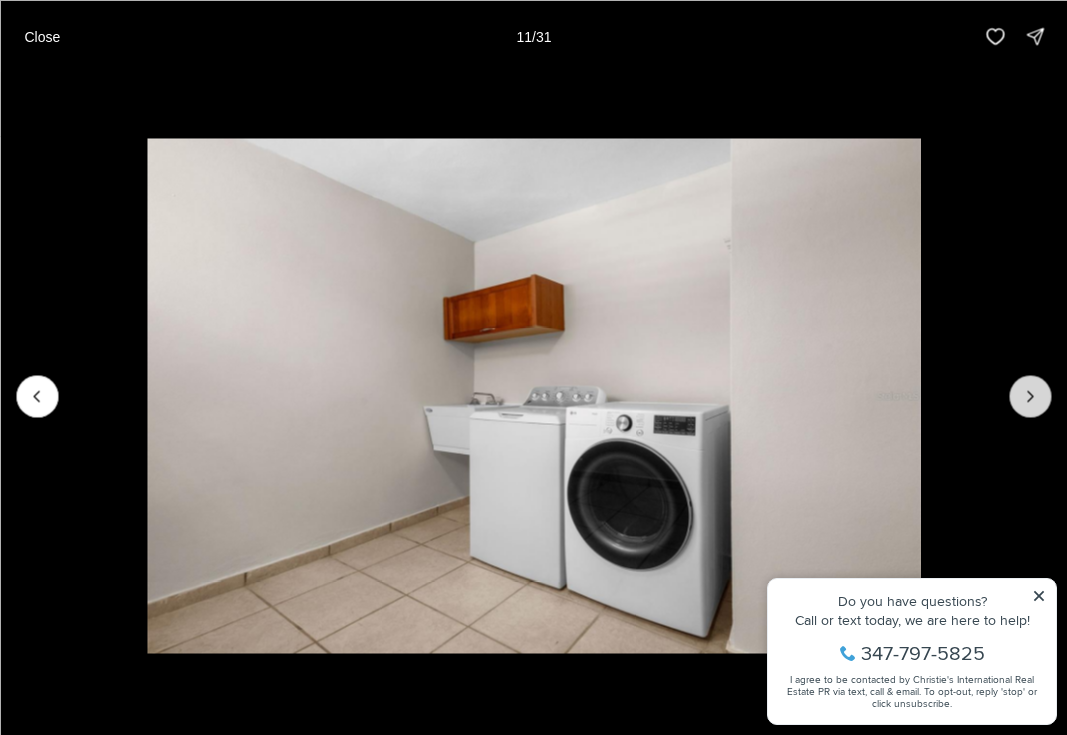 click 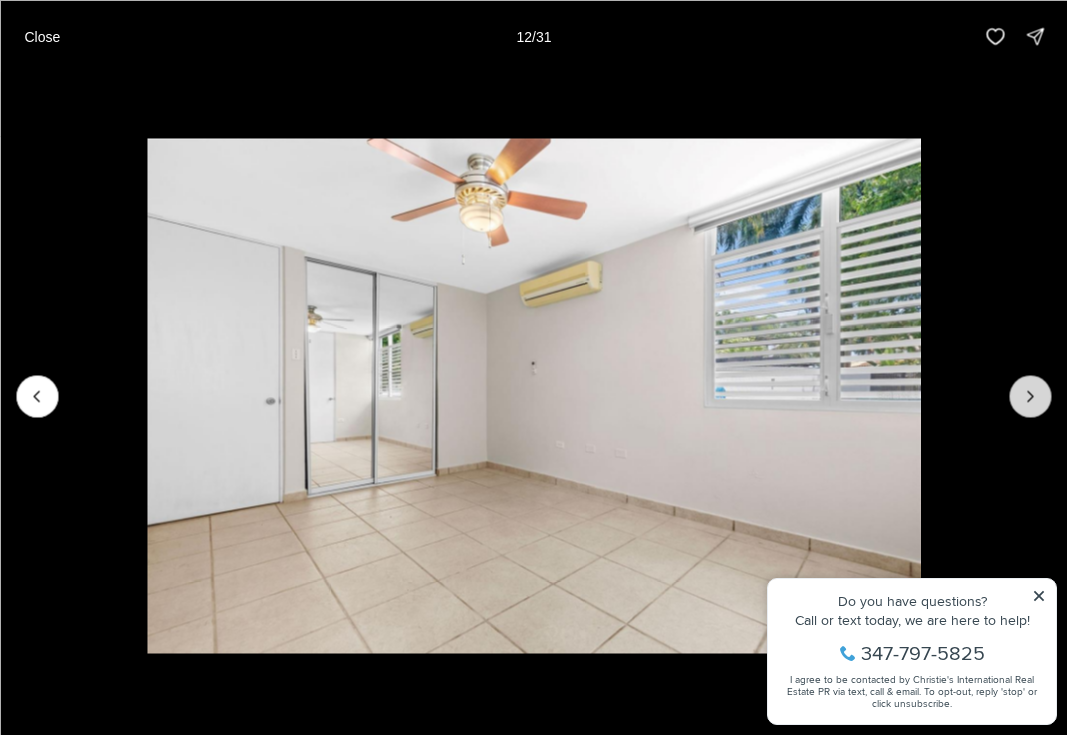click 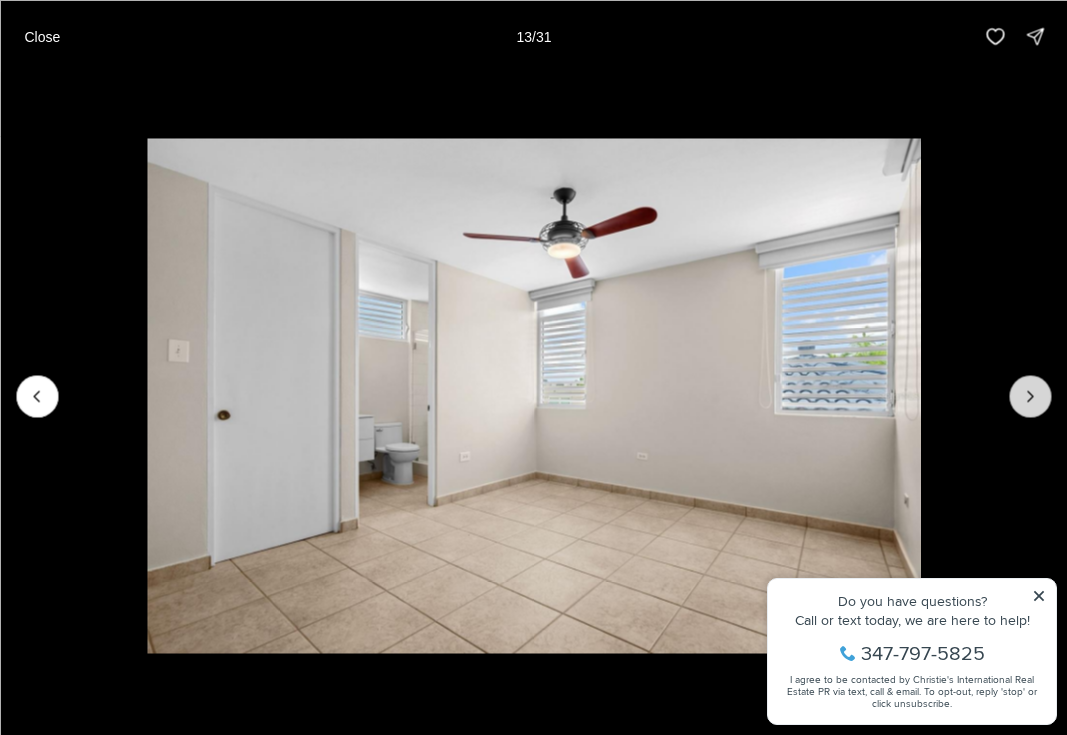 click 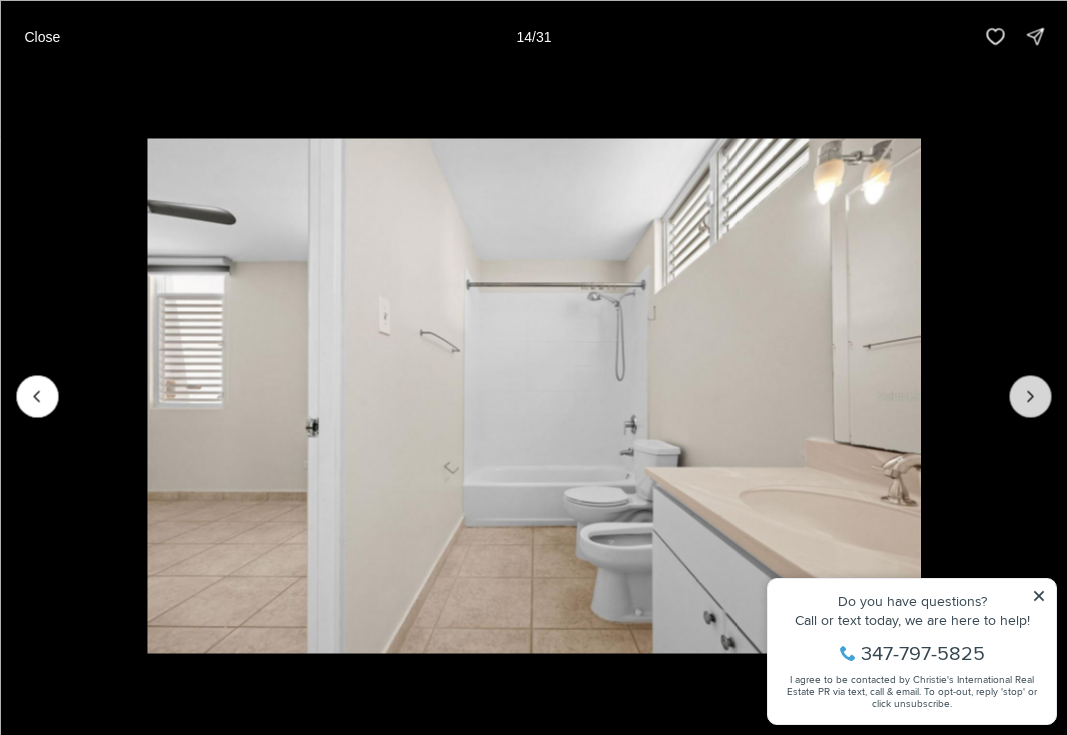 click 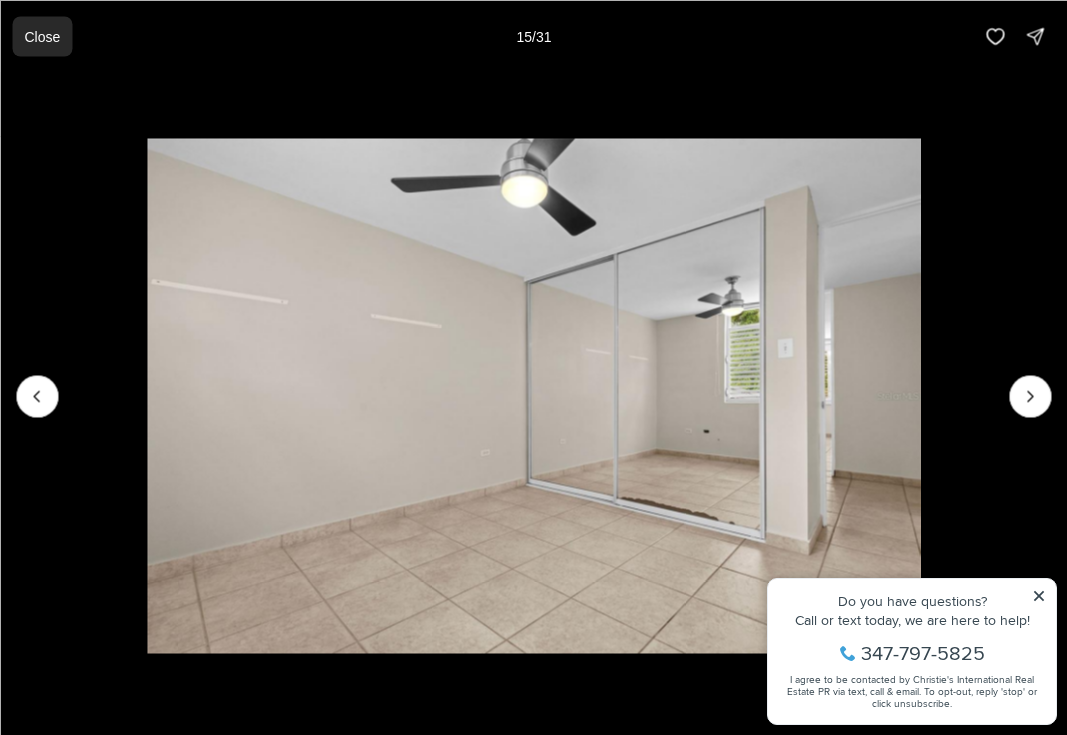 click on "Close" at bounding box center (42, 36) 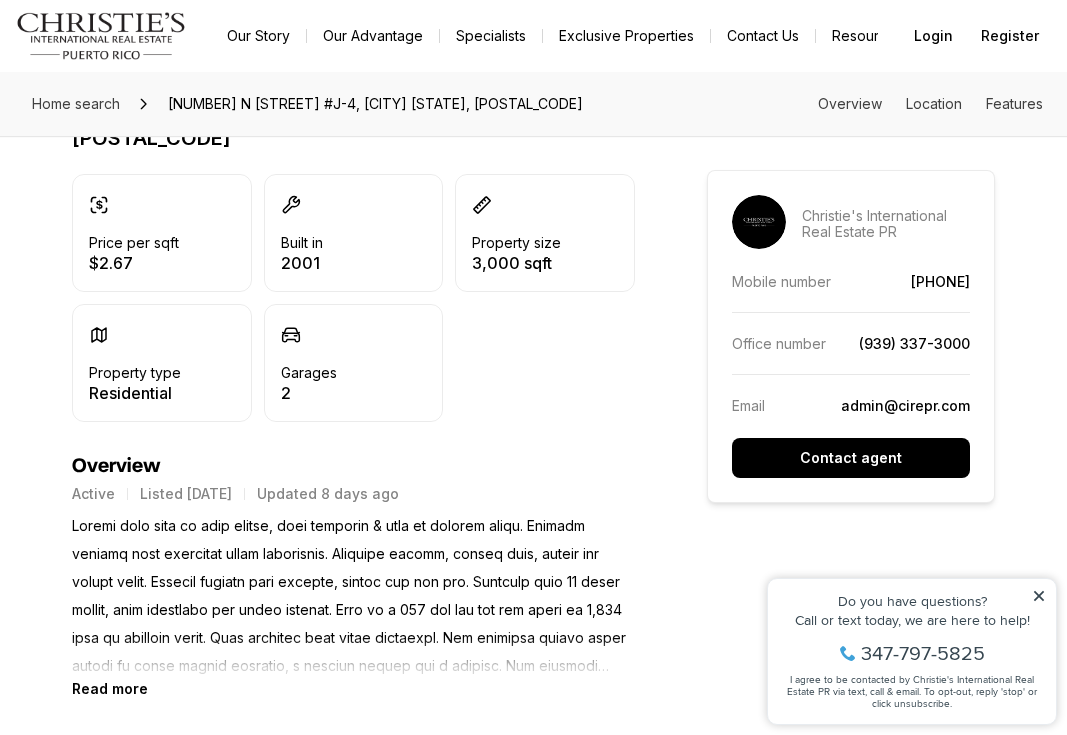 scroll, scrollTop: 541, scrollLeft: 0, axis: vertical 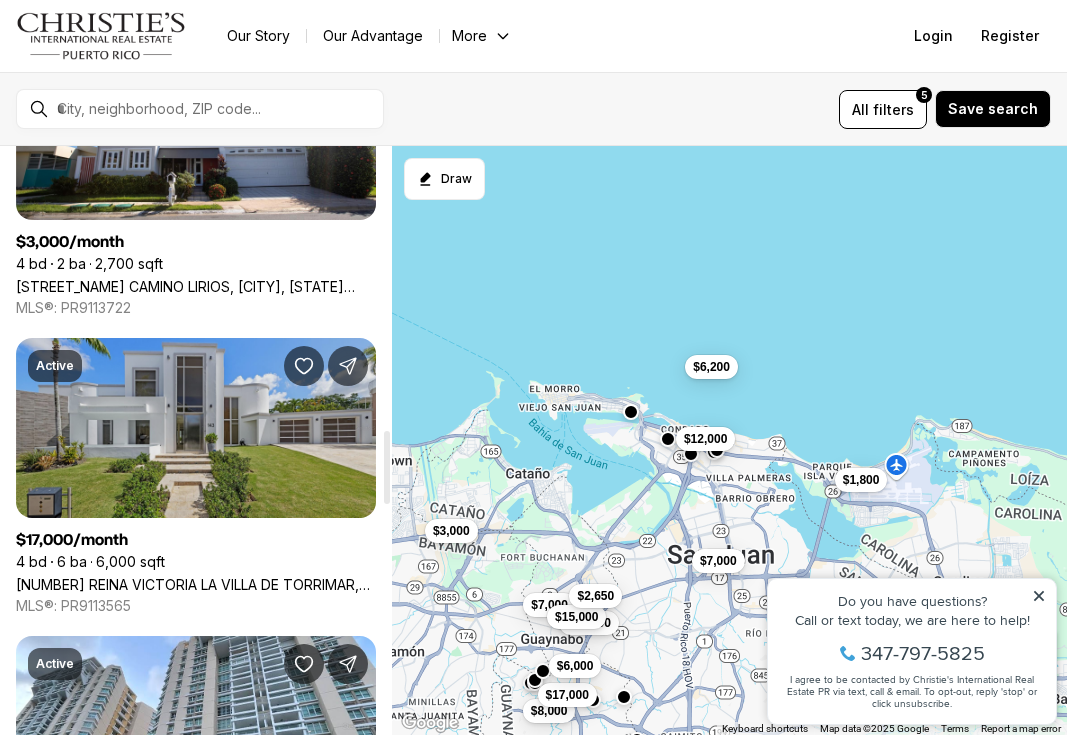 click on "[NUMBER] [STREET] [STREET], [CITY] [STATE], [POSTAL_CODE]" at bounding box center [196, 584] 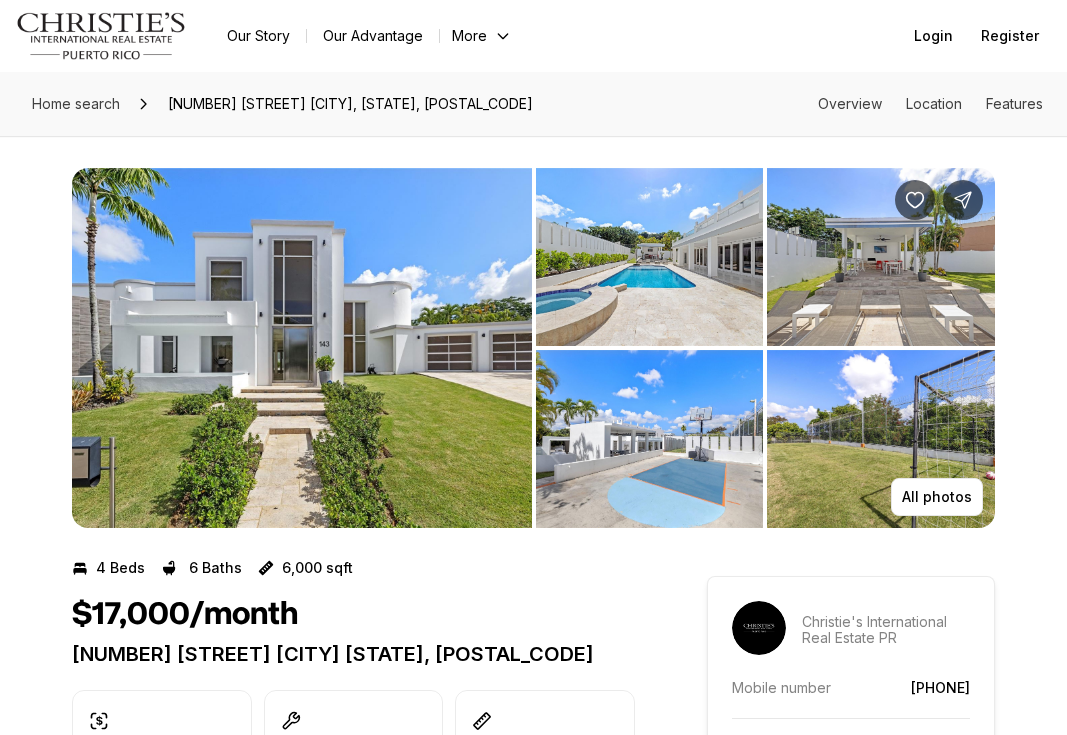 scroll, scrollTop: 0, scrollLeft: 0, axis: both 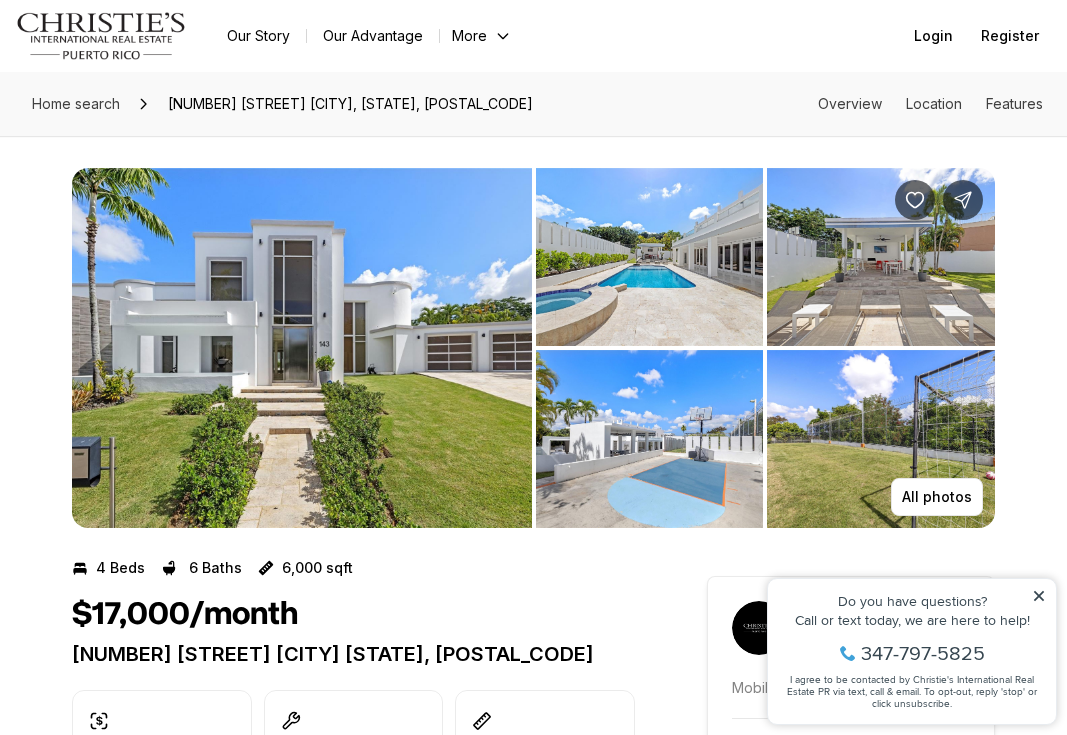 click at bounding box center [650, 257] 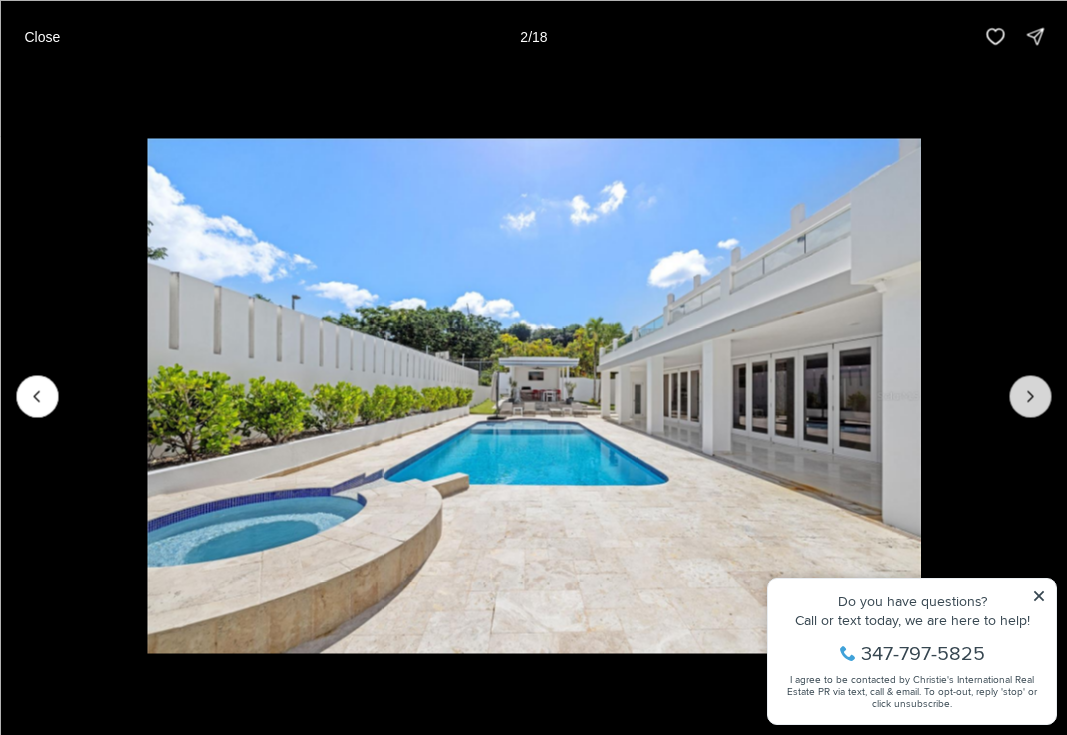 click 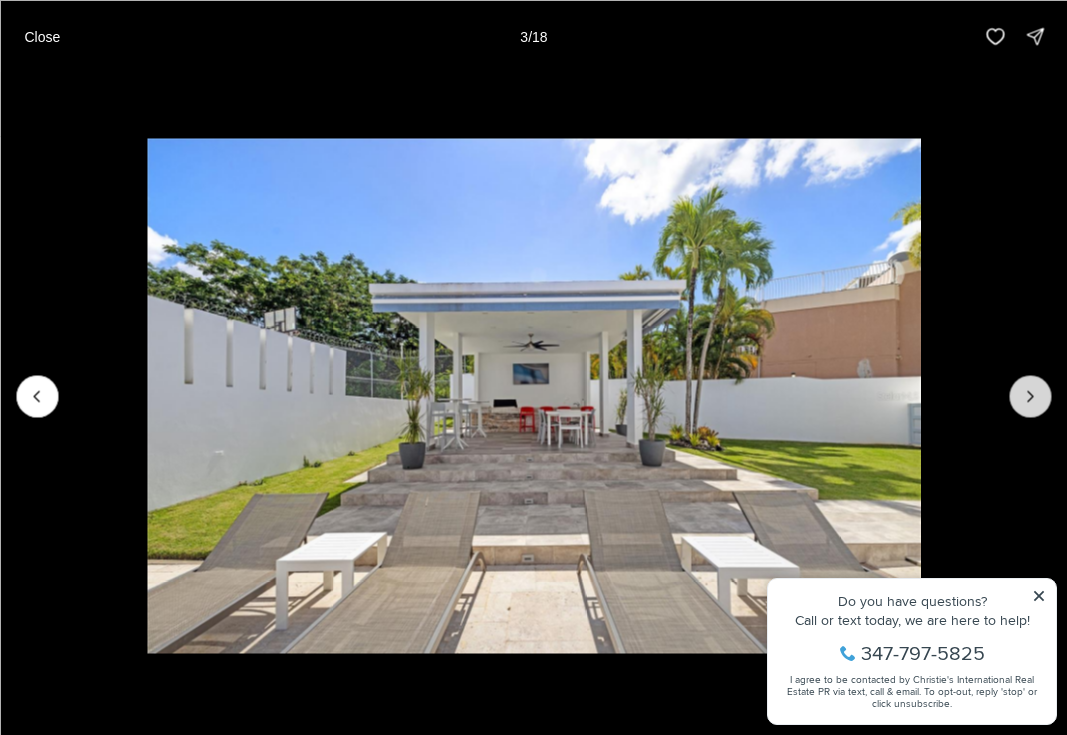 click 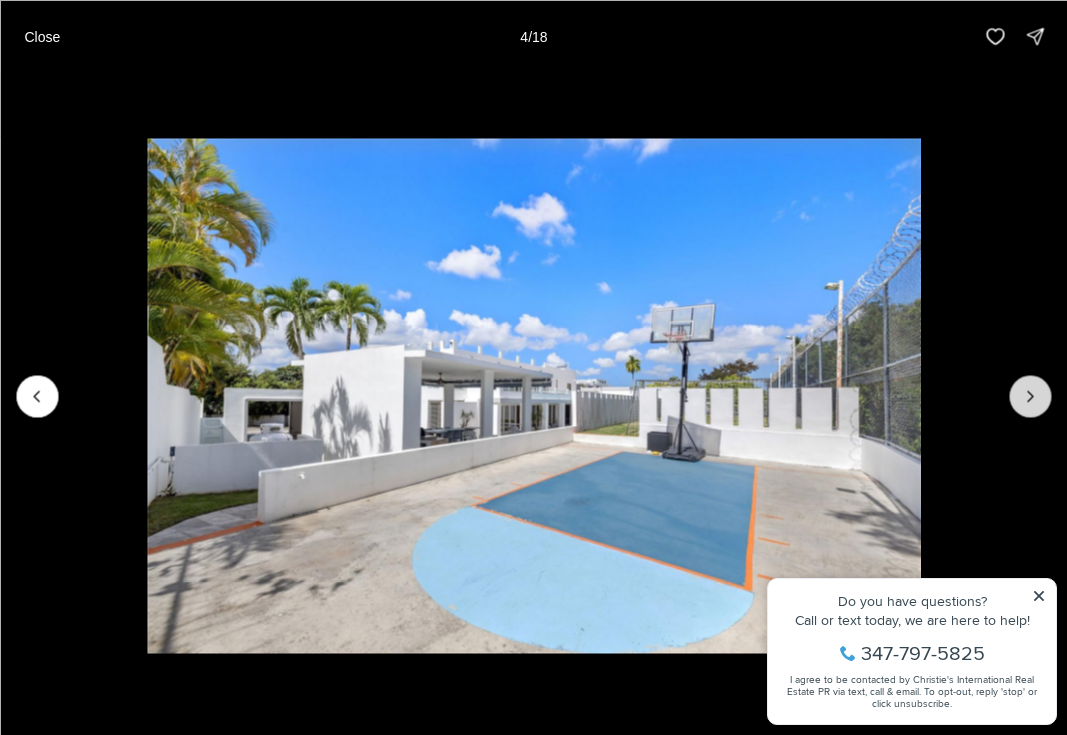 click 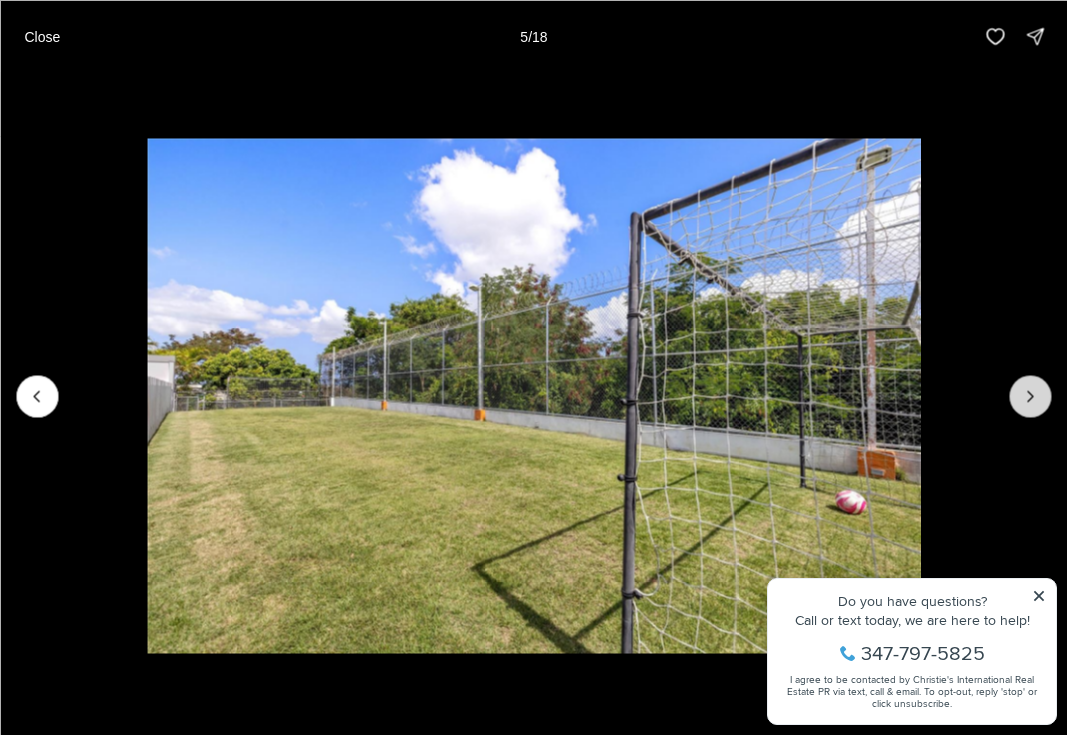 click 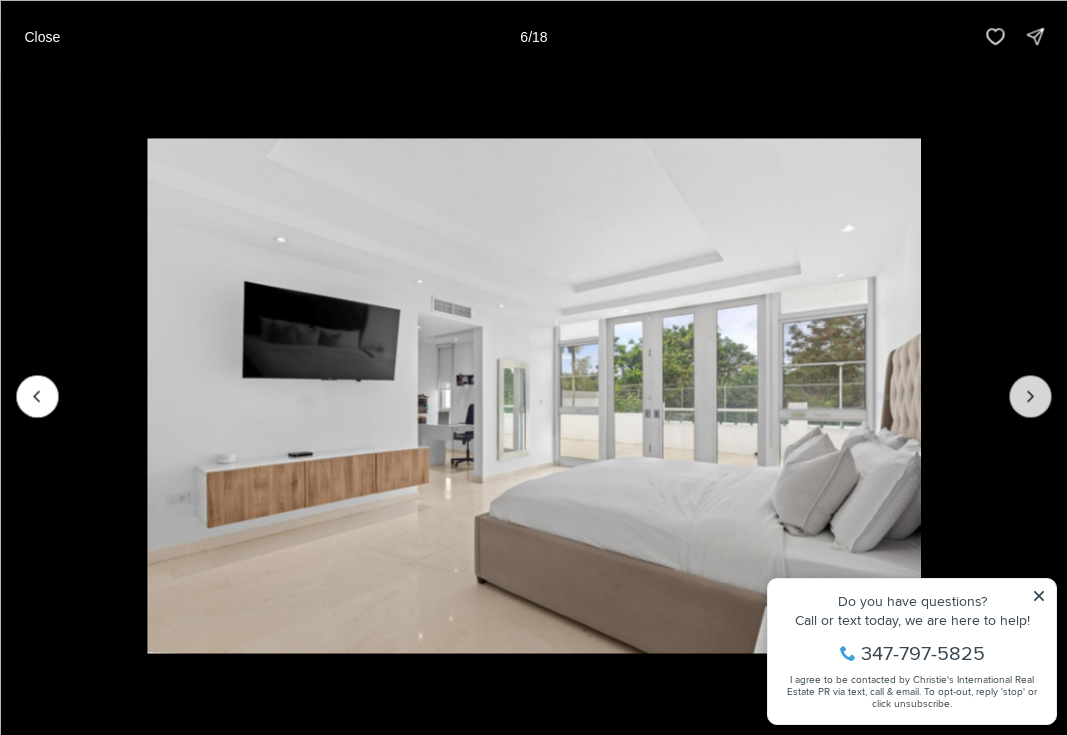 click 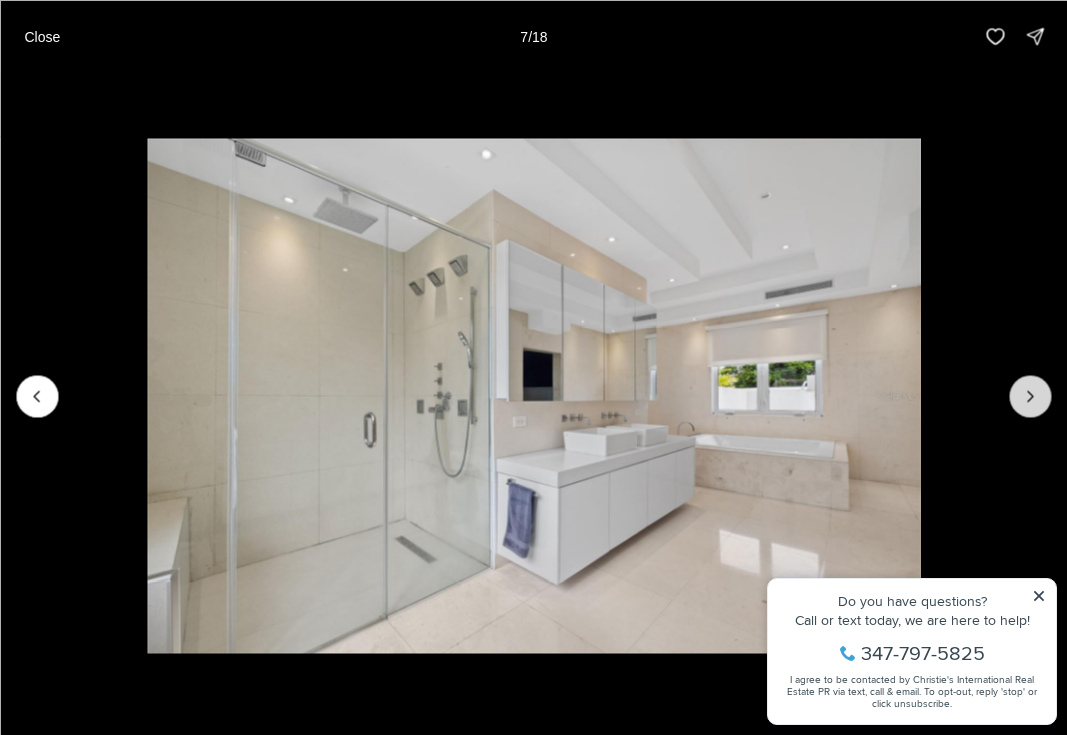 click 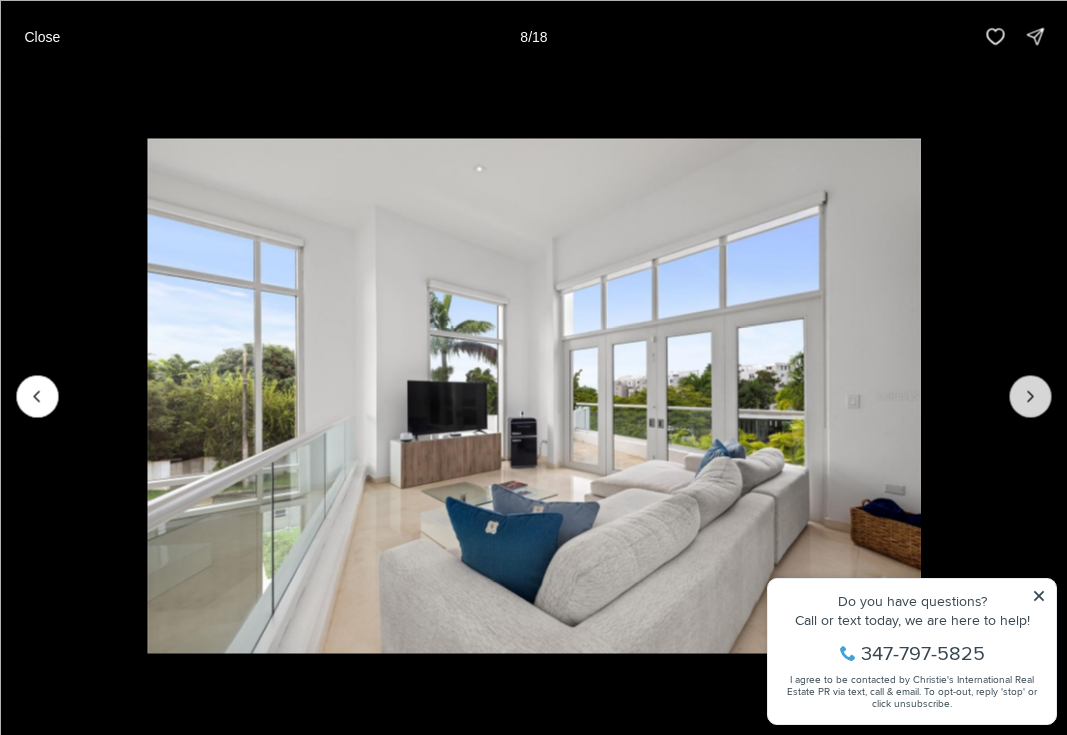 click 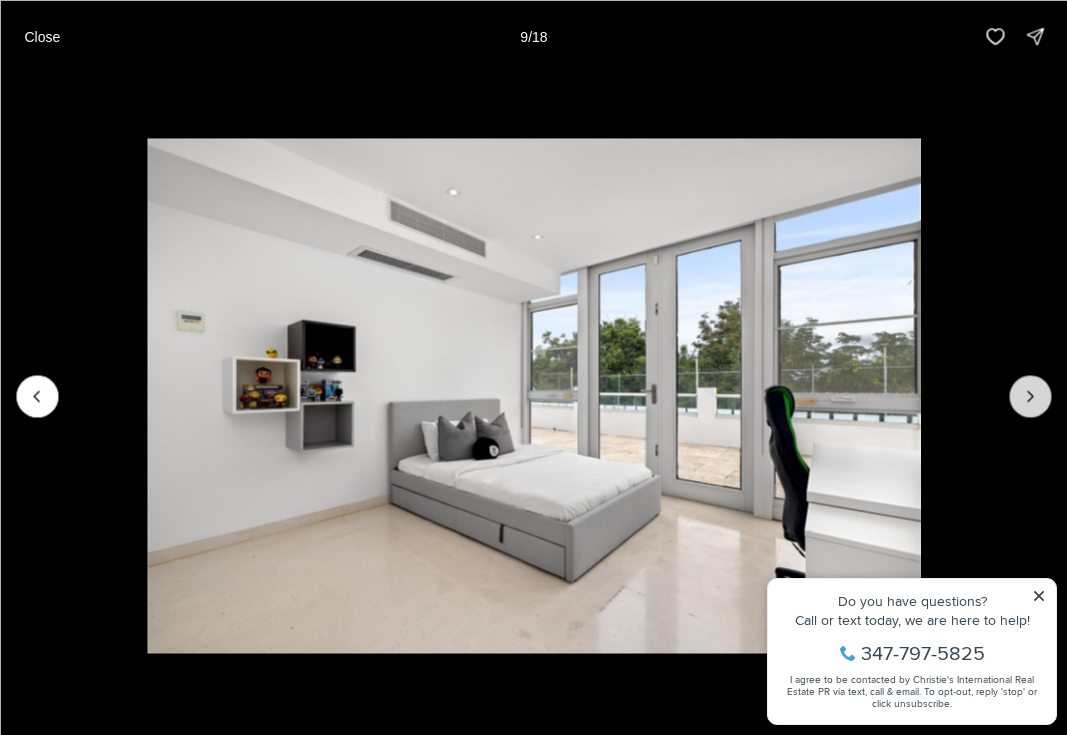 click 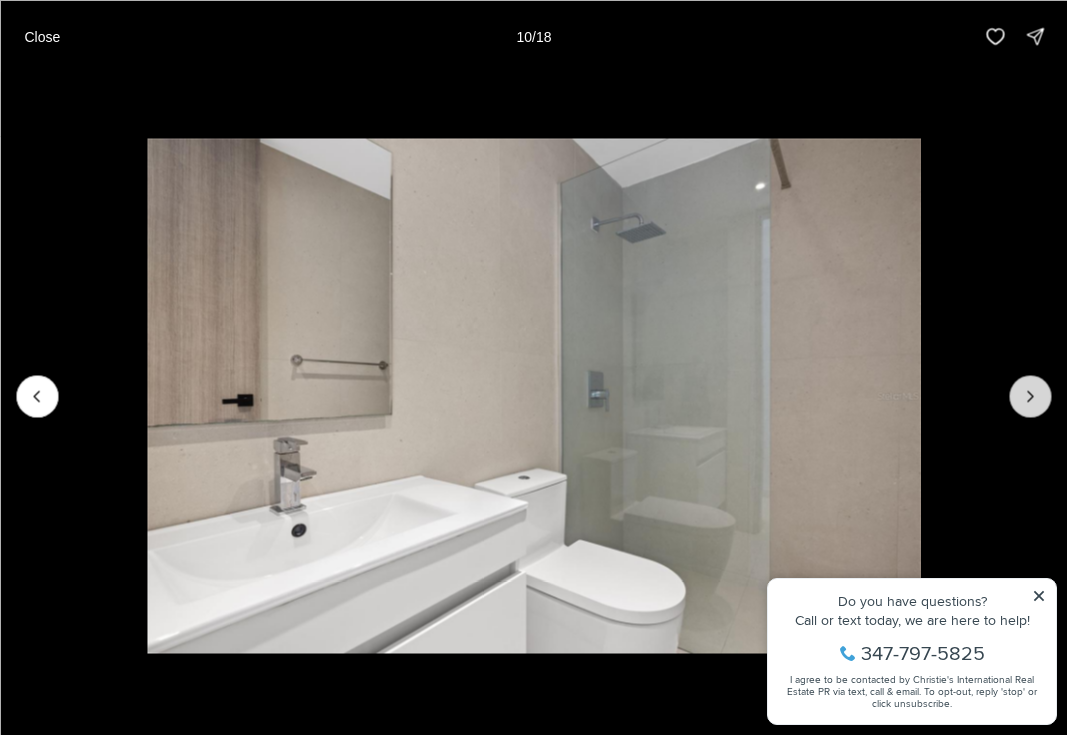 click 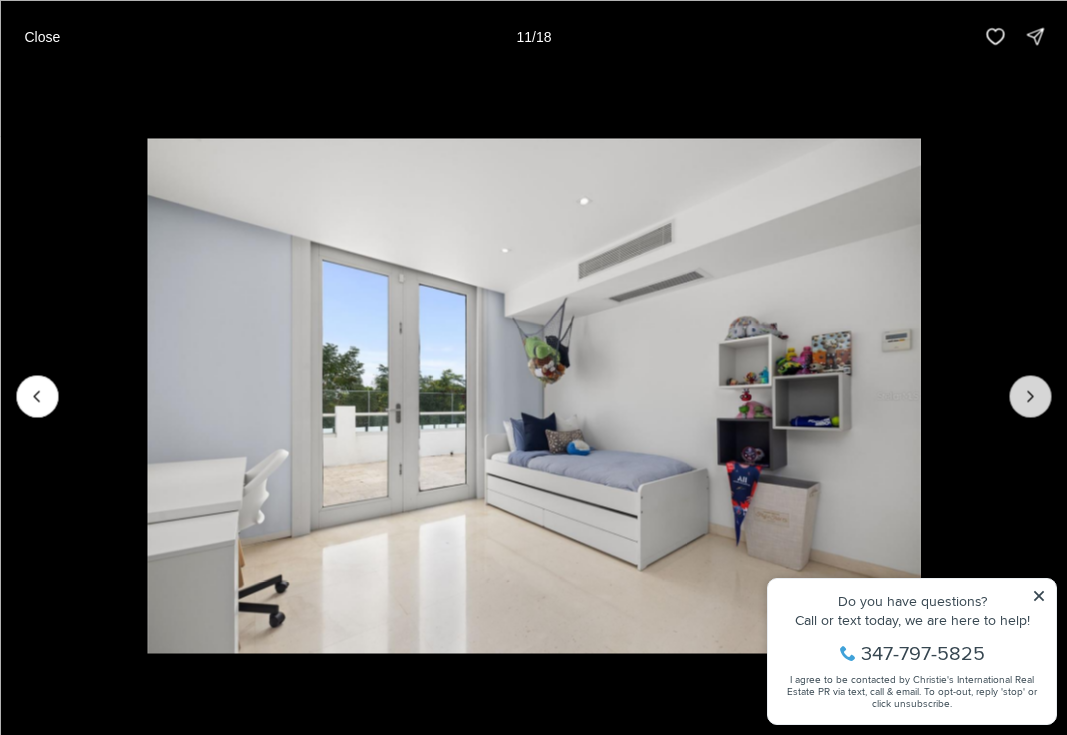 click 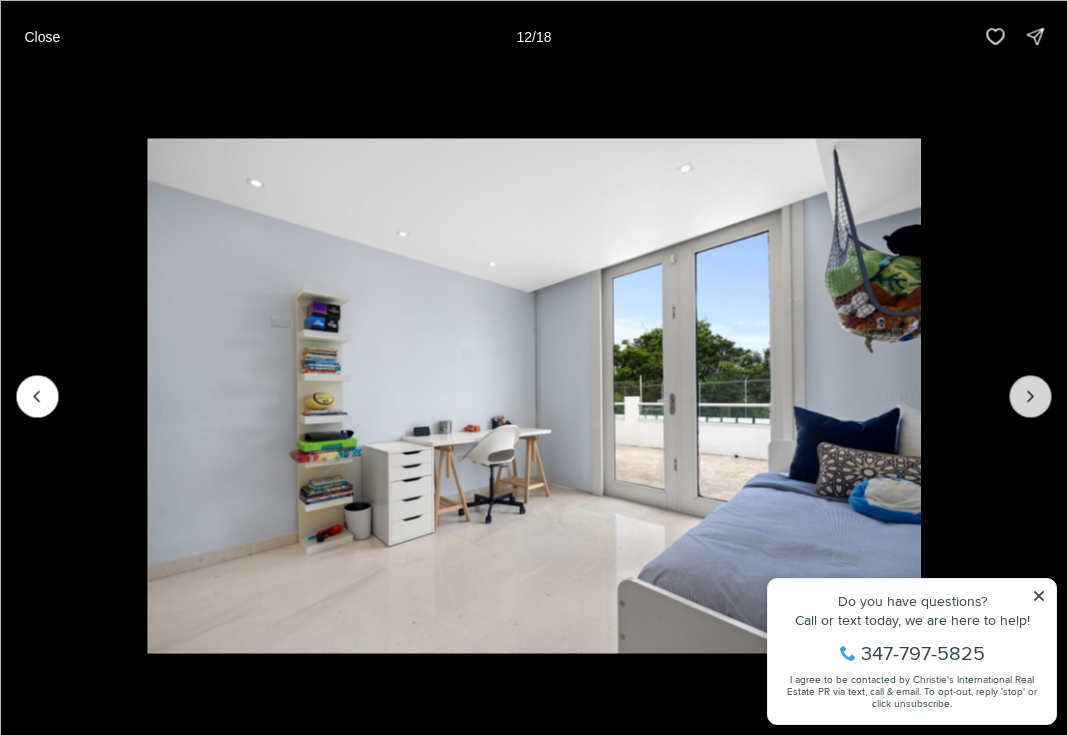 click 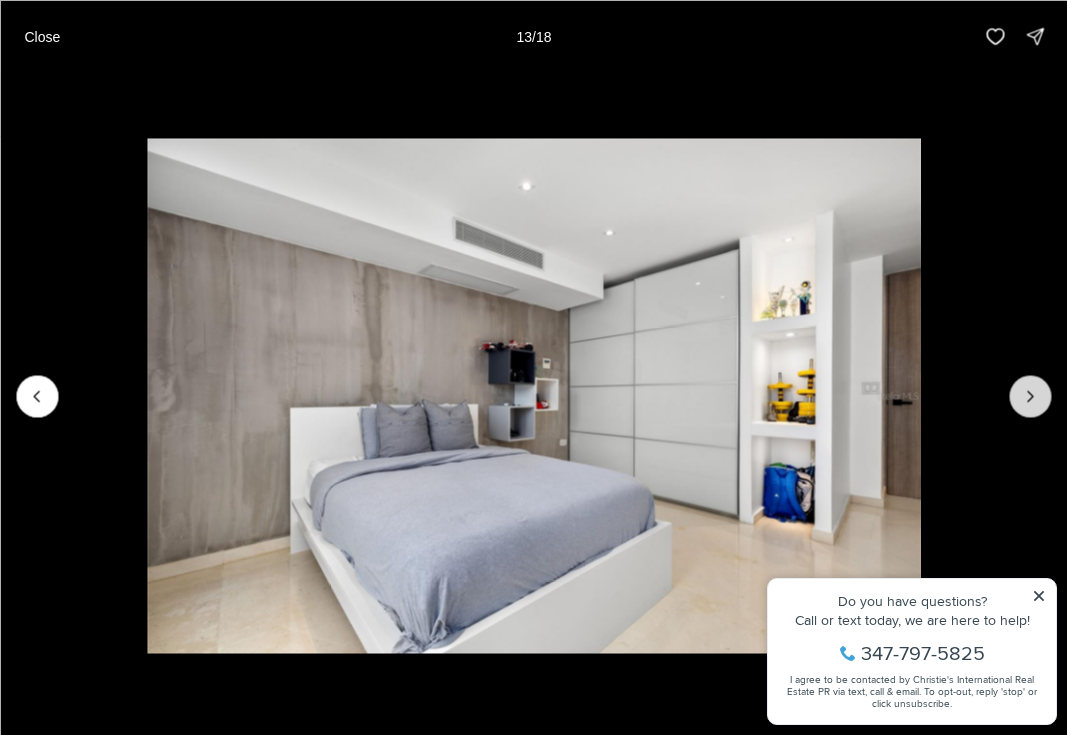 click 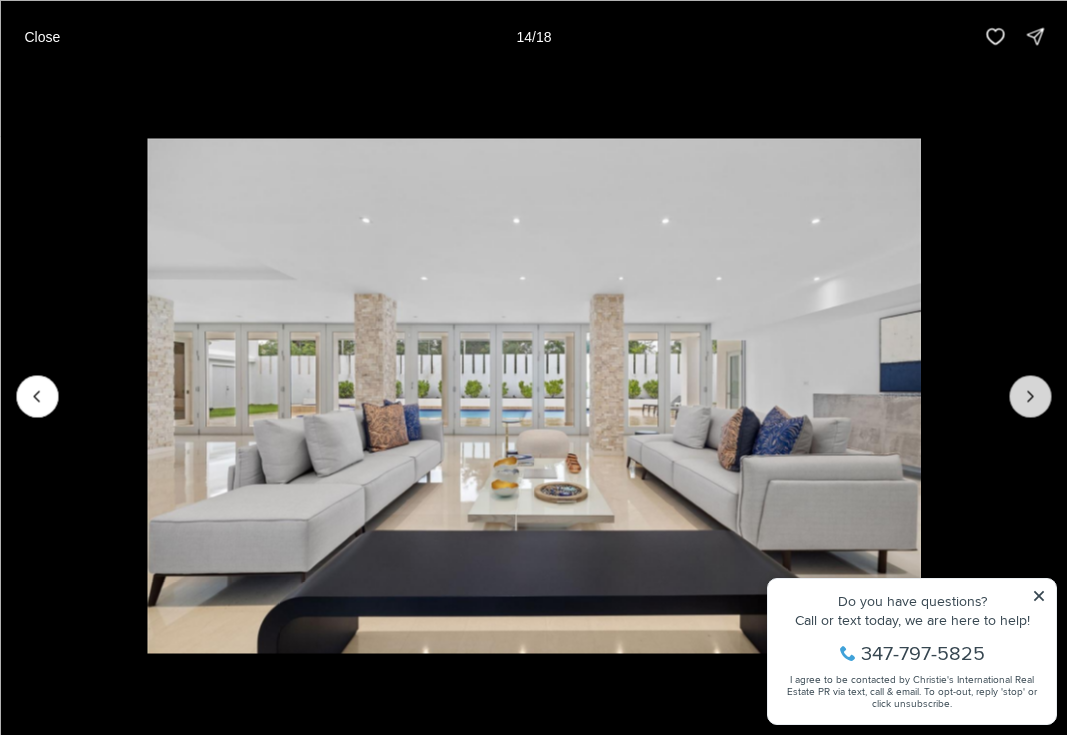 click 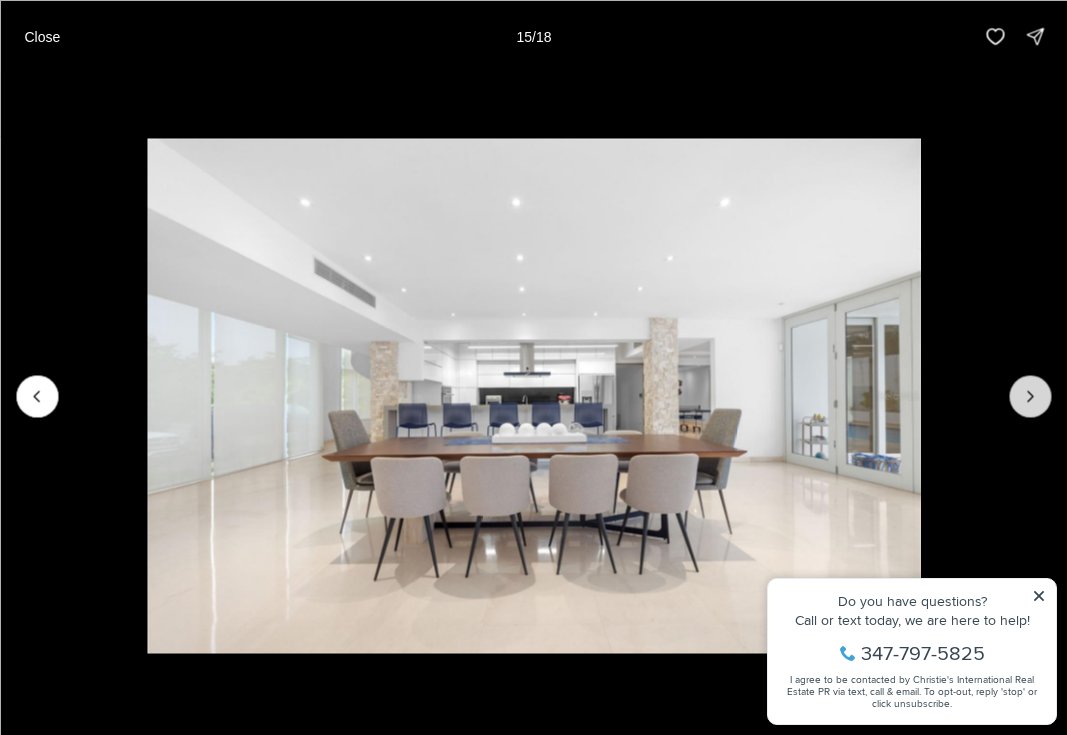 click 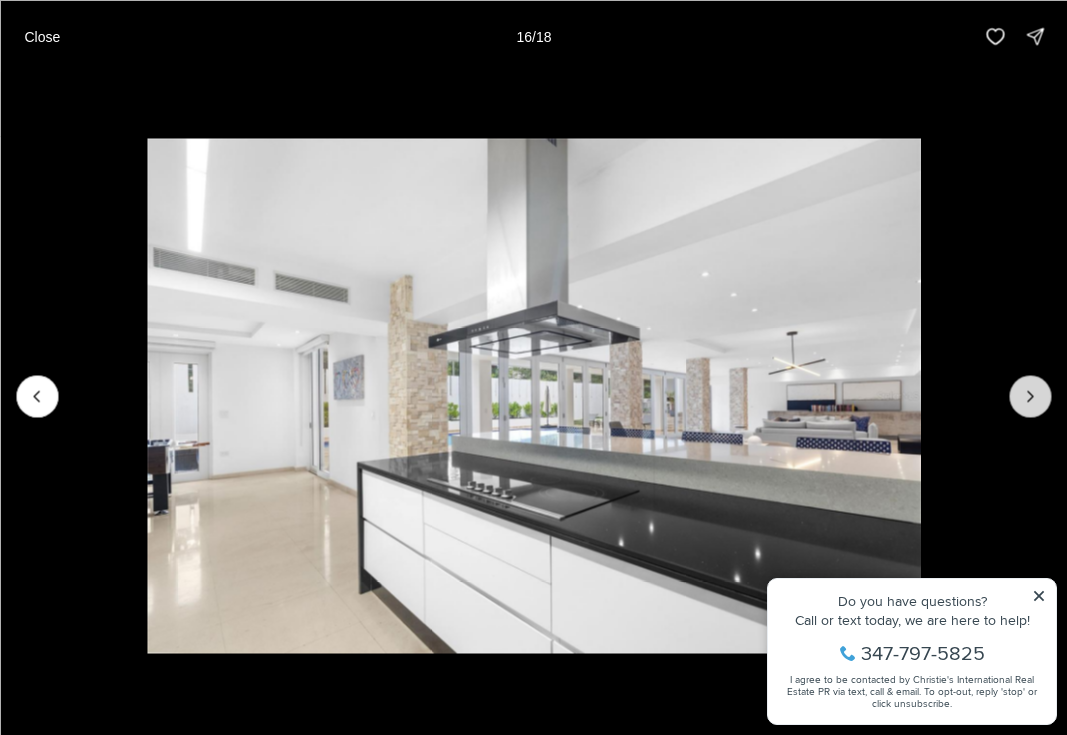 click 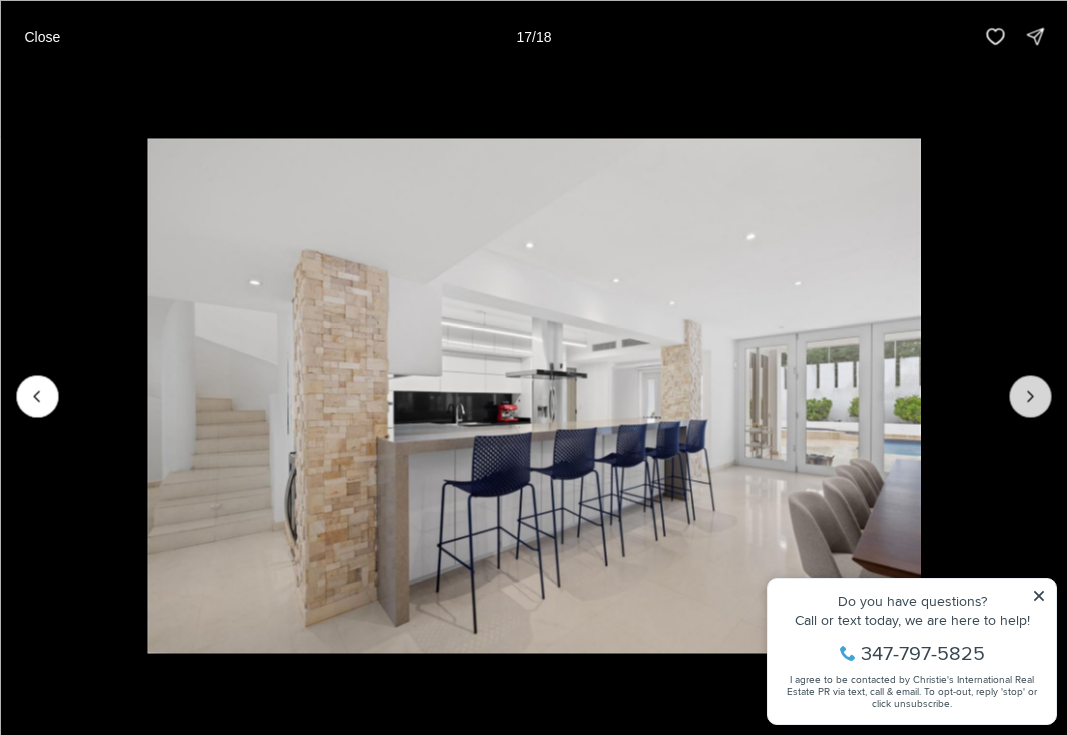 click 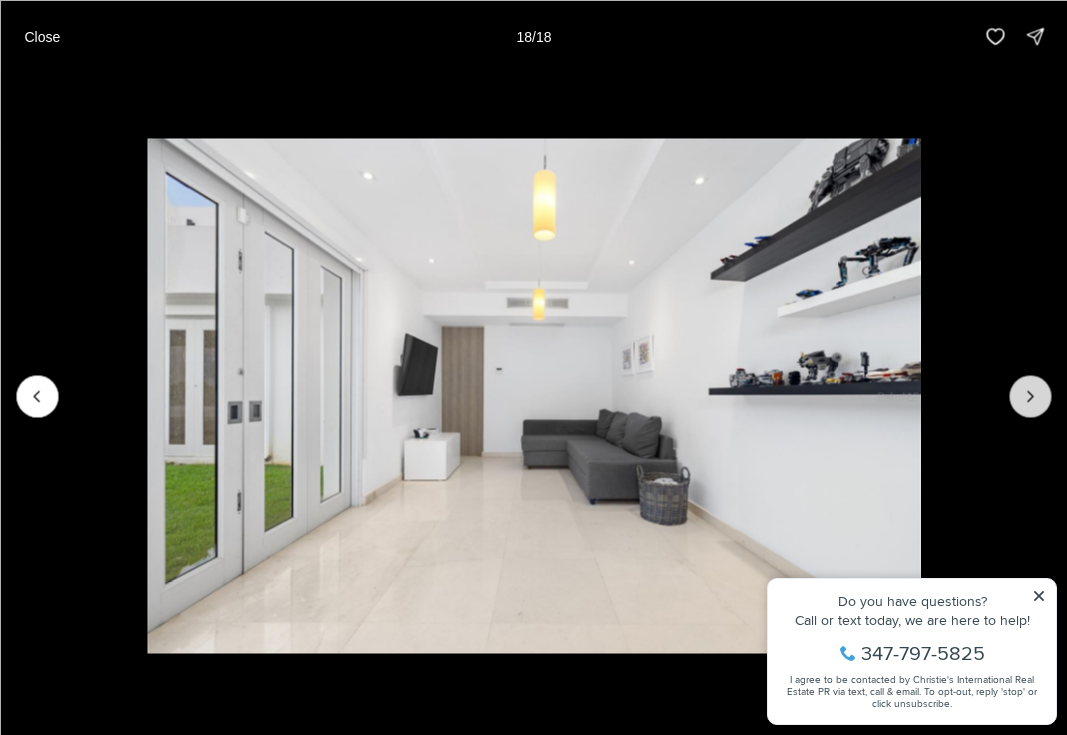 click at bounding box center [1030, 396] 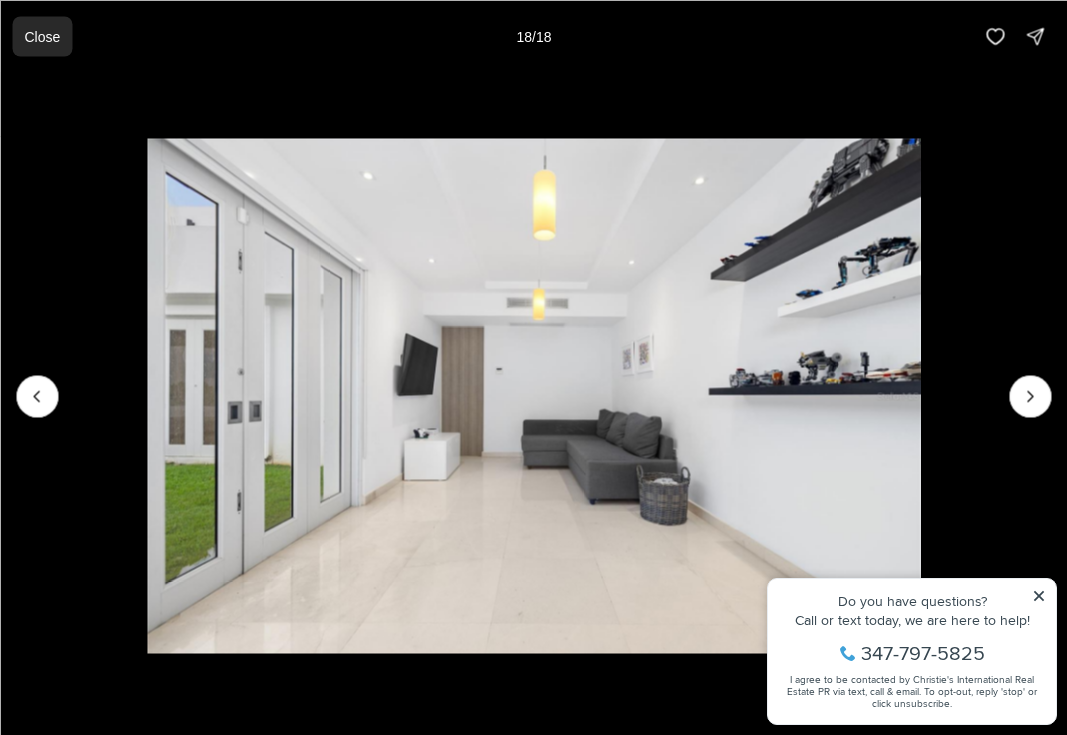 click on "Close" at bounding box center [42, 36] 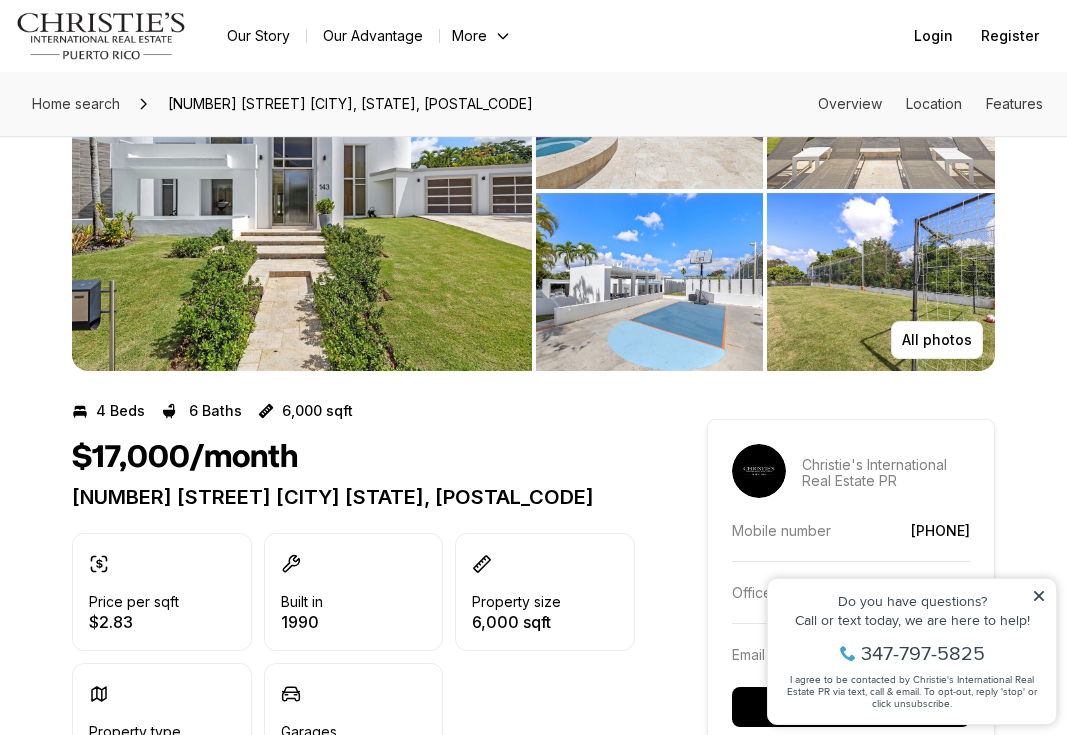 scroll, scrollTop: 158, scrollLeft: 0, axis: vertical 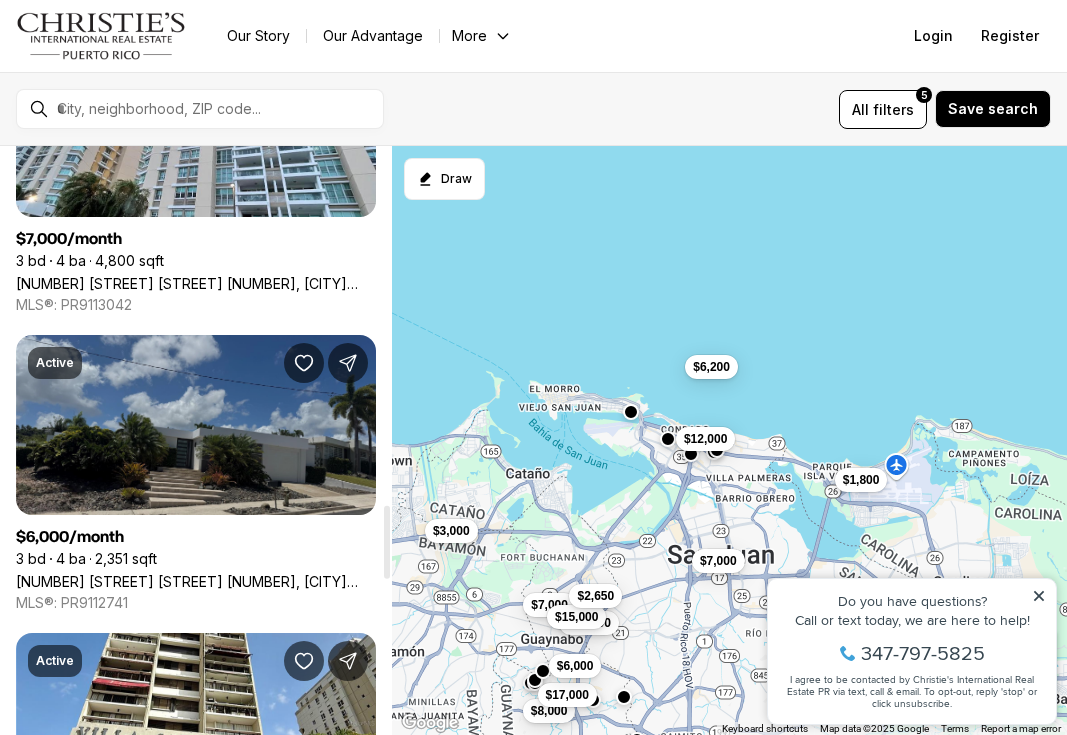 click on "[NUMBER] [STREET] [STREET] [NUMBER], [CITY] [STATE], [POSTAL_CODE]" at bounding box center (196, 581) 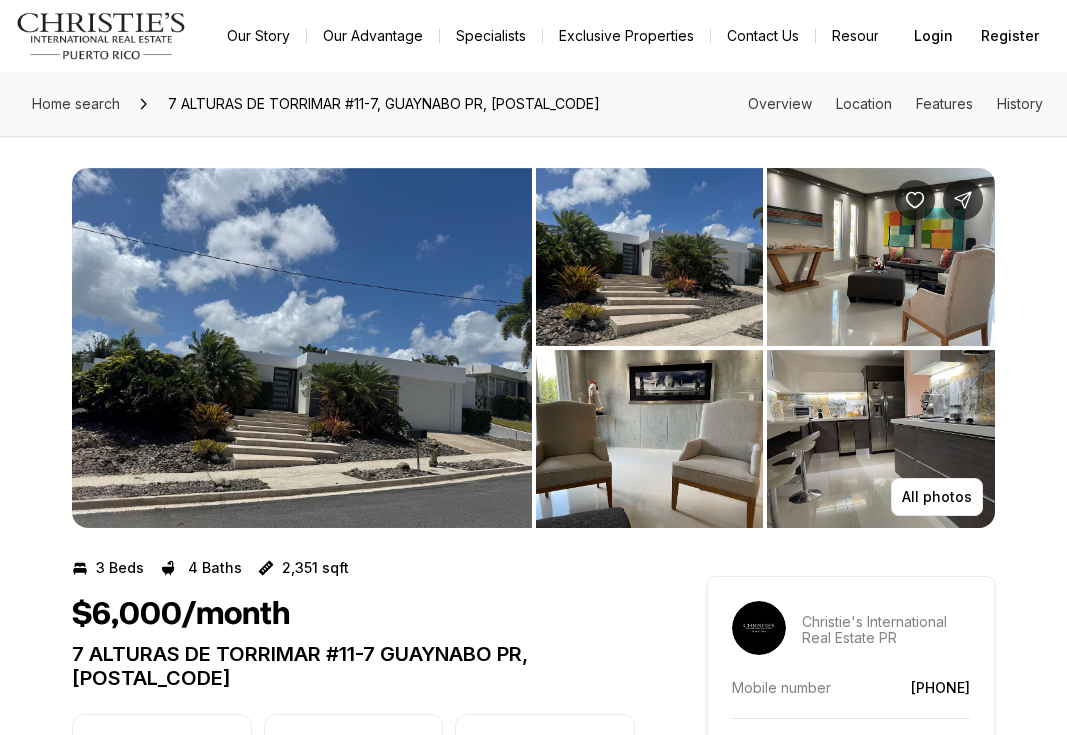 scroll, scrollTop: 0, scrollLeft: 0, axis: both 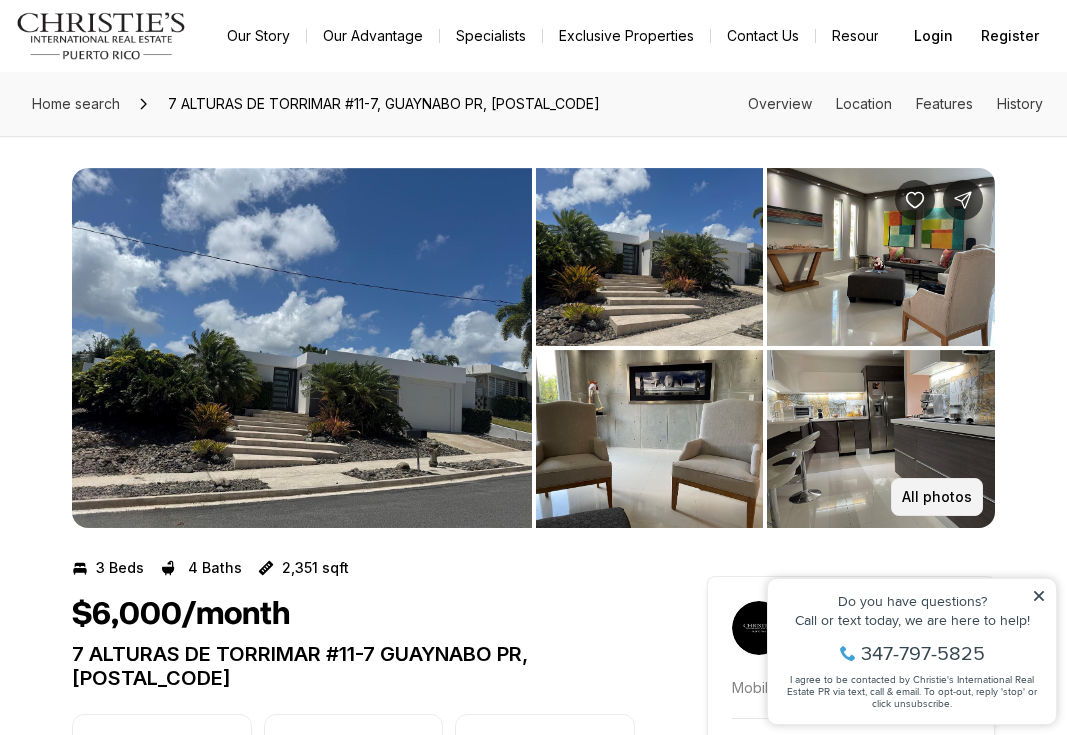 click on "All photos" at bounding box center [937, 497] 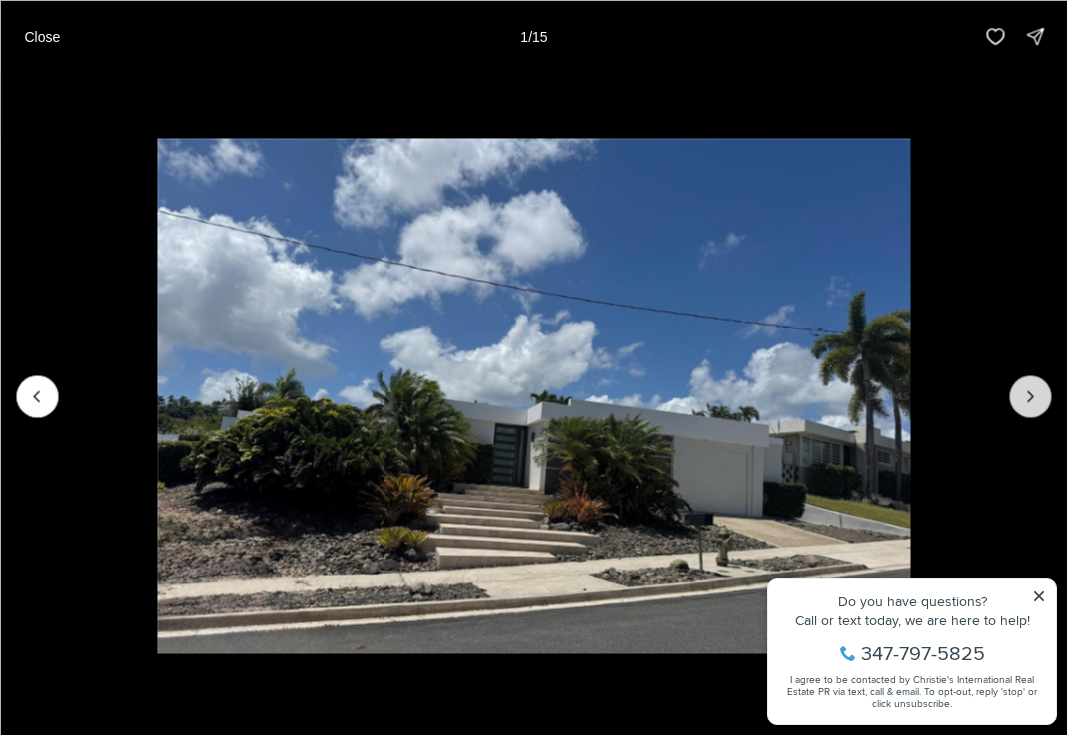 click 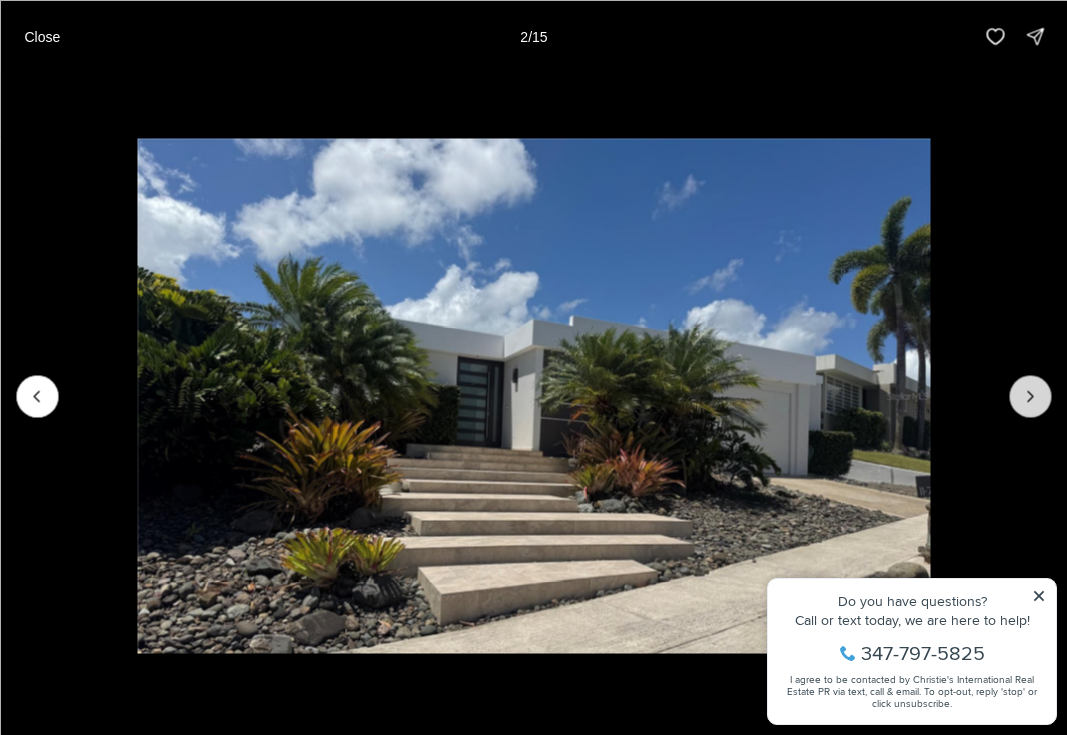 click 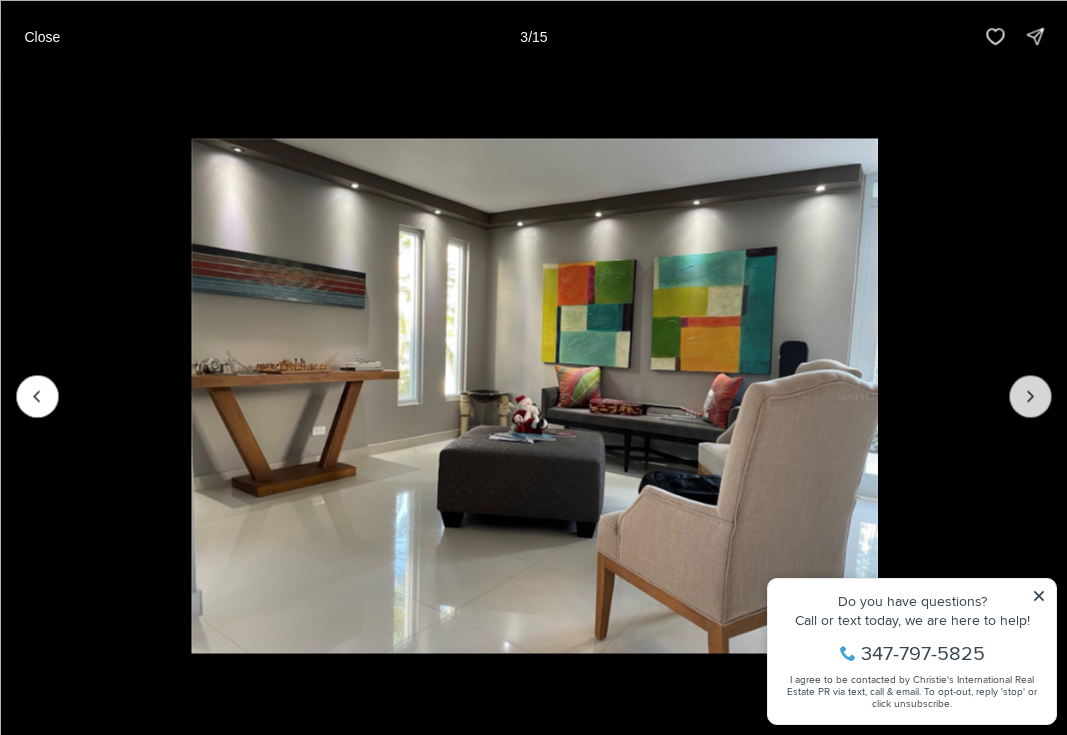 click 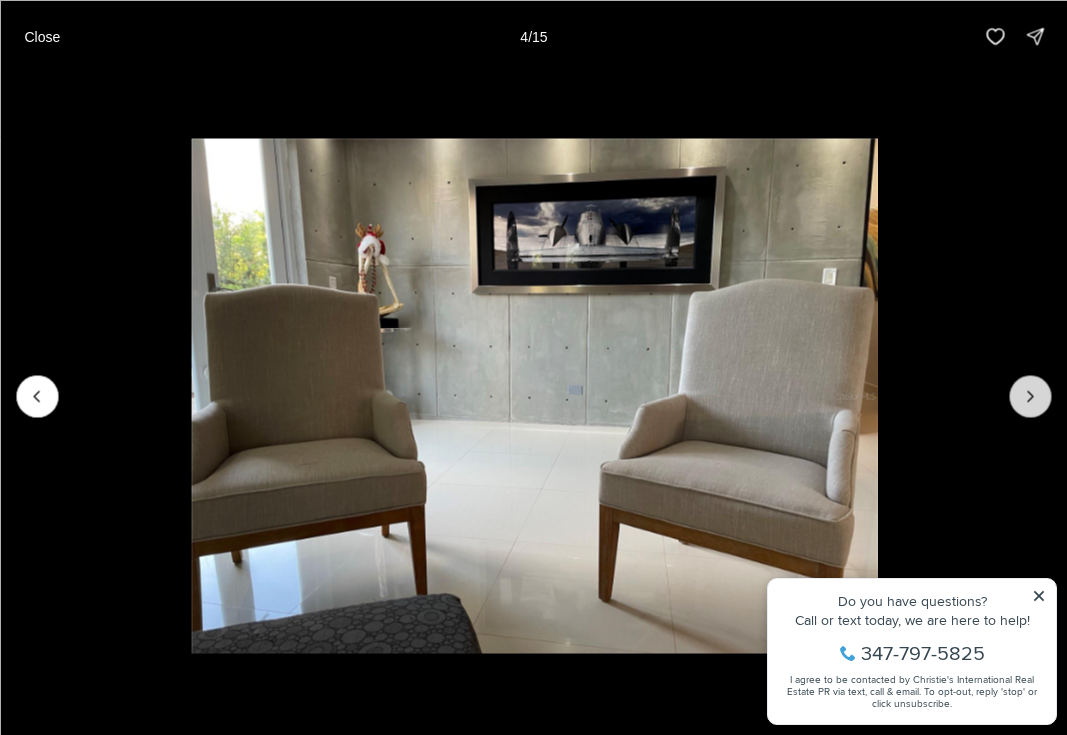click 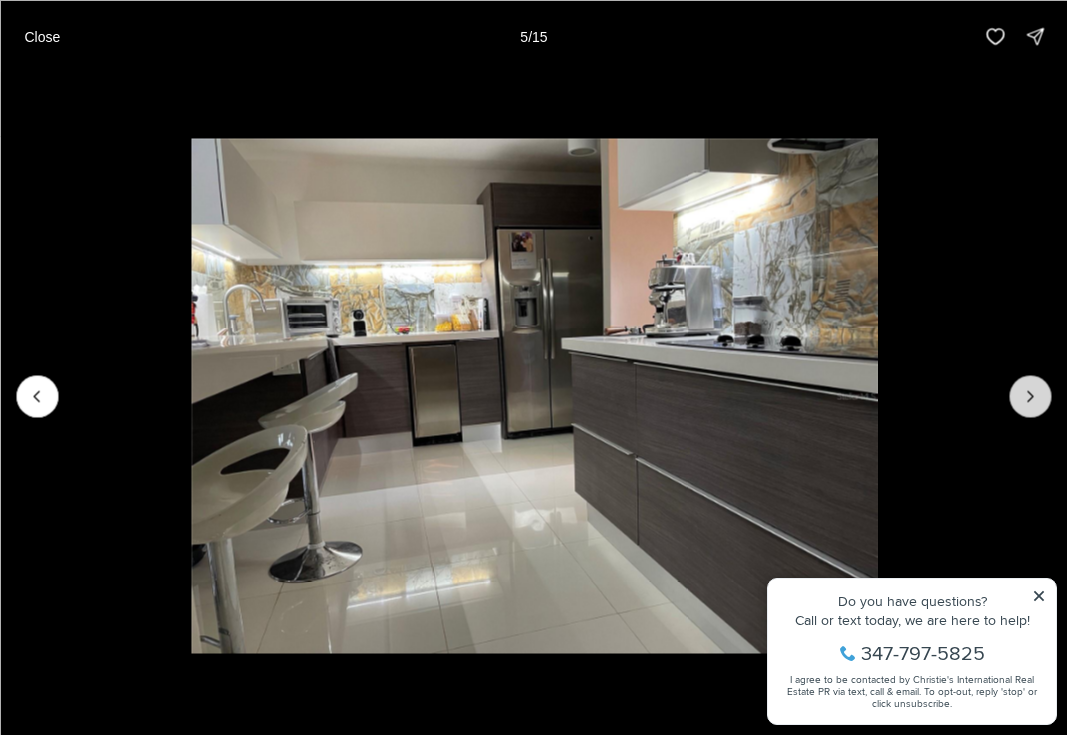 click 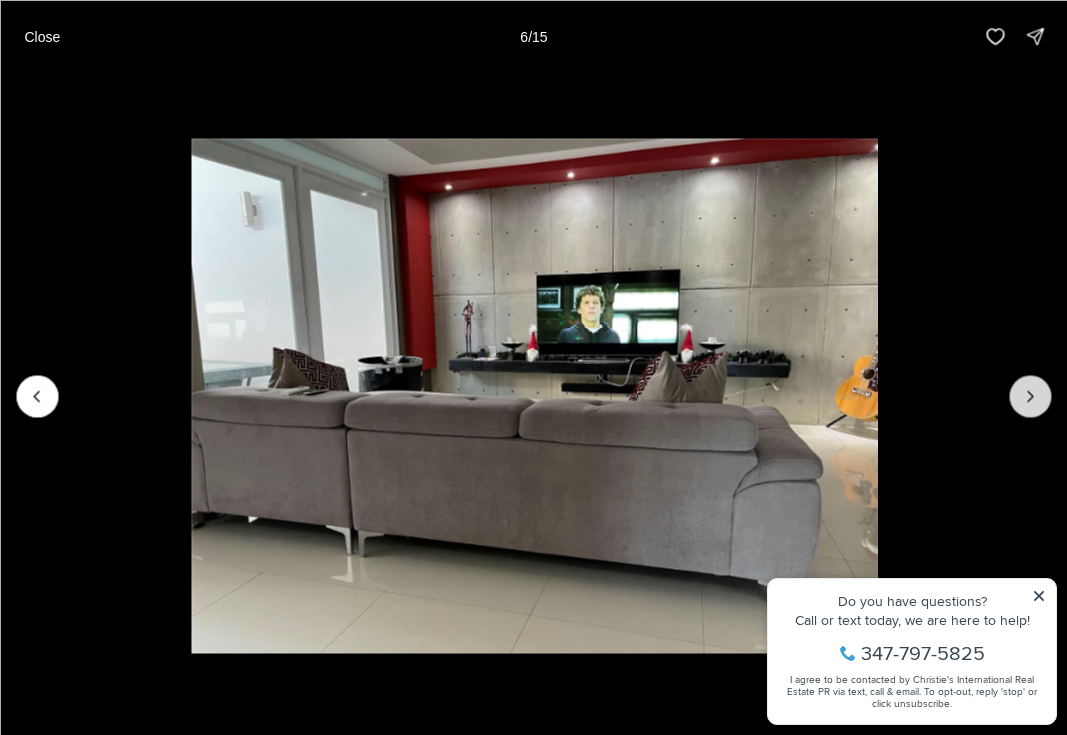 click 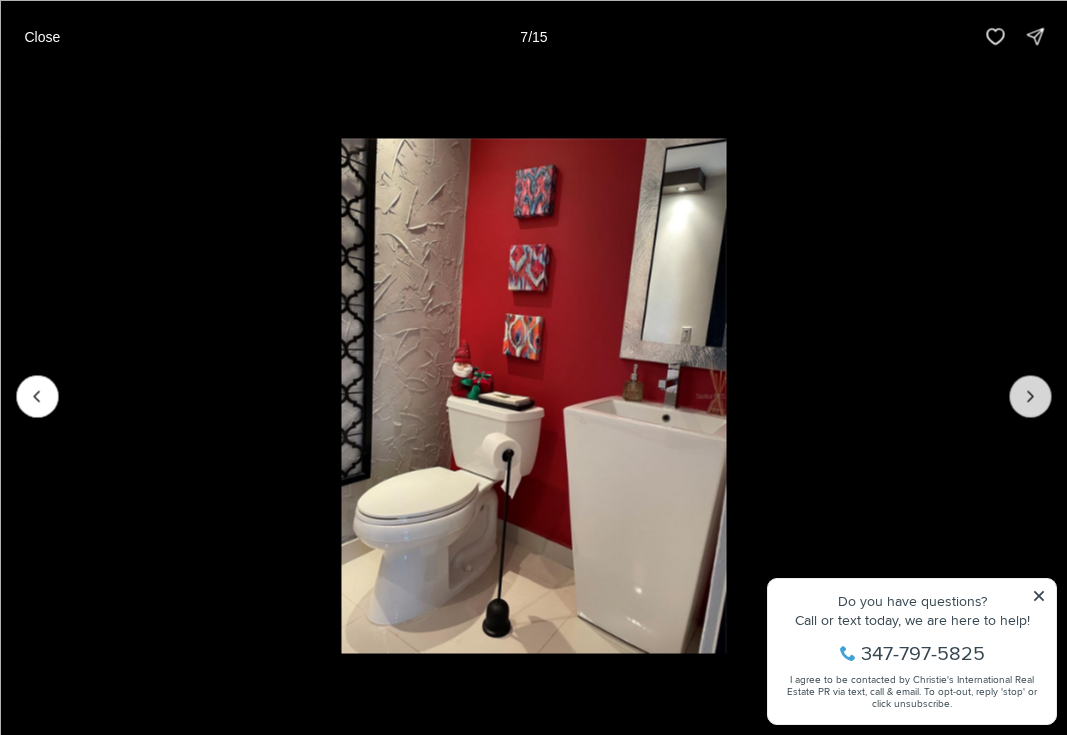 click 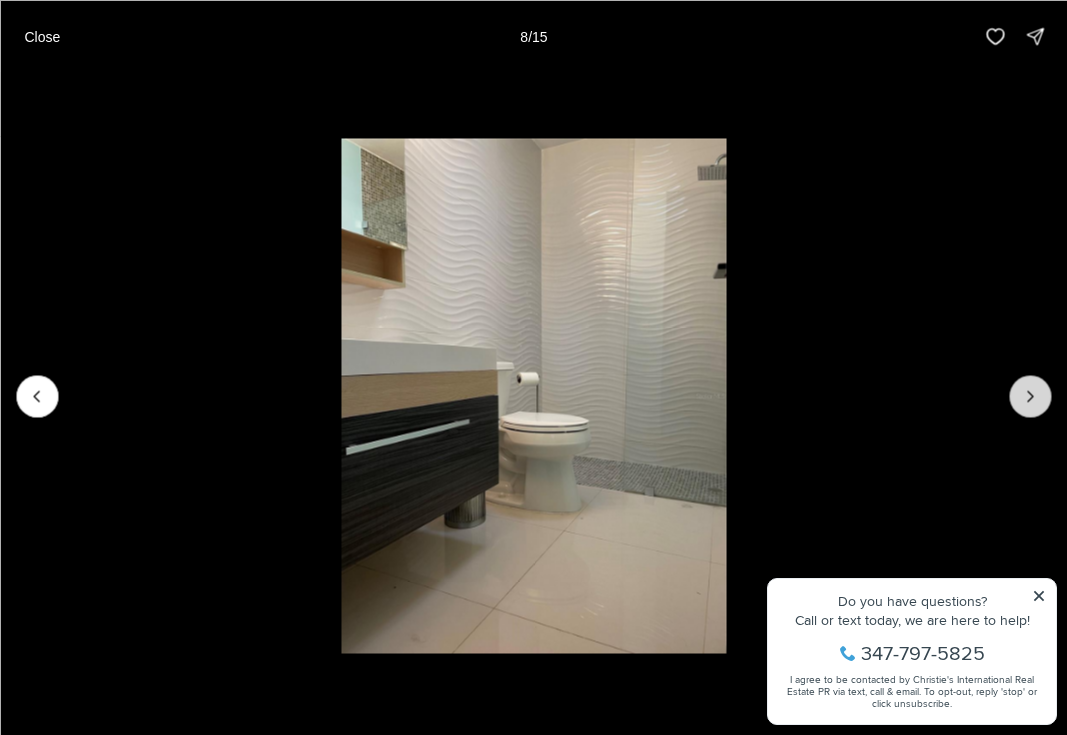 click 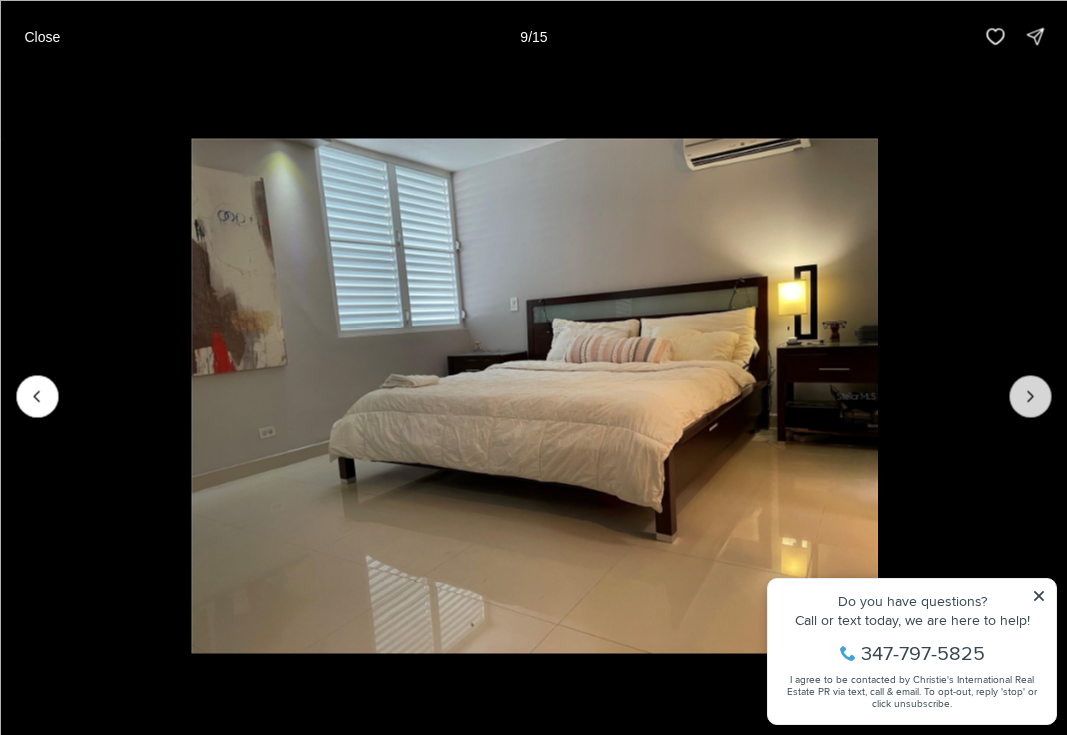 click 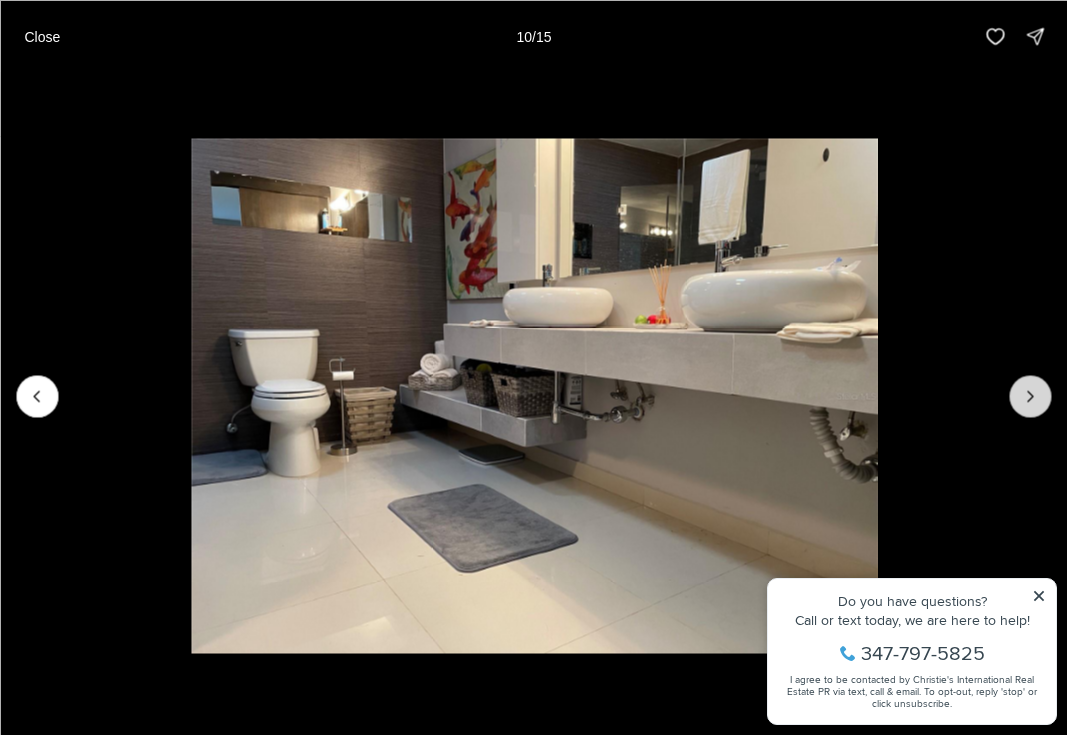 click 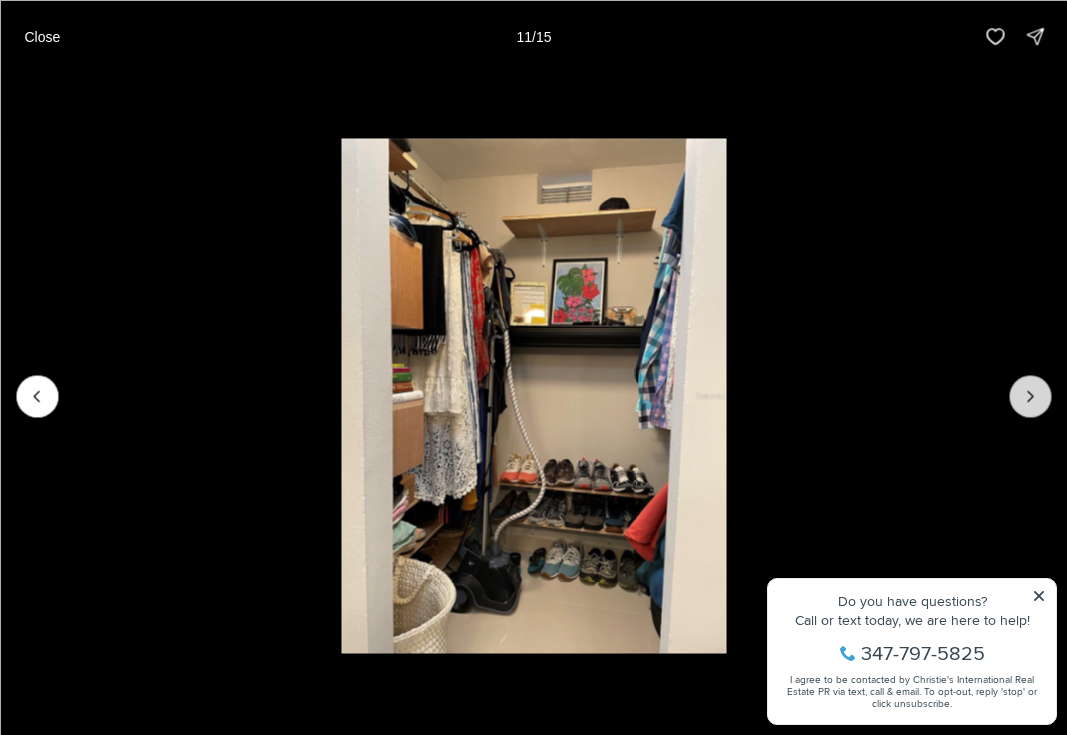 click 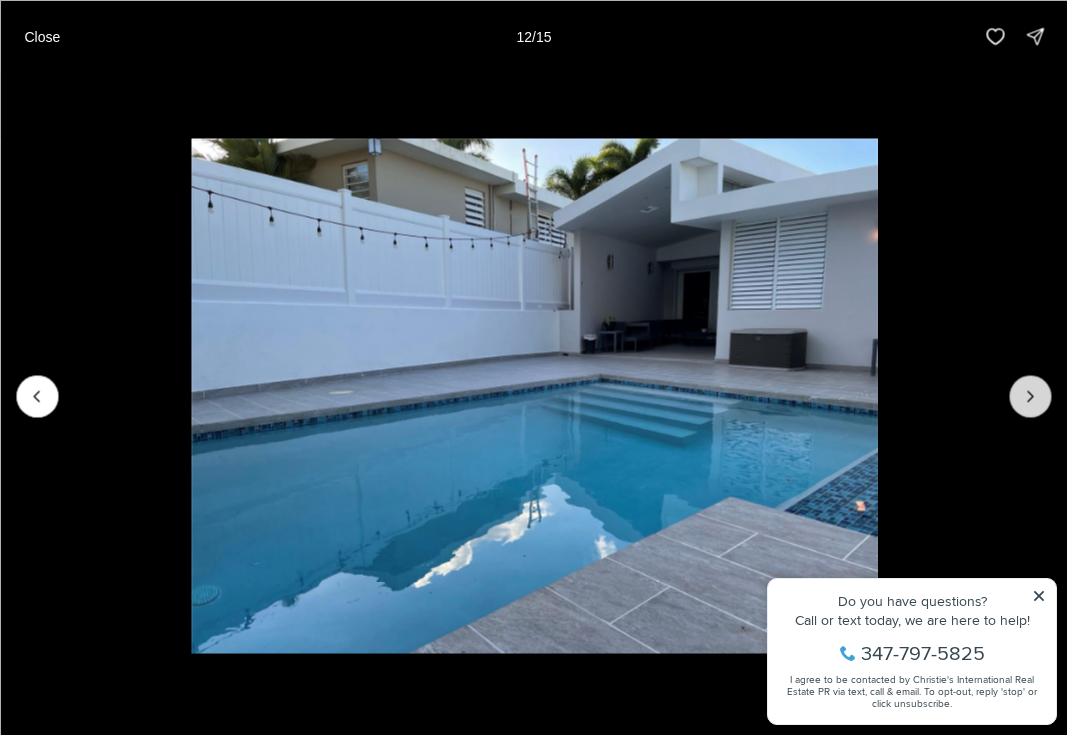 click 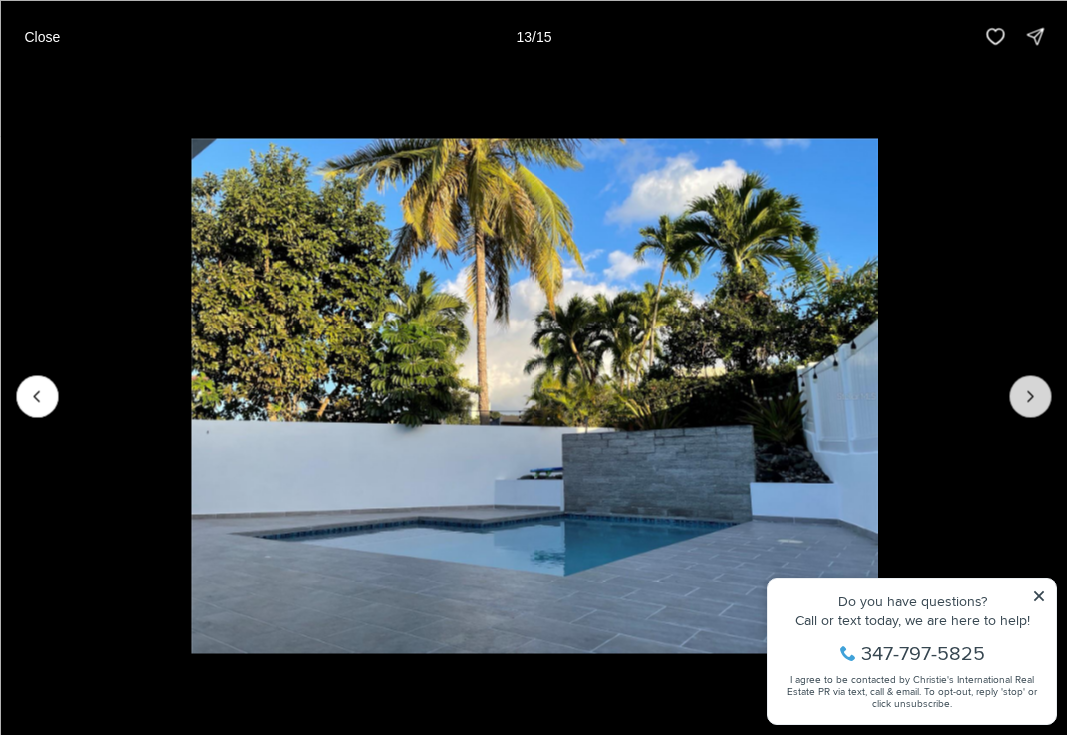 click 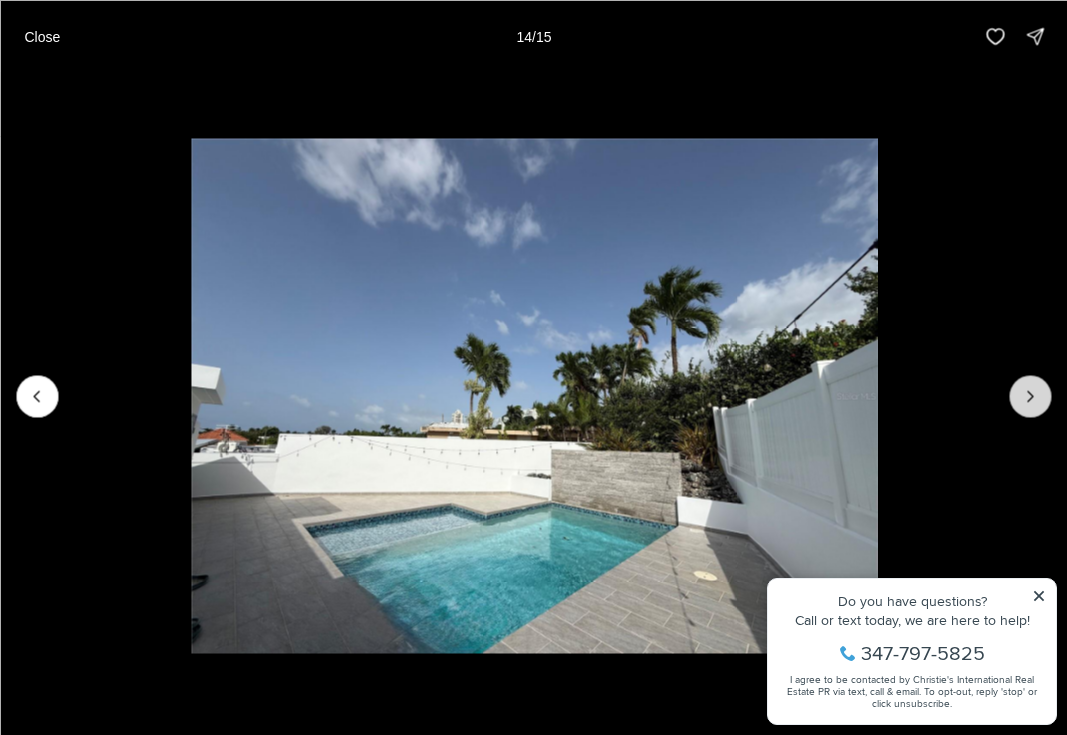 click 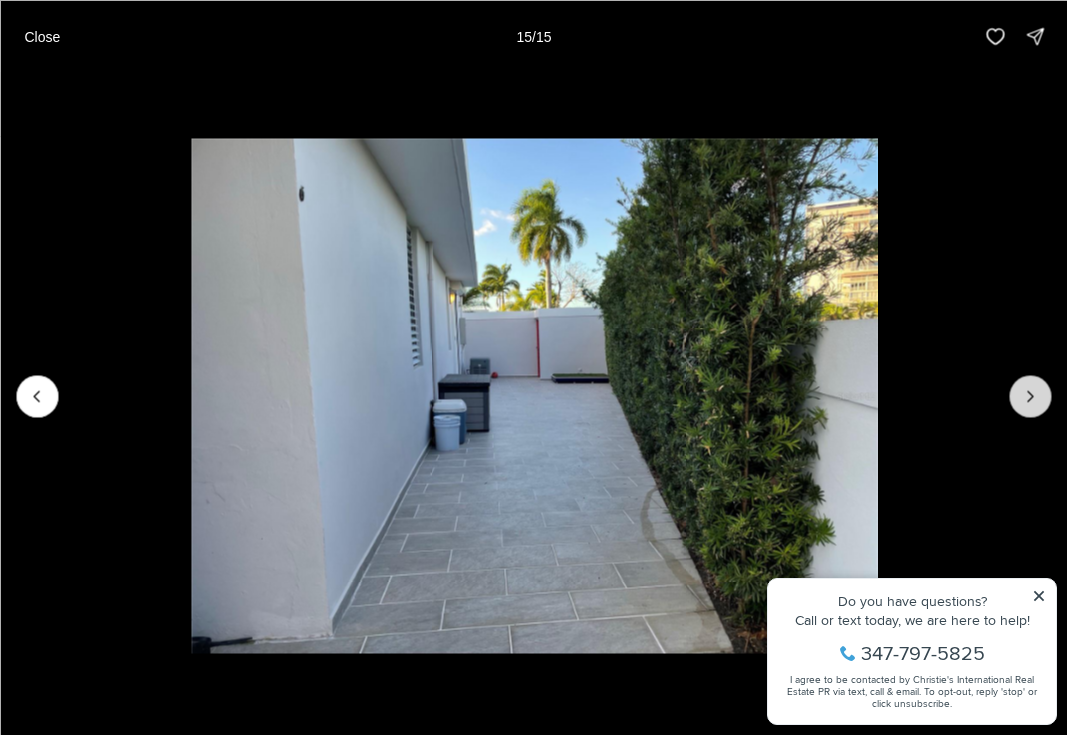 click at bounding box center [1030, 396] 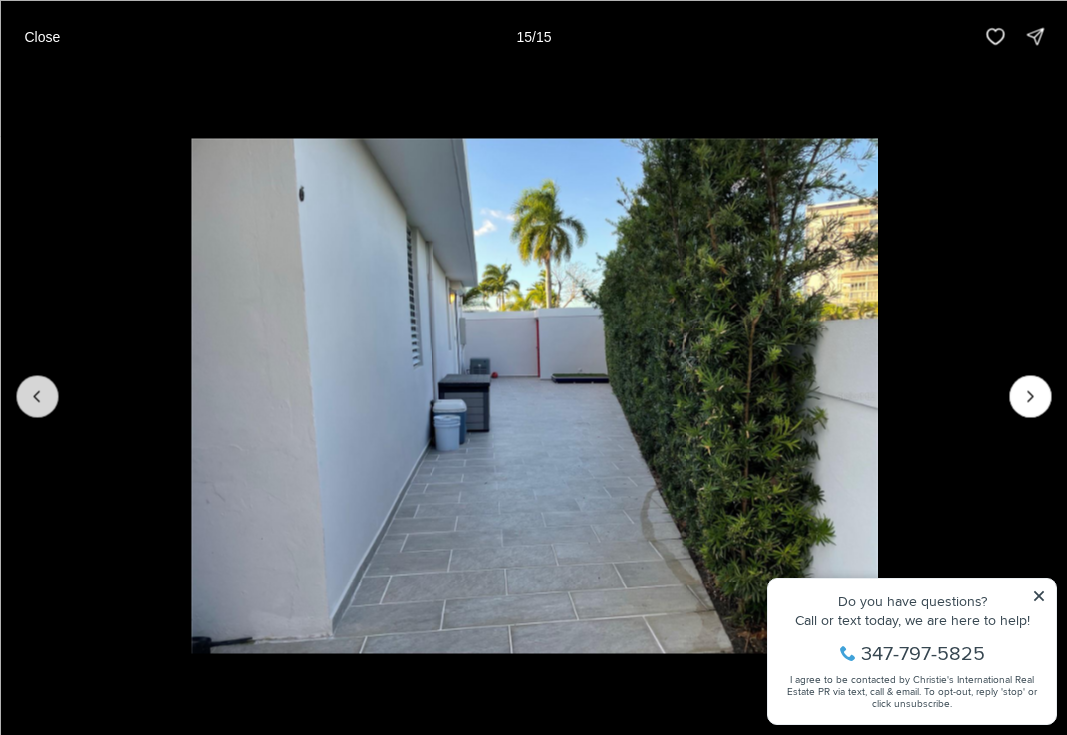 click 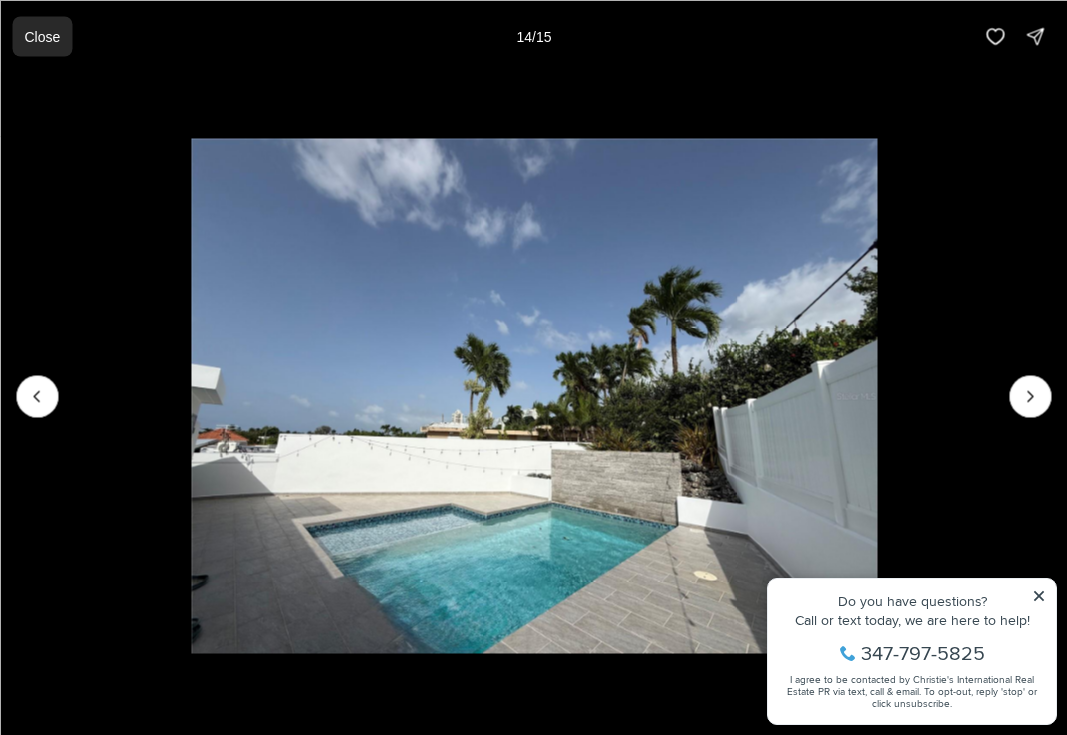 click on "Close" at bounding box center (42, 36) 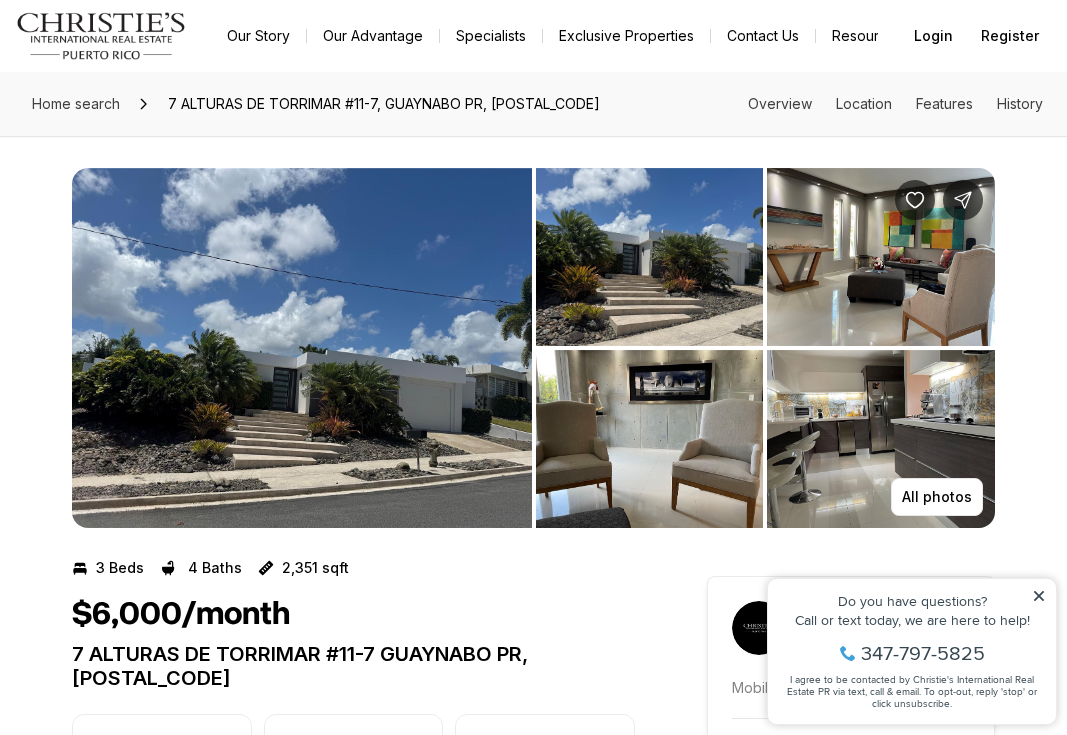 scroll, scrollTop: 0, scrollLeft: 0, axis: both 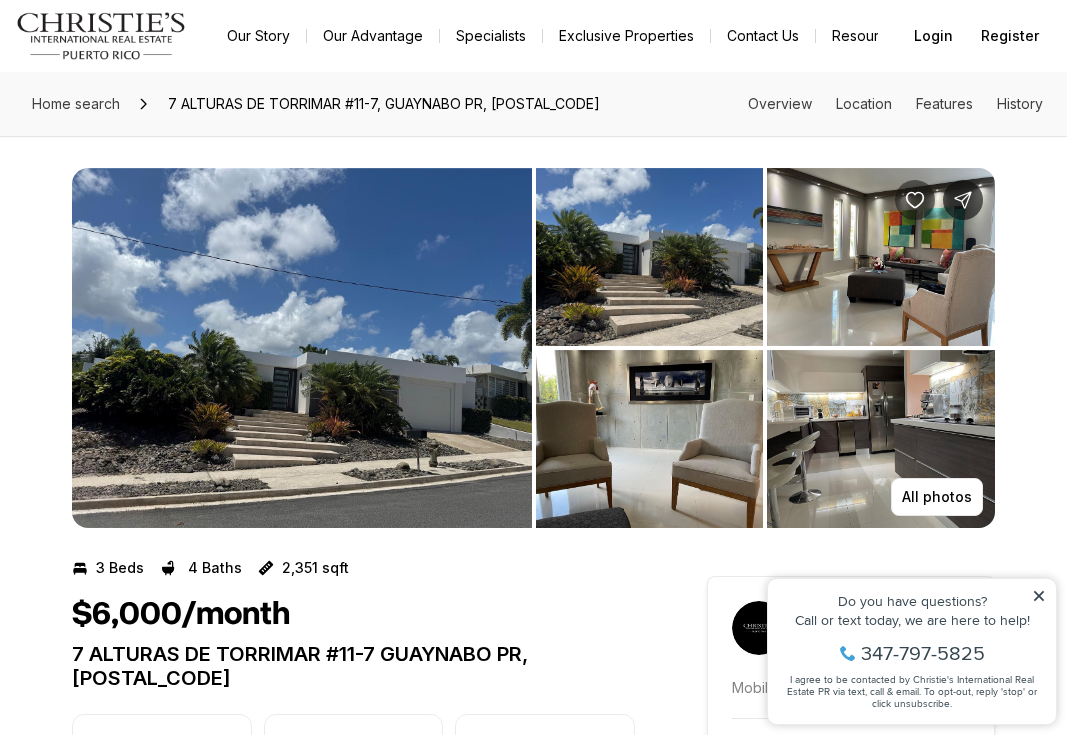 click 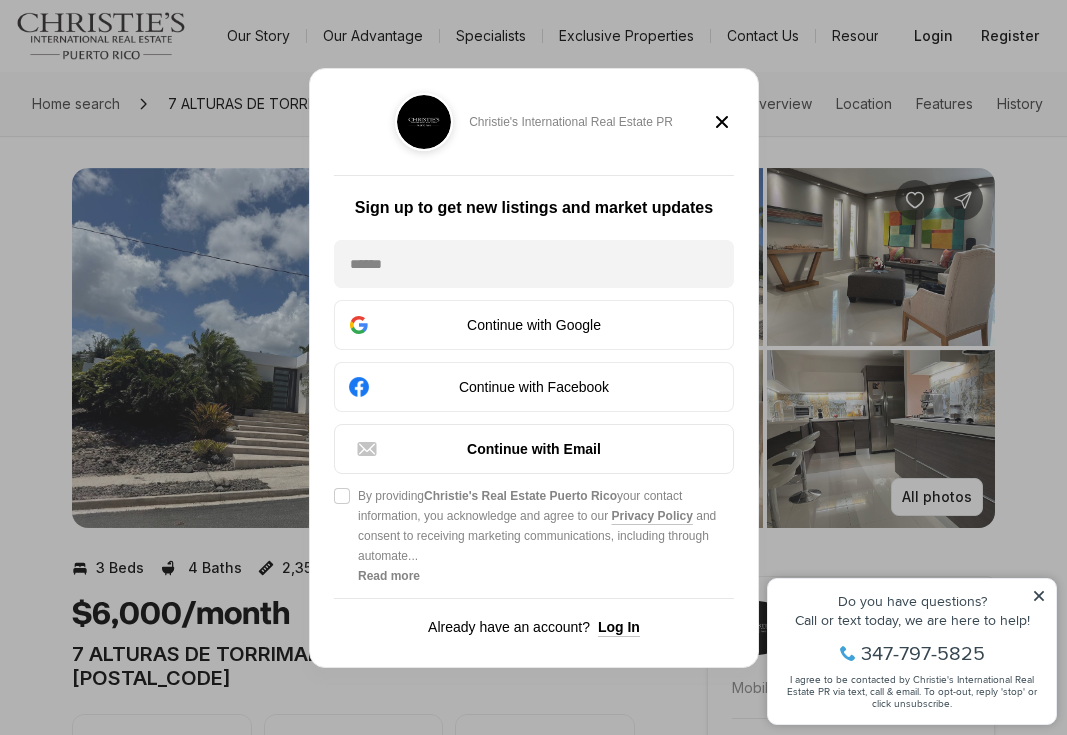 click 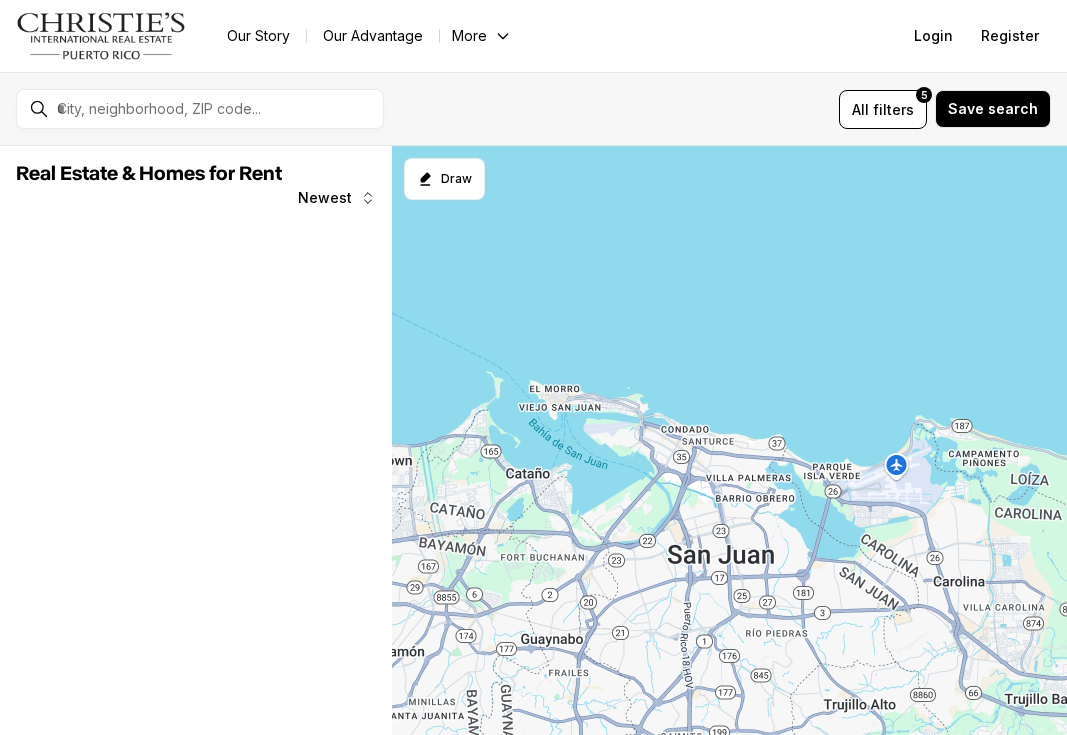 scroll, scrollTop: 0, scrollLeft: 0, axis: both 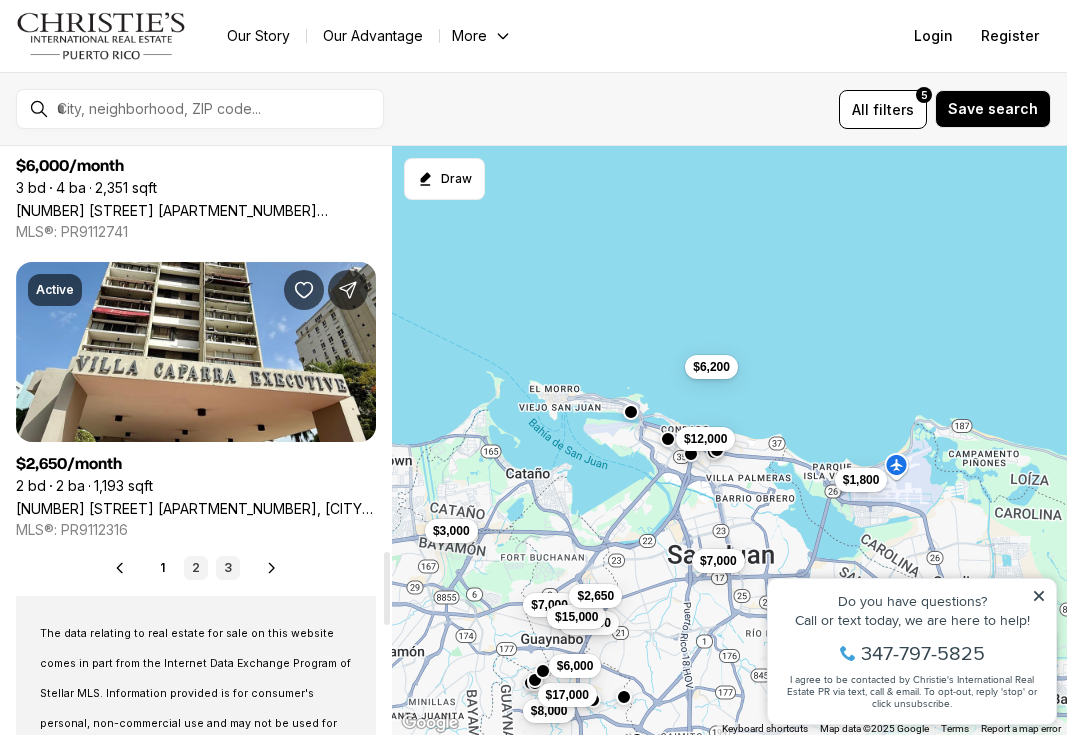 click on "3" at bounding box center (228, 568) 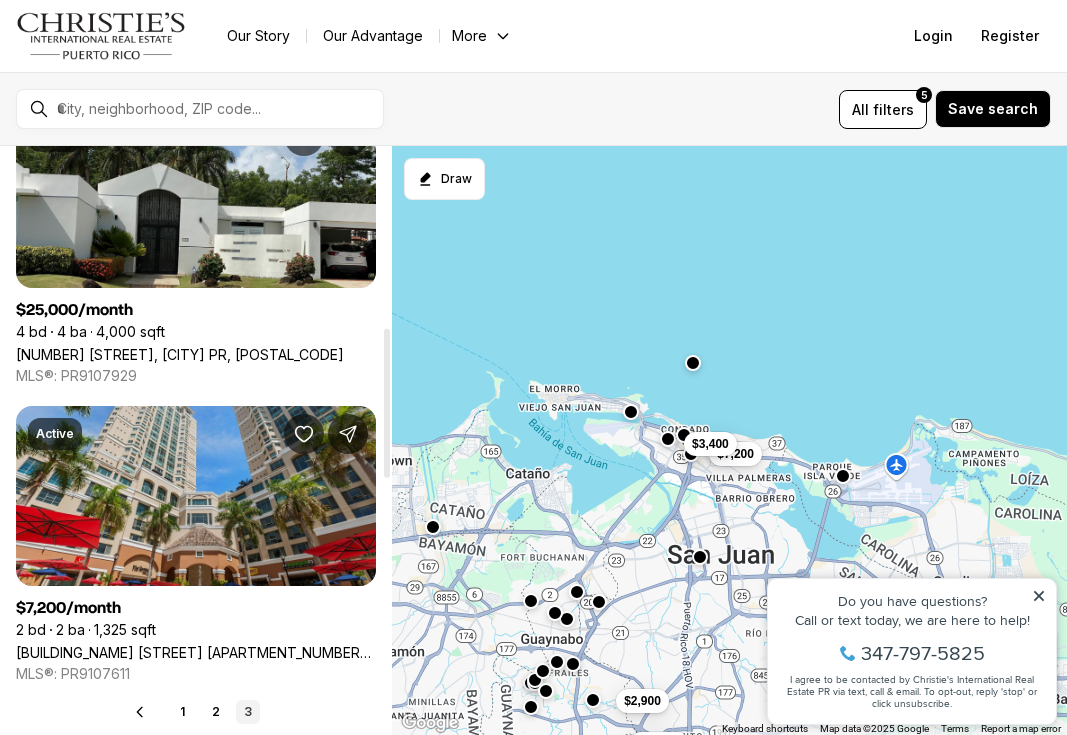 scroll, scrollTop: 713, scrollLeft: 0, axis: vertical 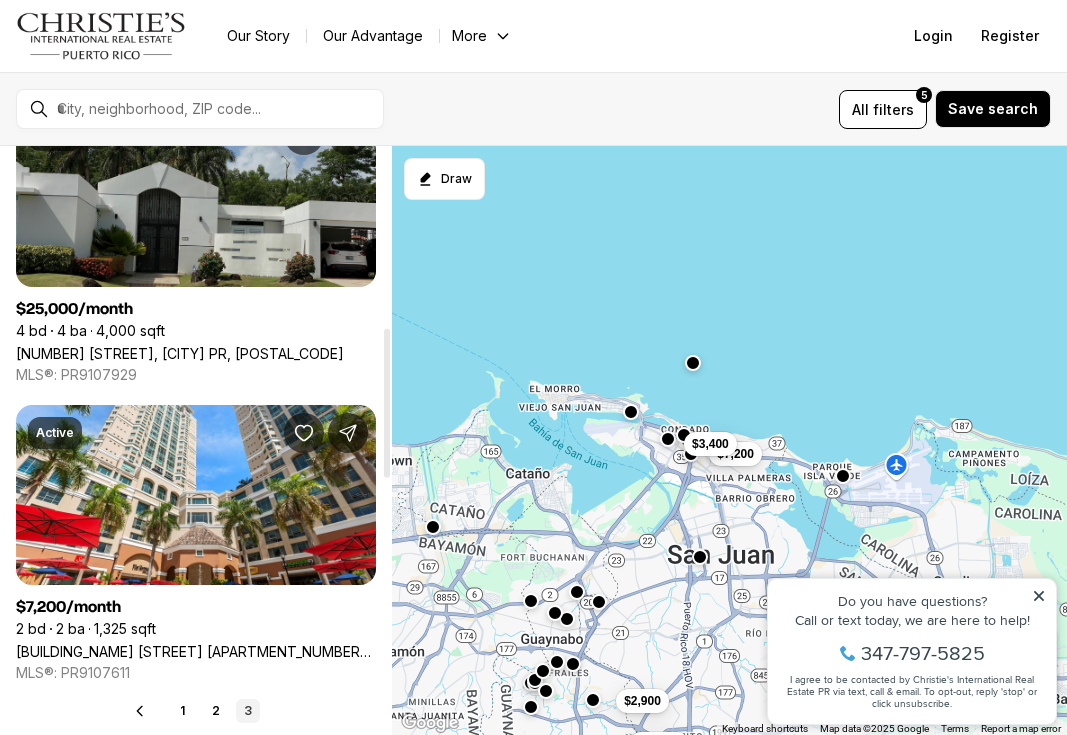 click on "[NUMBER] [STREET], [CITY] [STATE], [ZIP]" at bounding box center [180, 353] 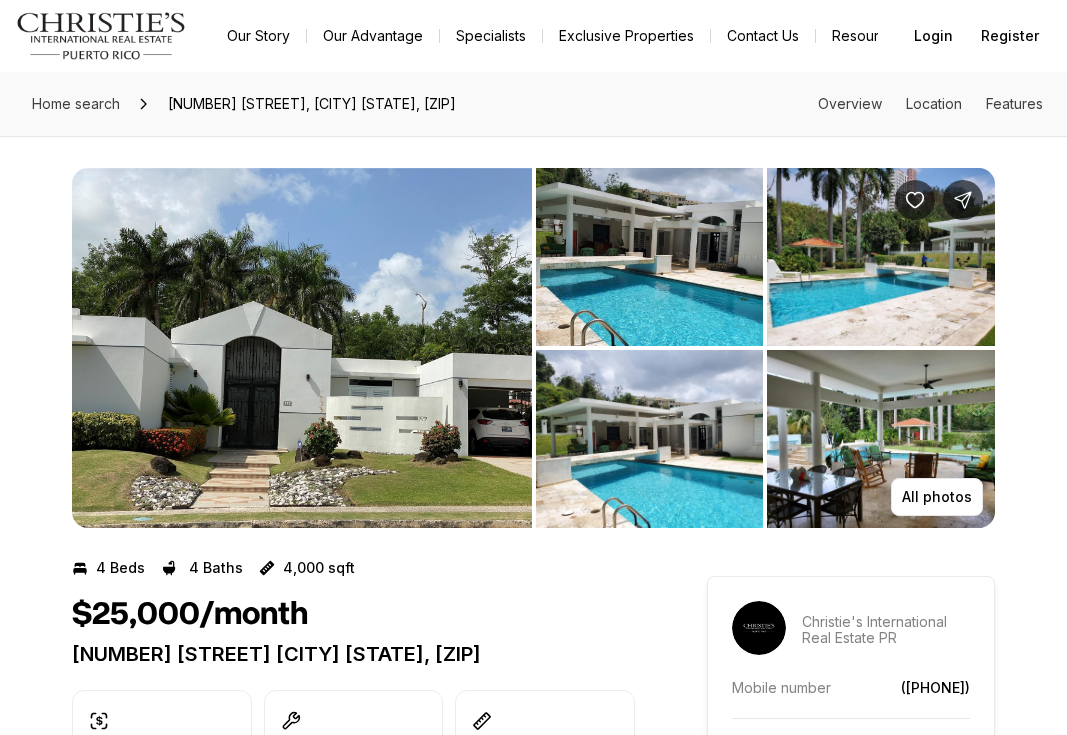 scroll, scrollTop: 0, scrollLeft: 0, axis: both 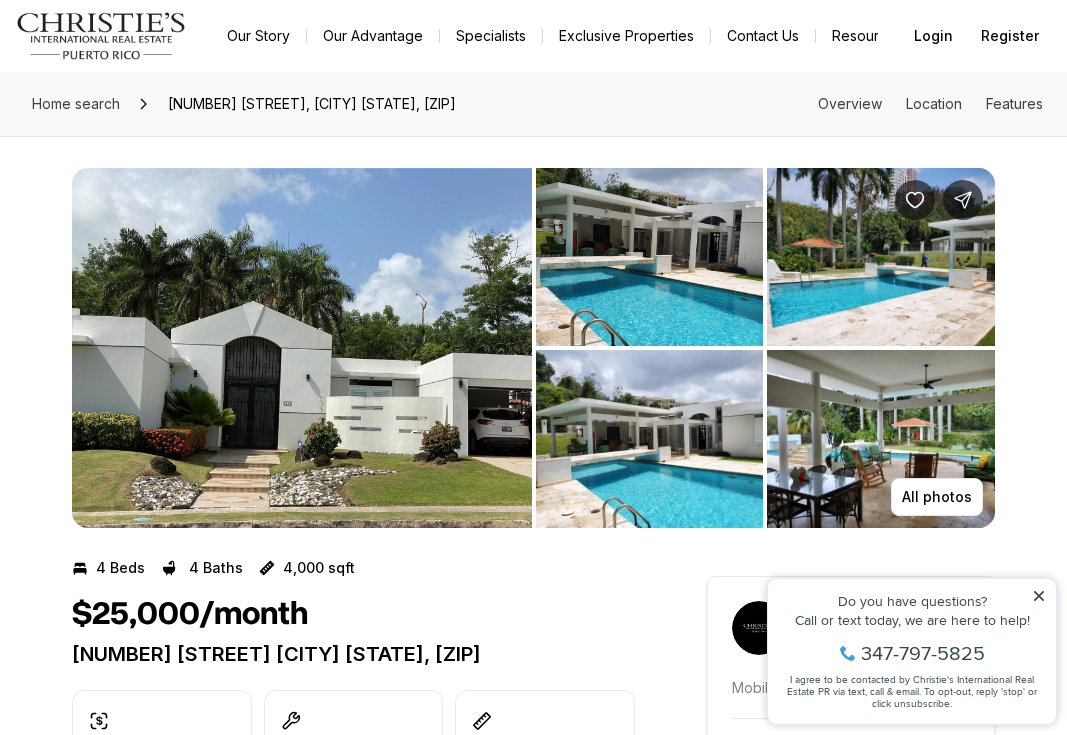 click at bounding box center (881, 439) 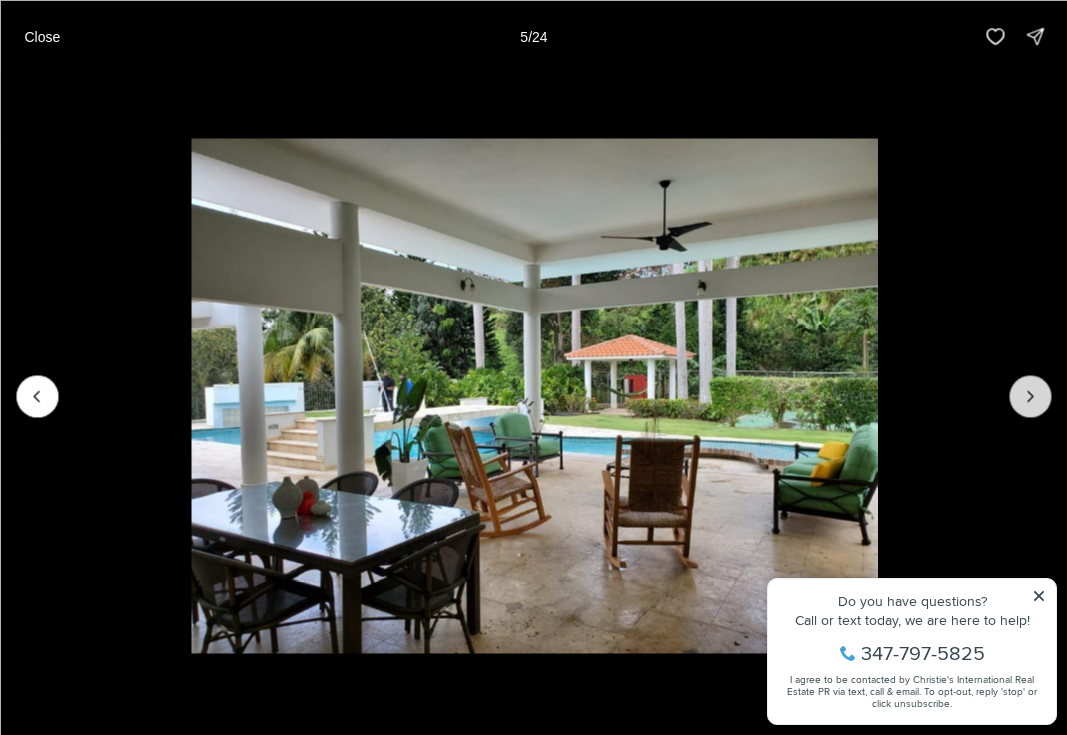 click 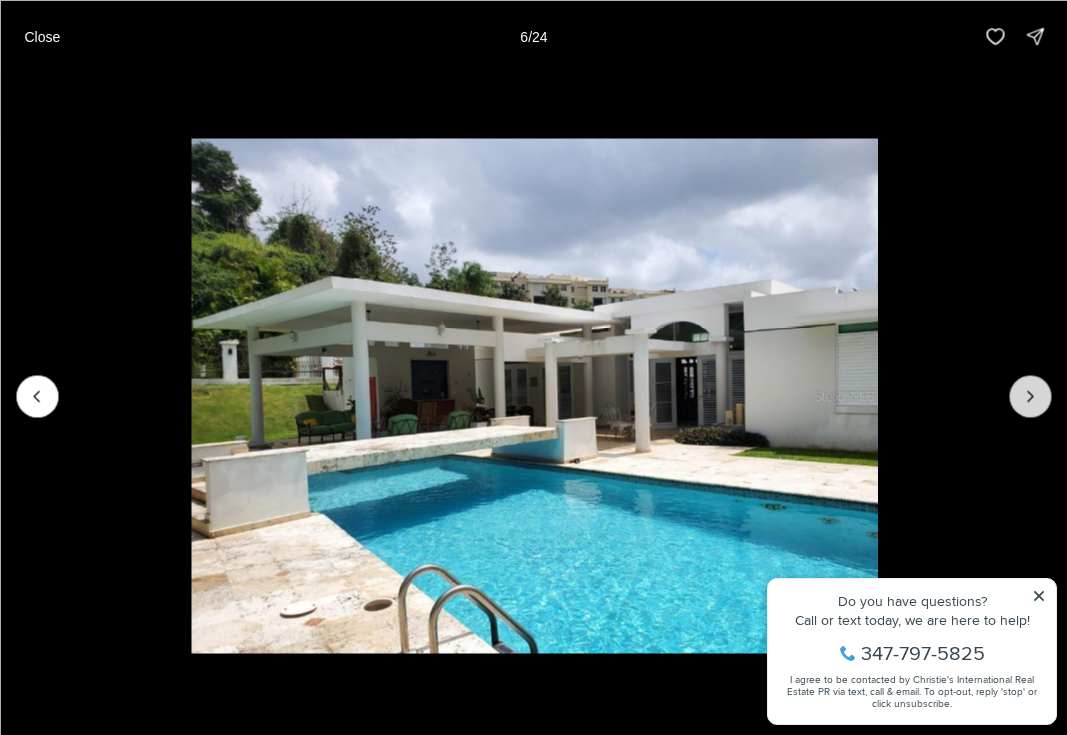 click 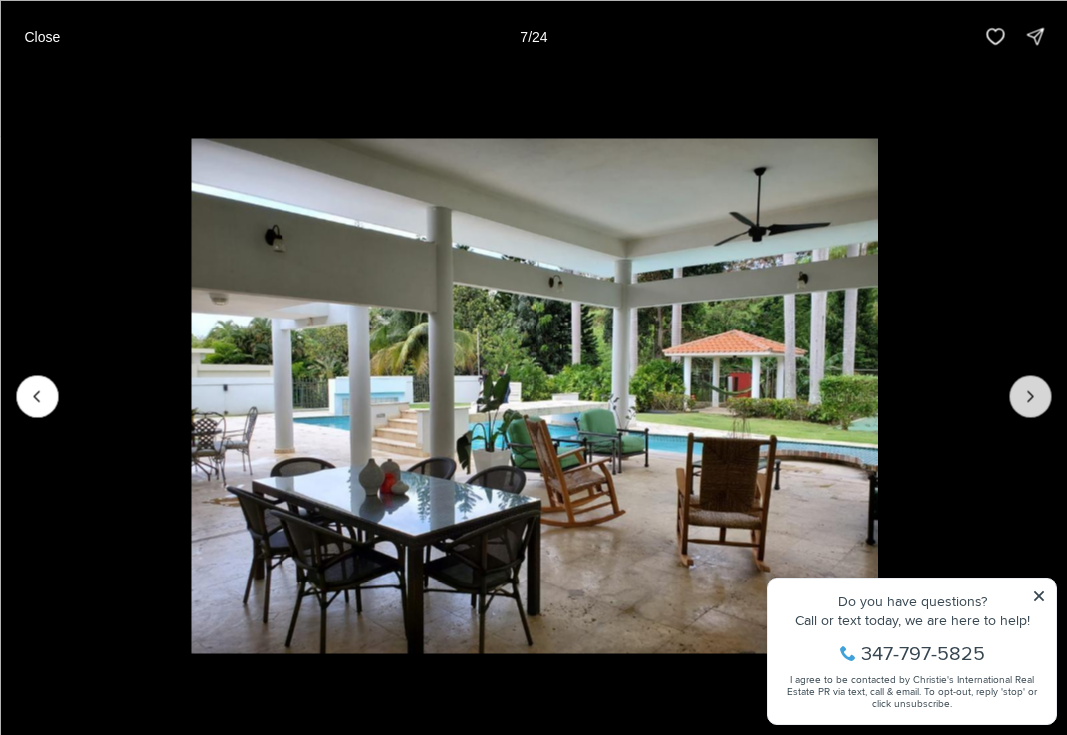 click 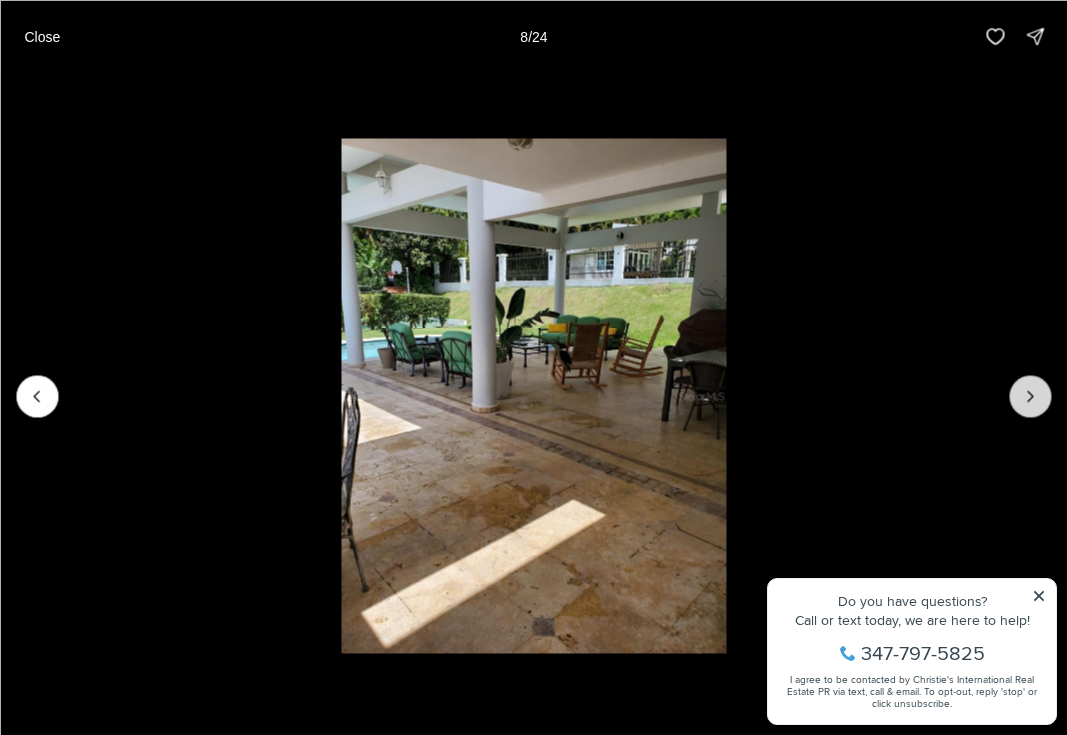click 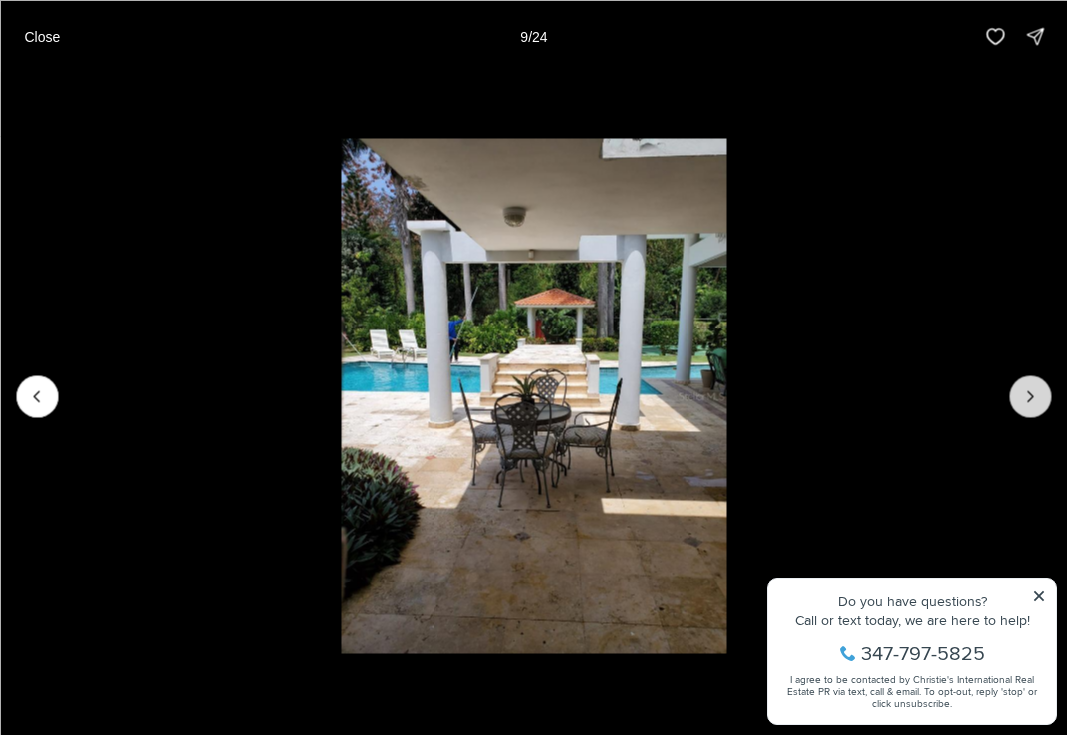 click 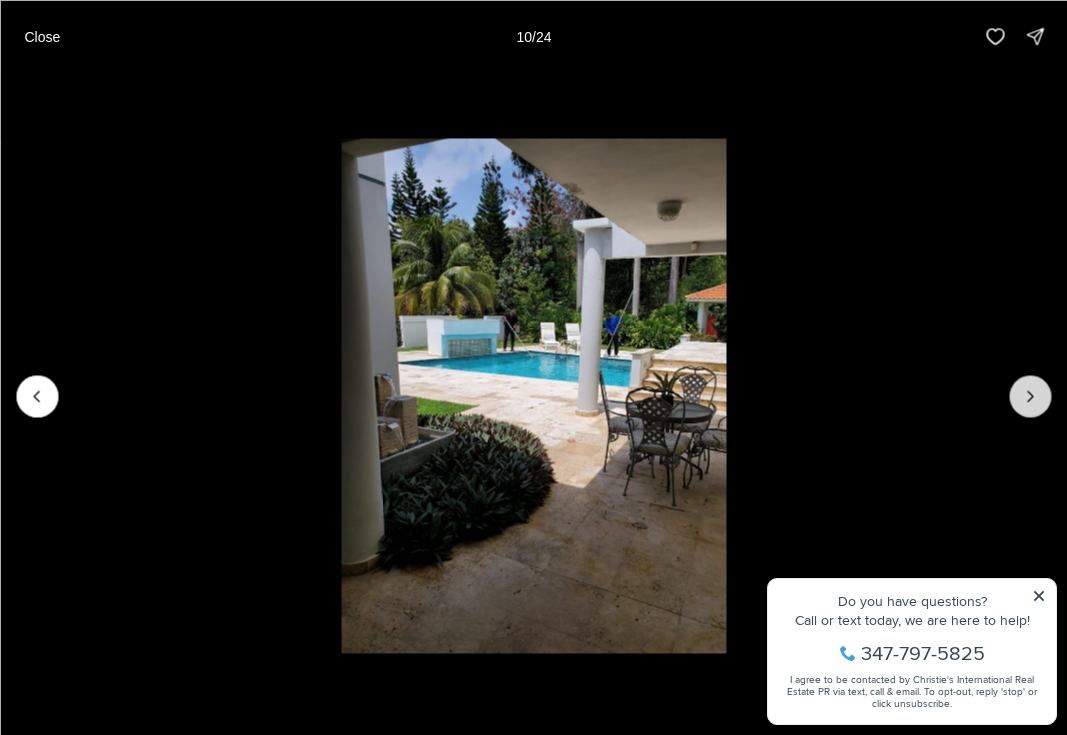 click 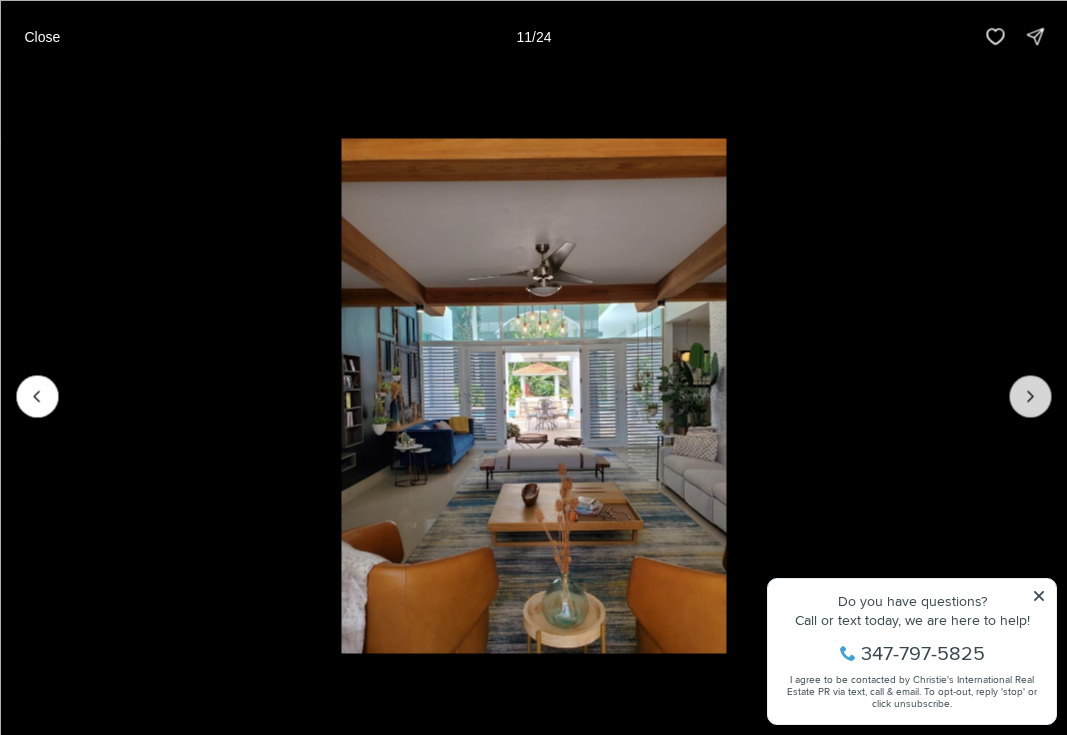 click 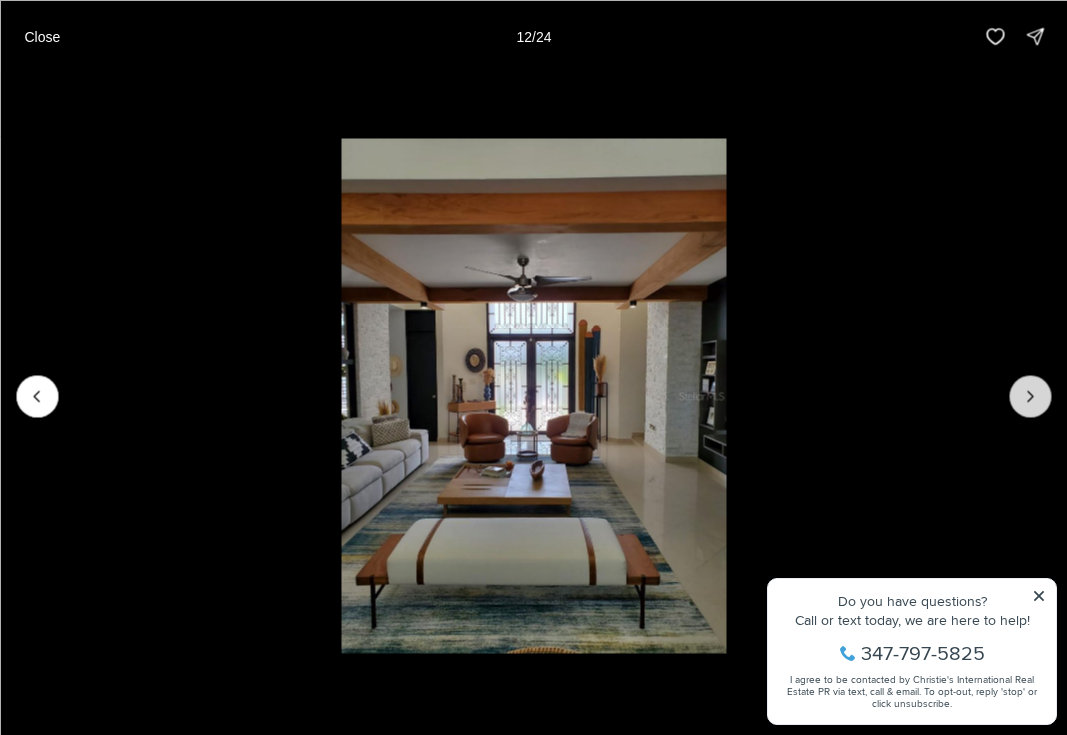 click 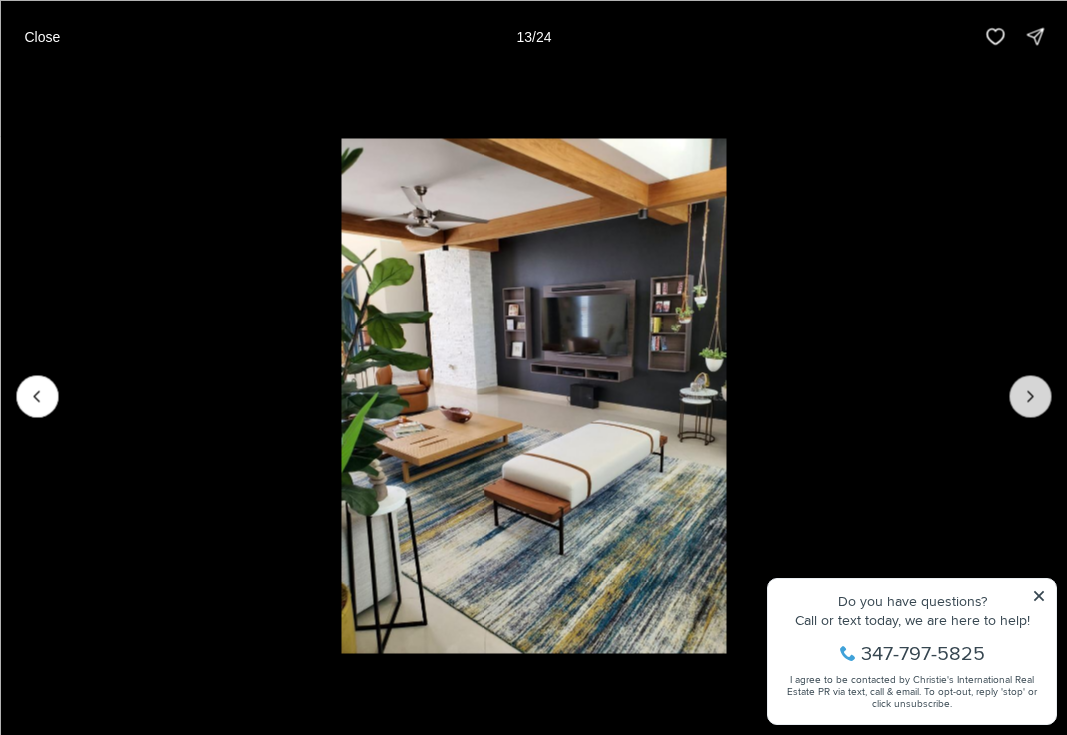 click 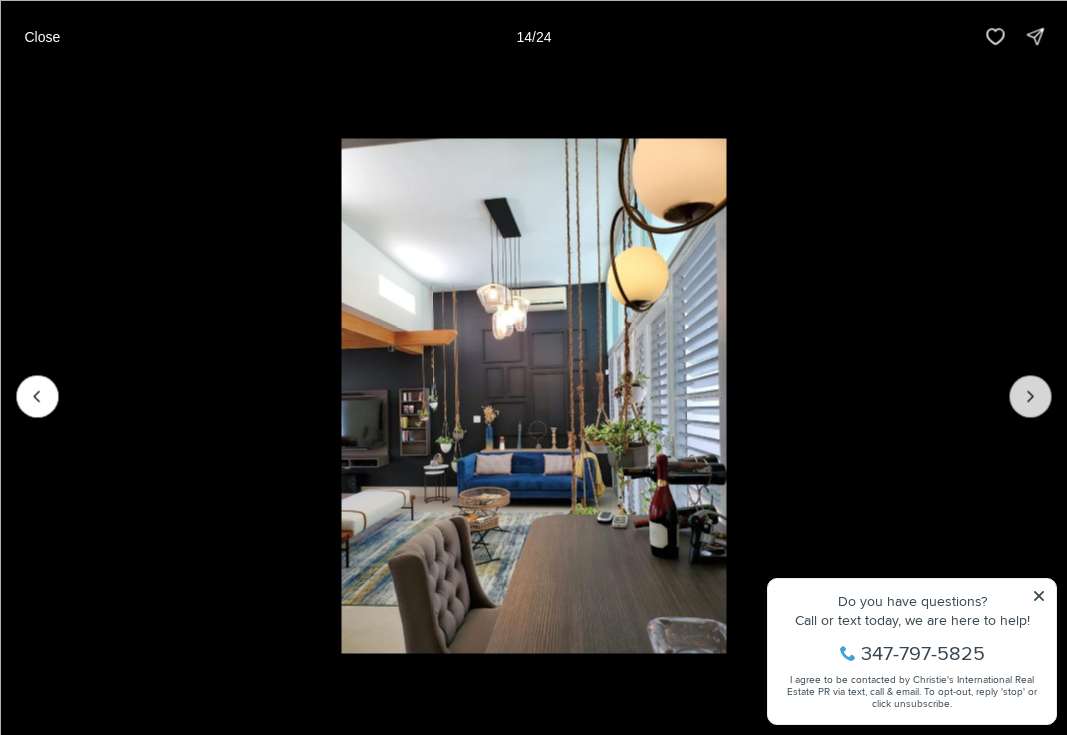 click 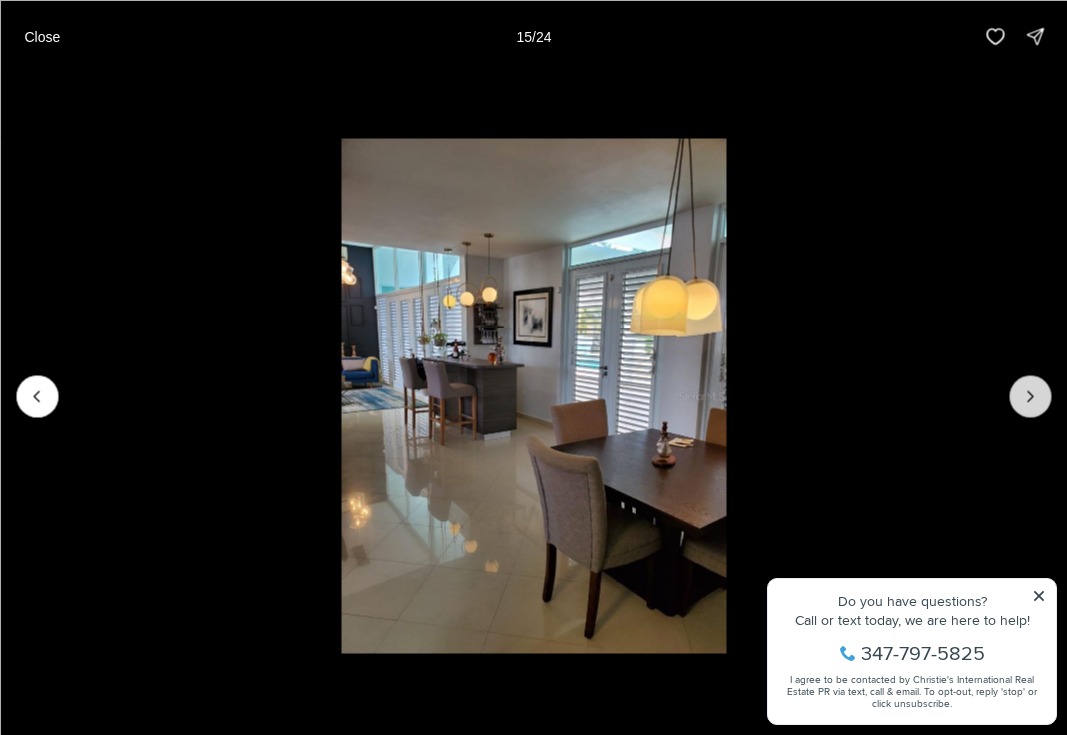 click 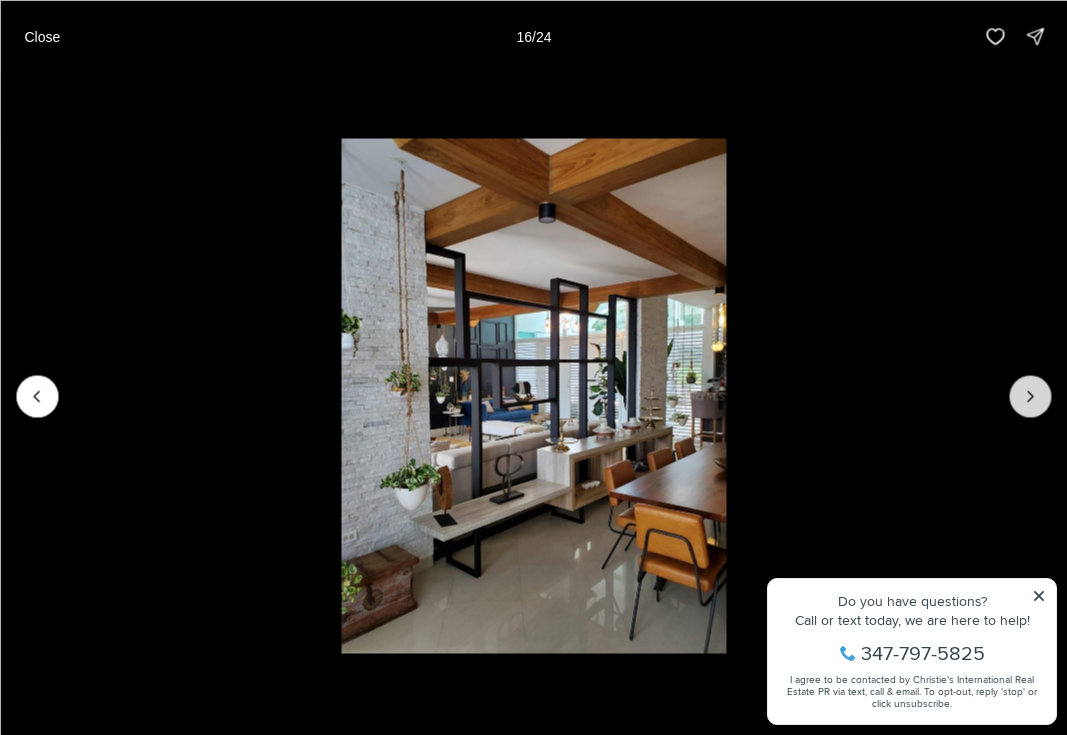 click 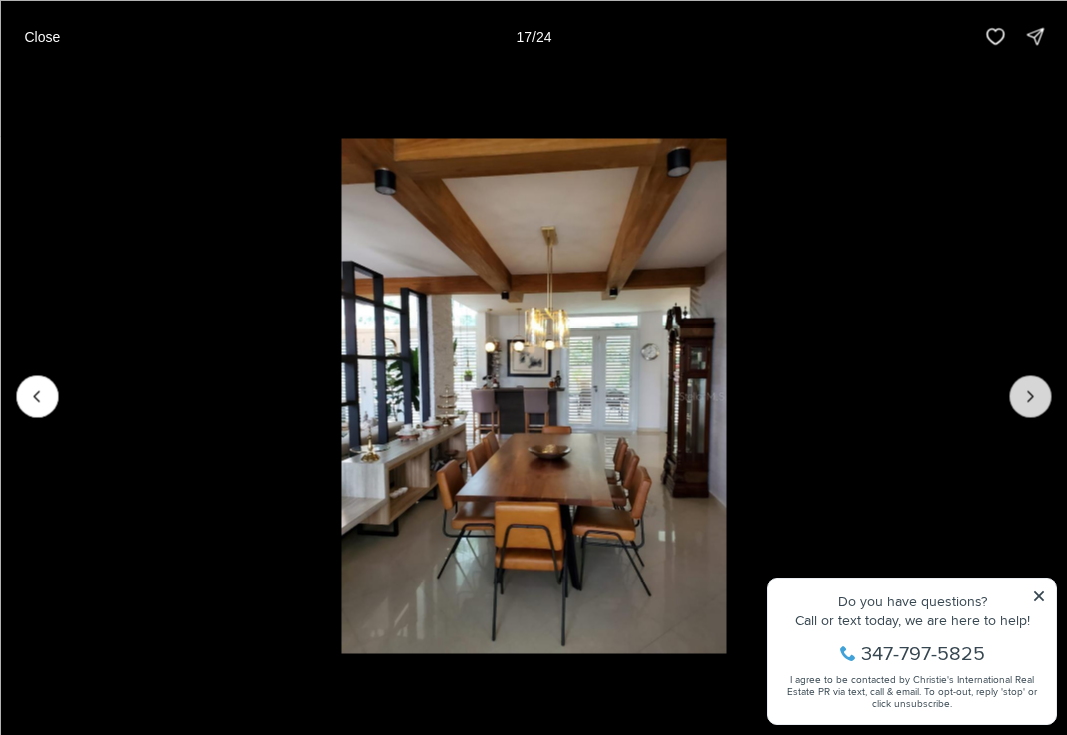 click 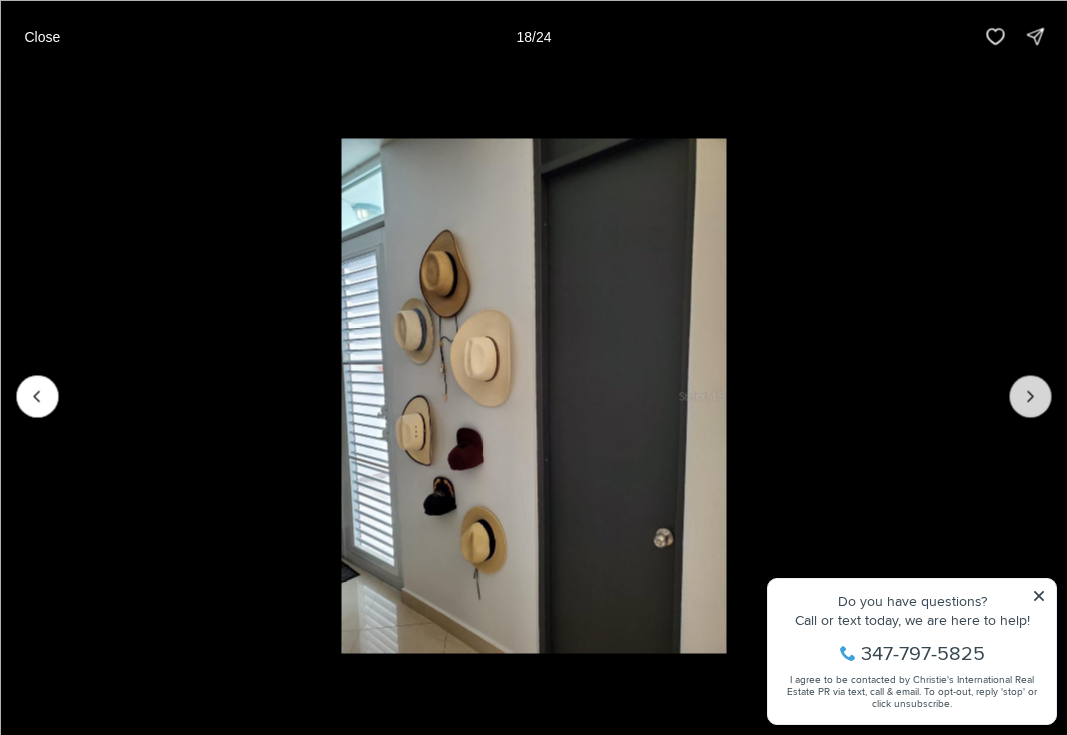 click 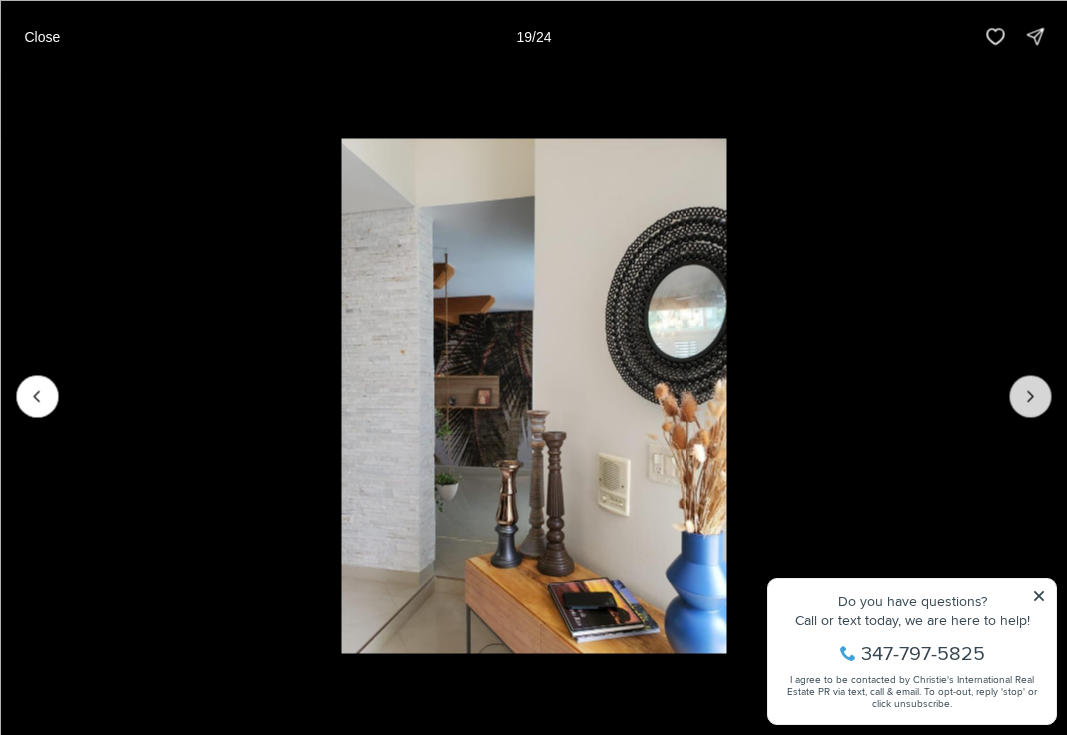 click 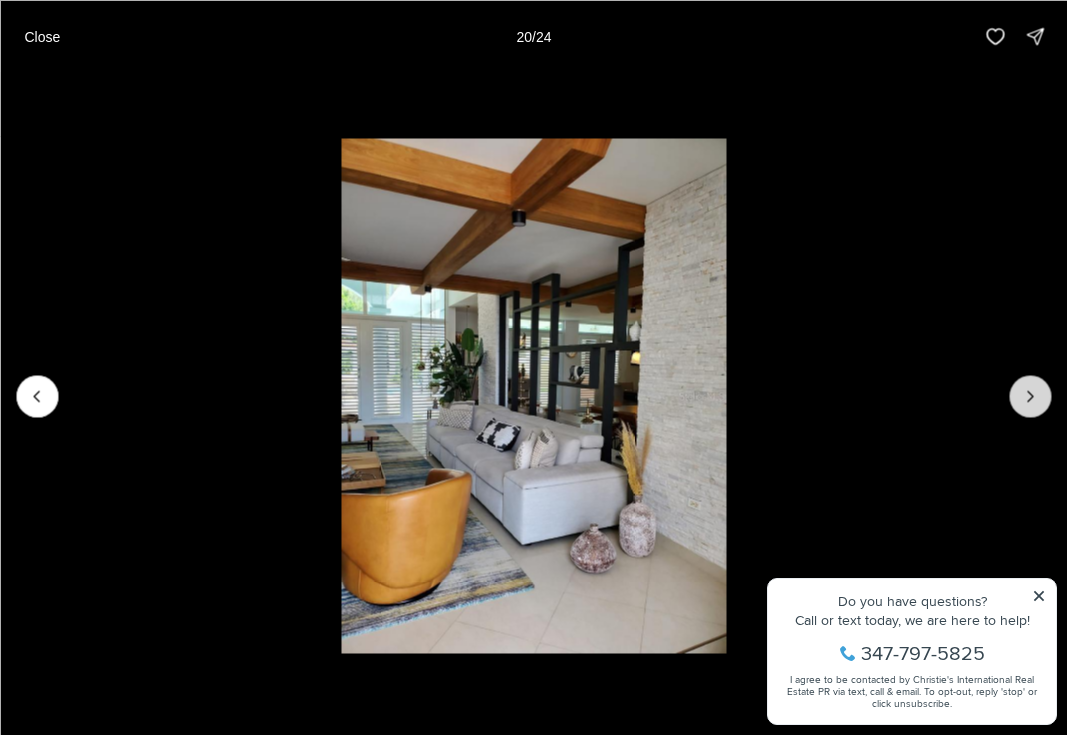 click 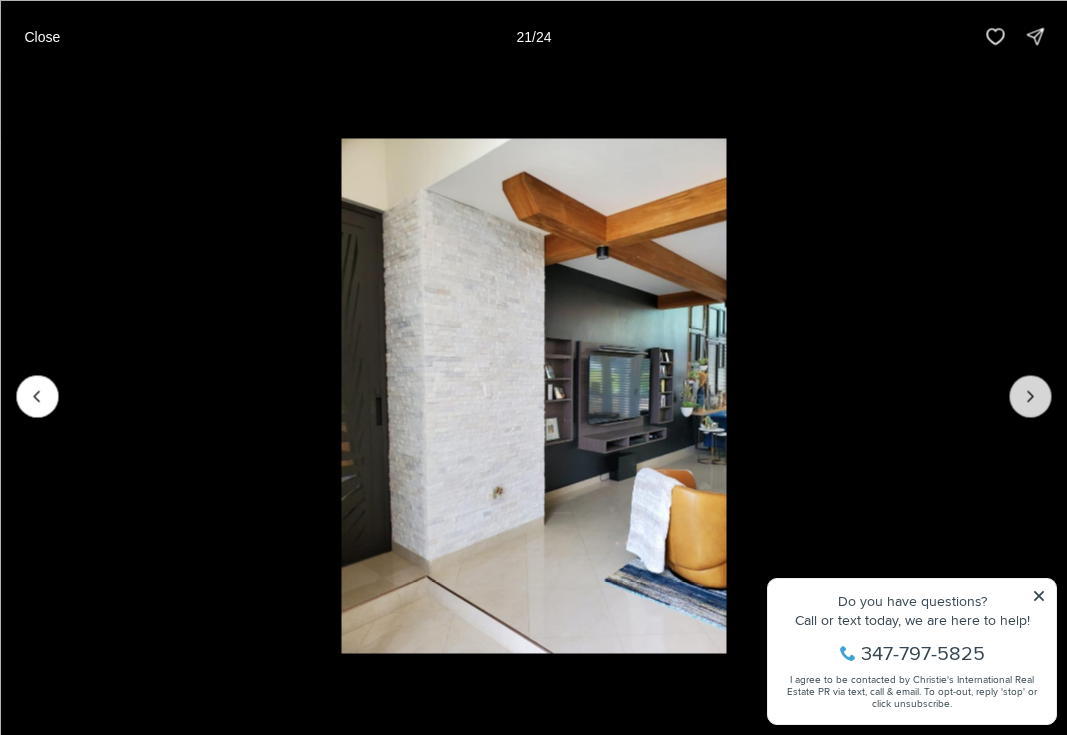 click 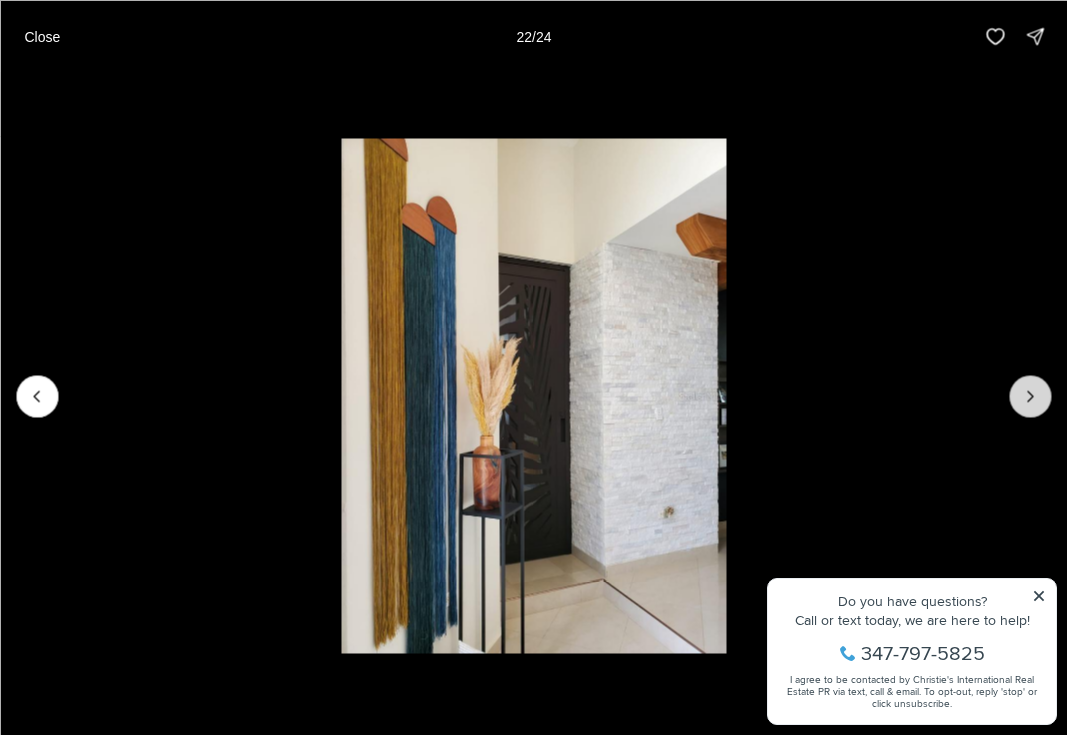 click 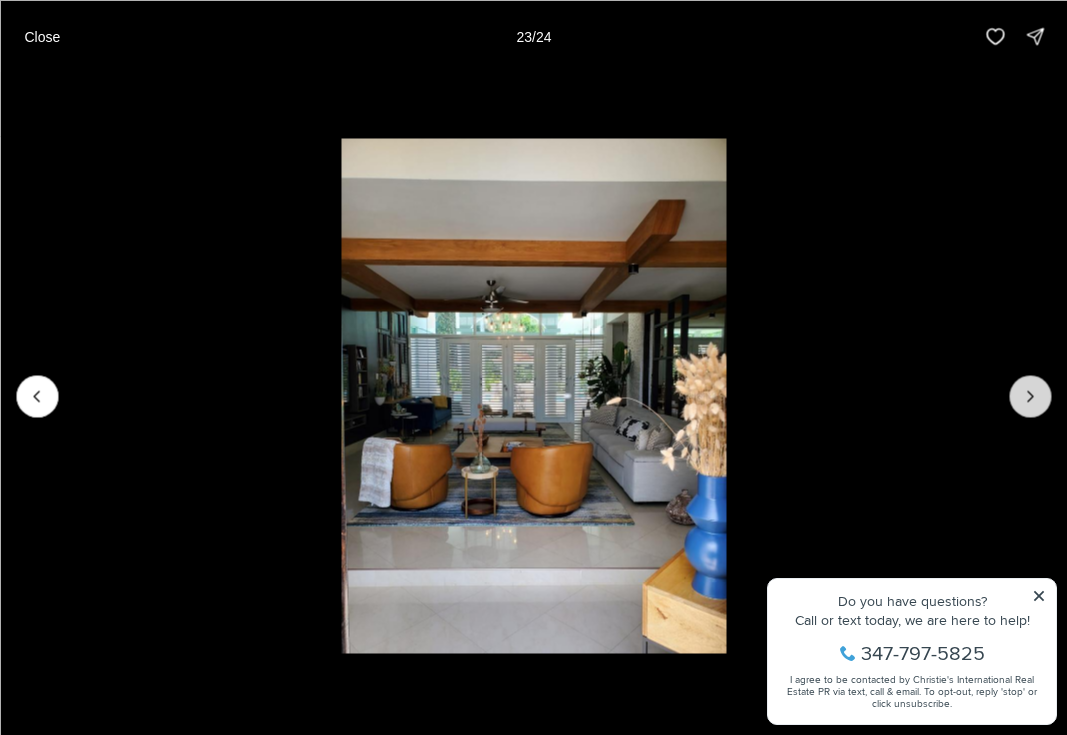 click 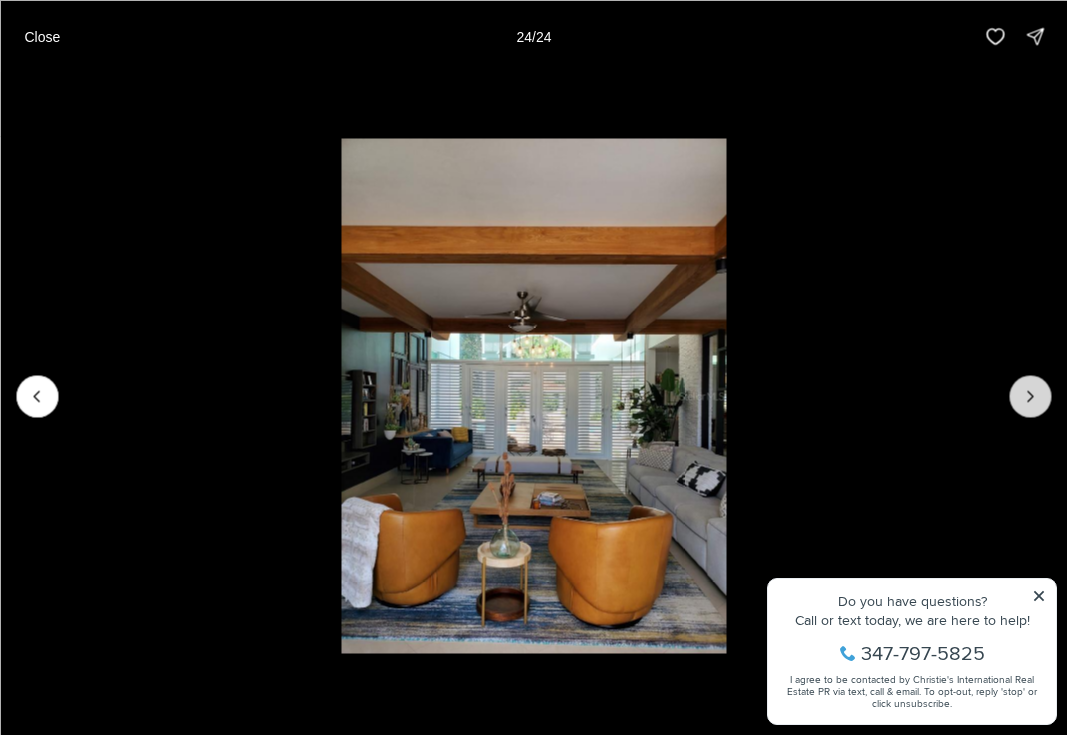 click at bounding box center [1030, 396] 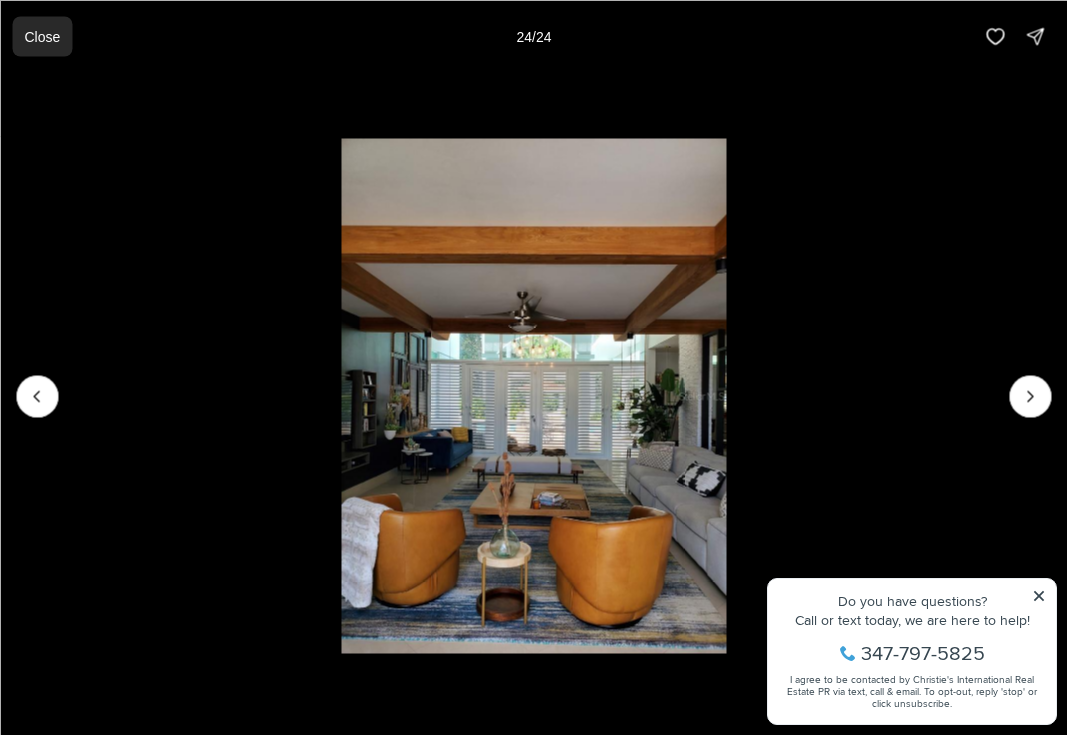 click on "Close" at bounding box center [42, 36] 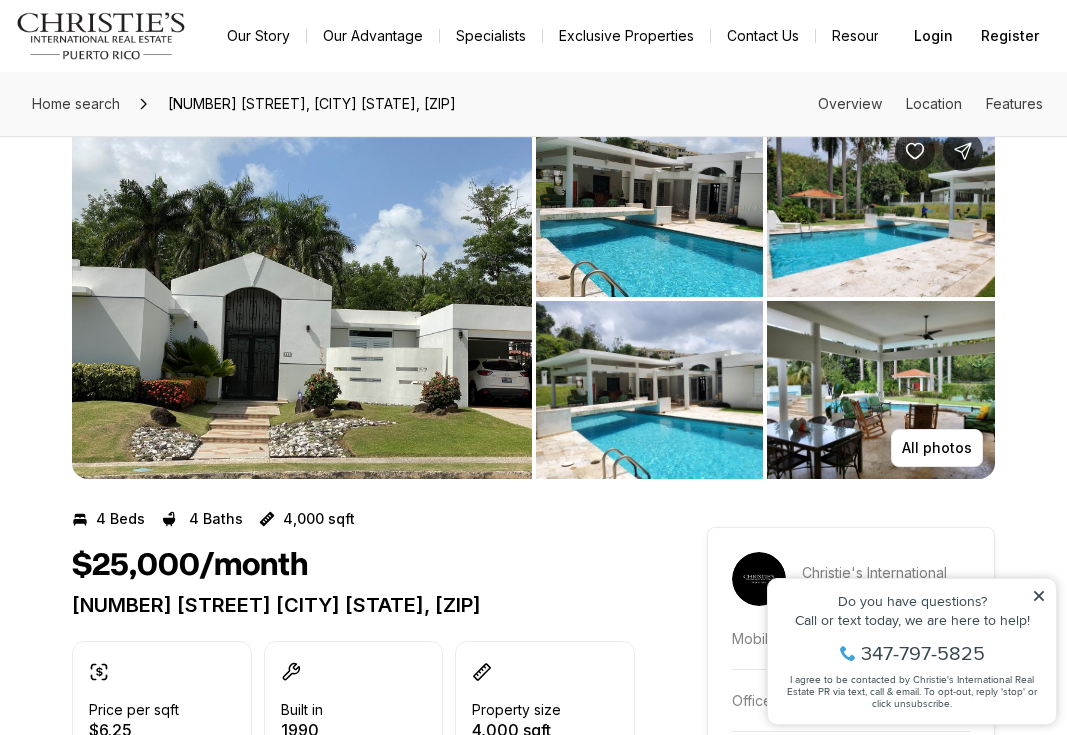 scroll, scrollTop: 46, scrollLeft: 0, axis: vertical 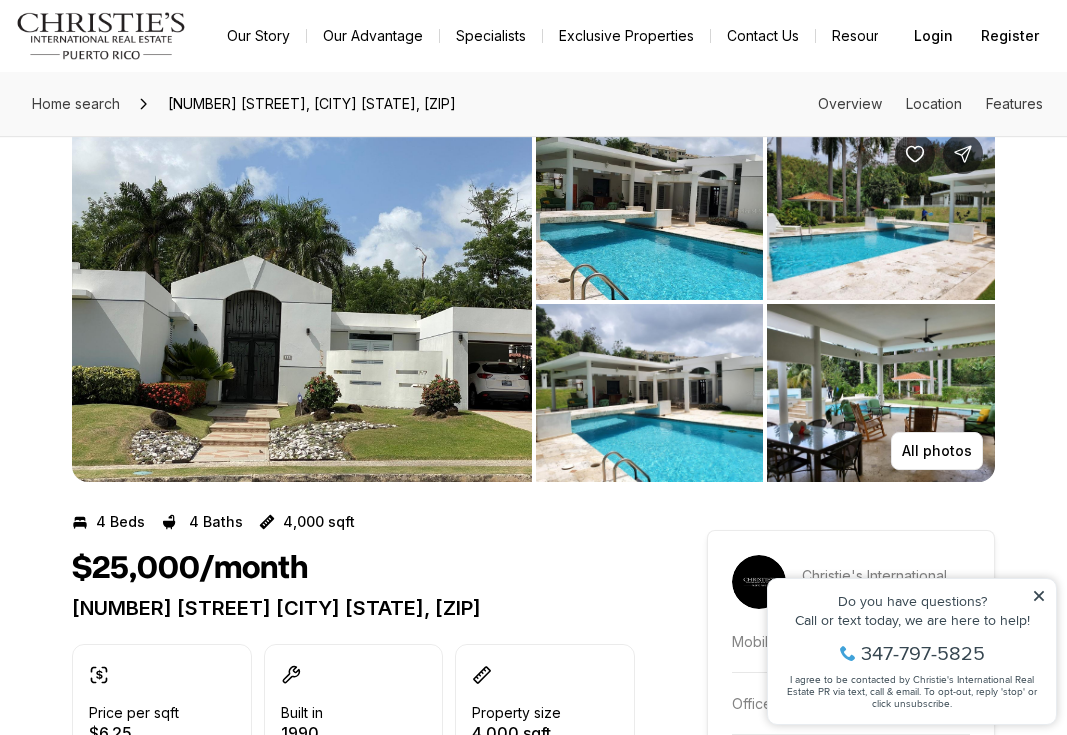 click at bounding box center [650, 211] 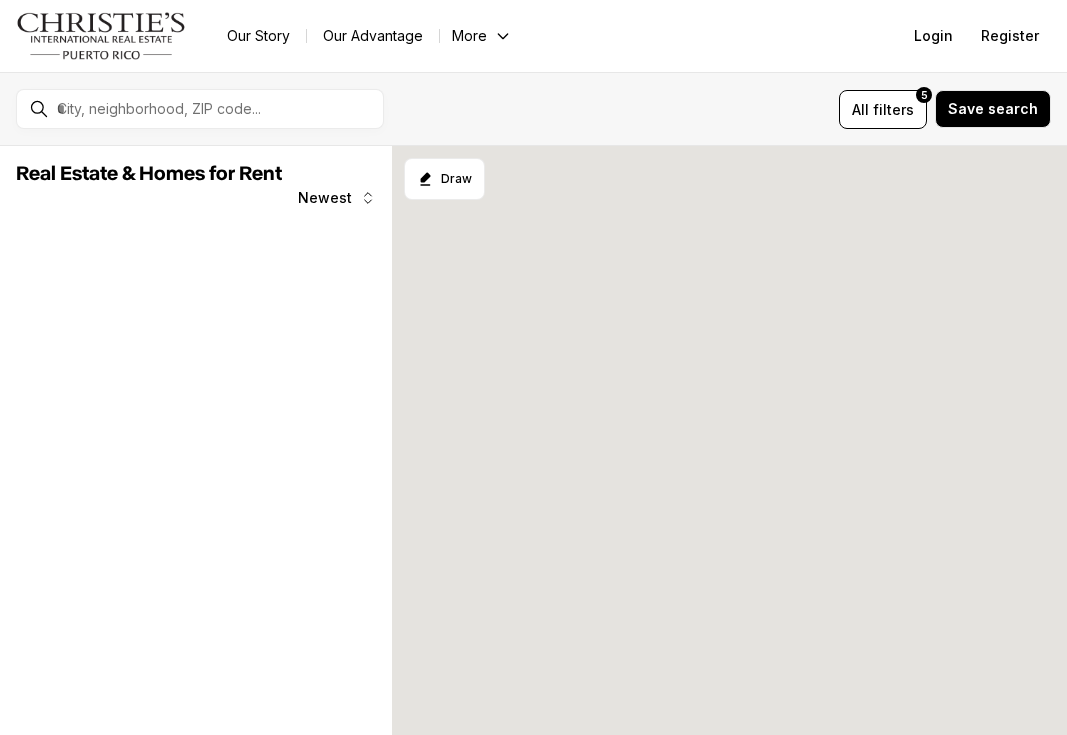 scroll, scrollTop: 0, scrollLeft: 0, axis: both 